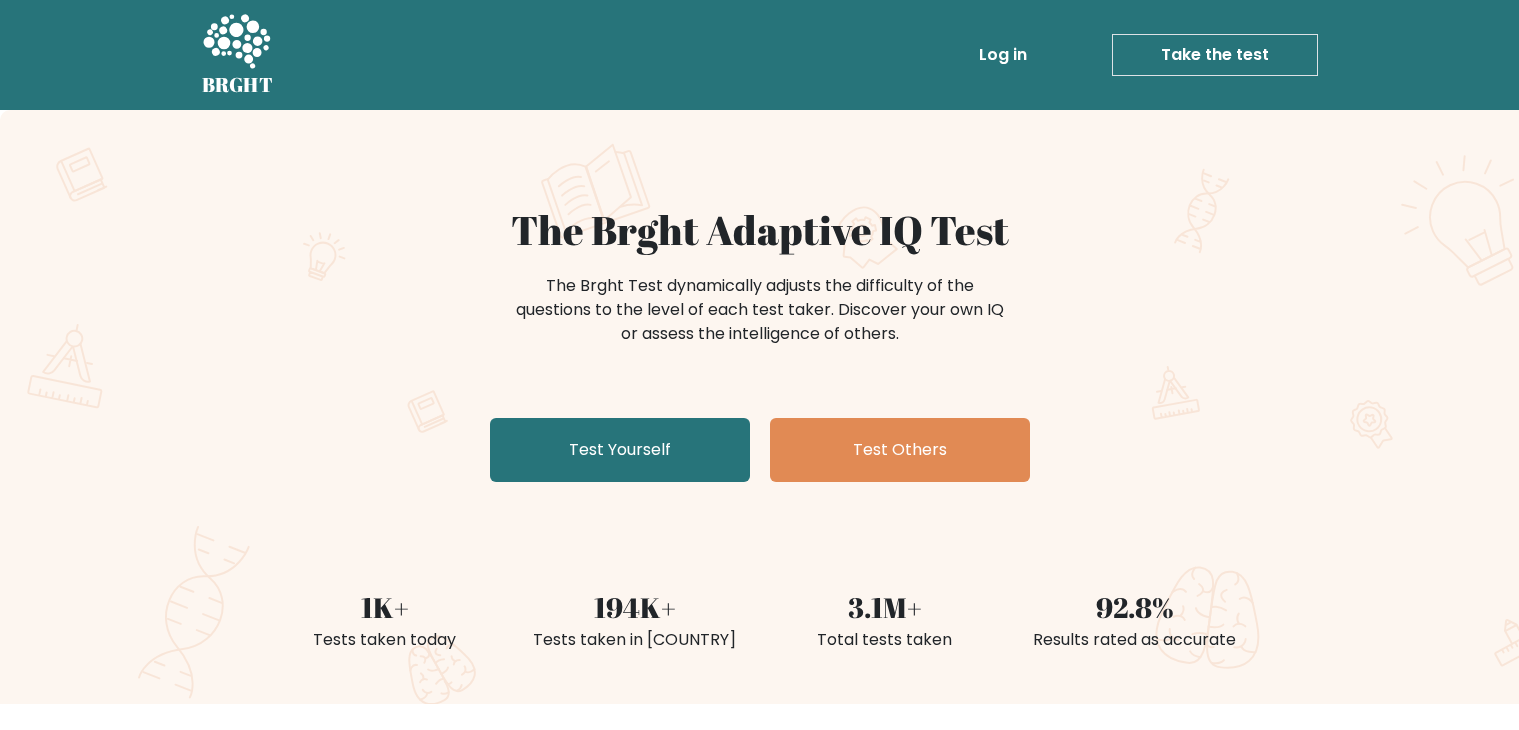 scroll, scrollTop: 0, scrollLeft: 0, axis: both 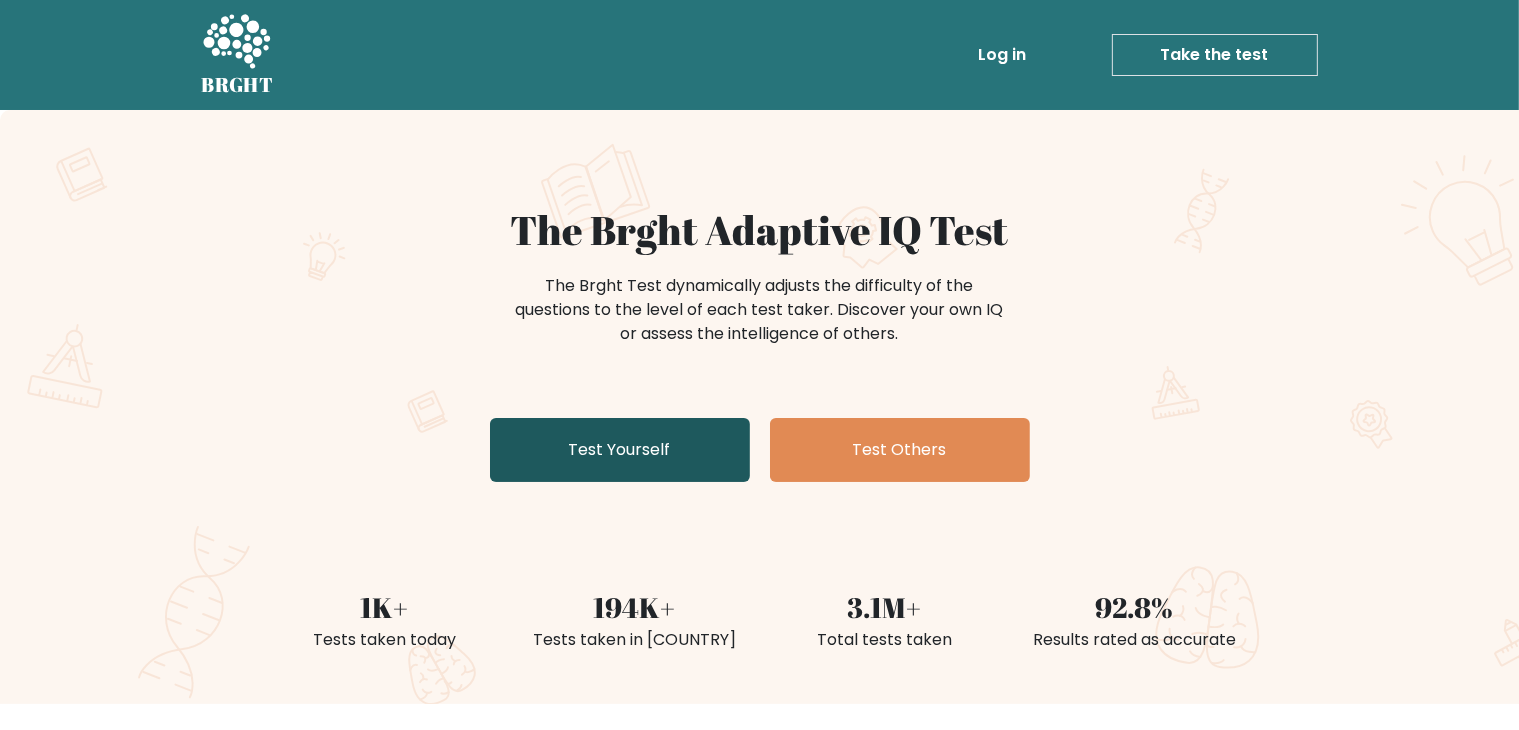 click on "Test Yourself" at bounding box center [620, 450] 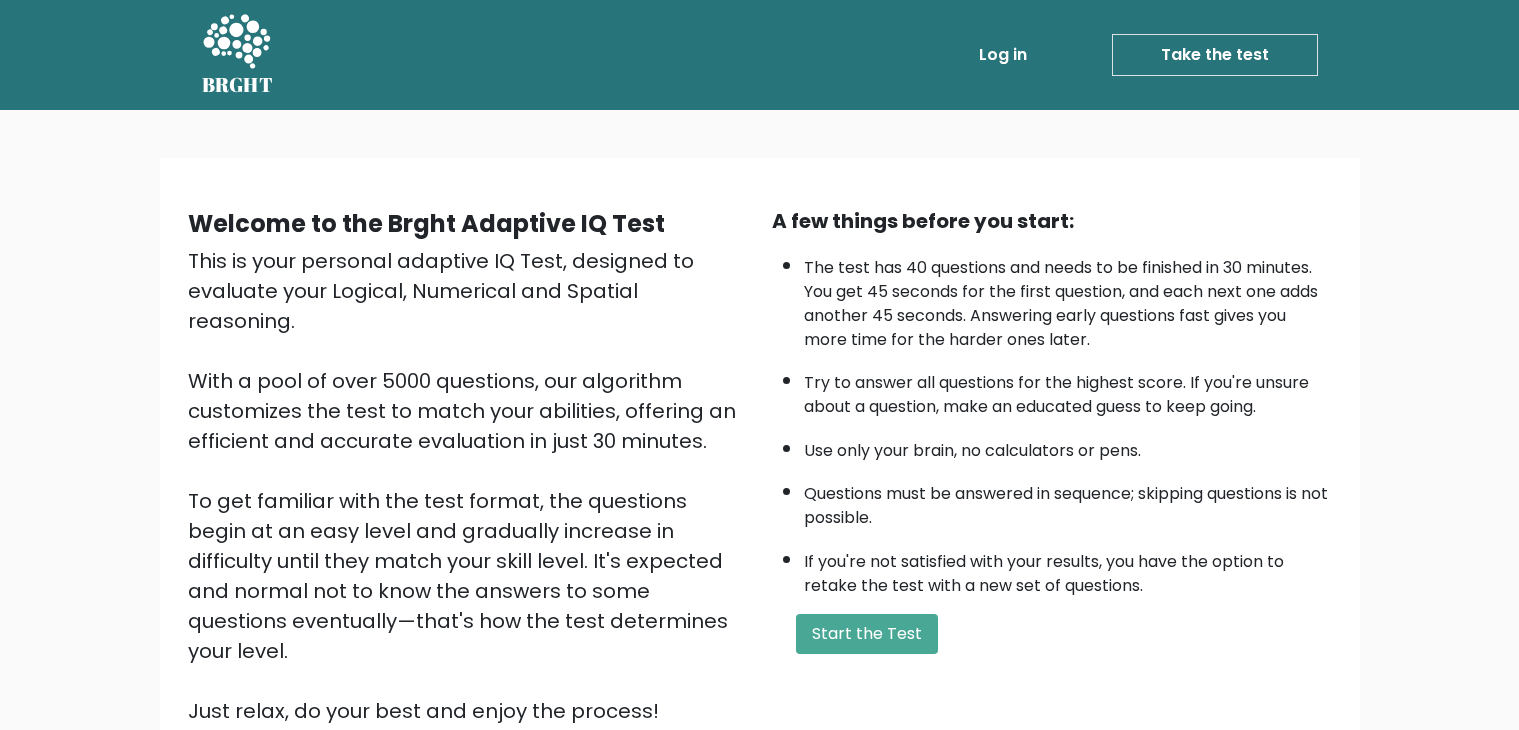 scroll, scrollTop: 0, scrollLeft: 0, axis: both 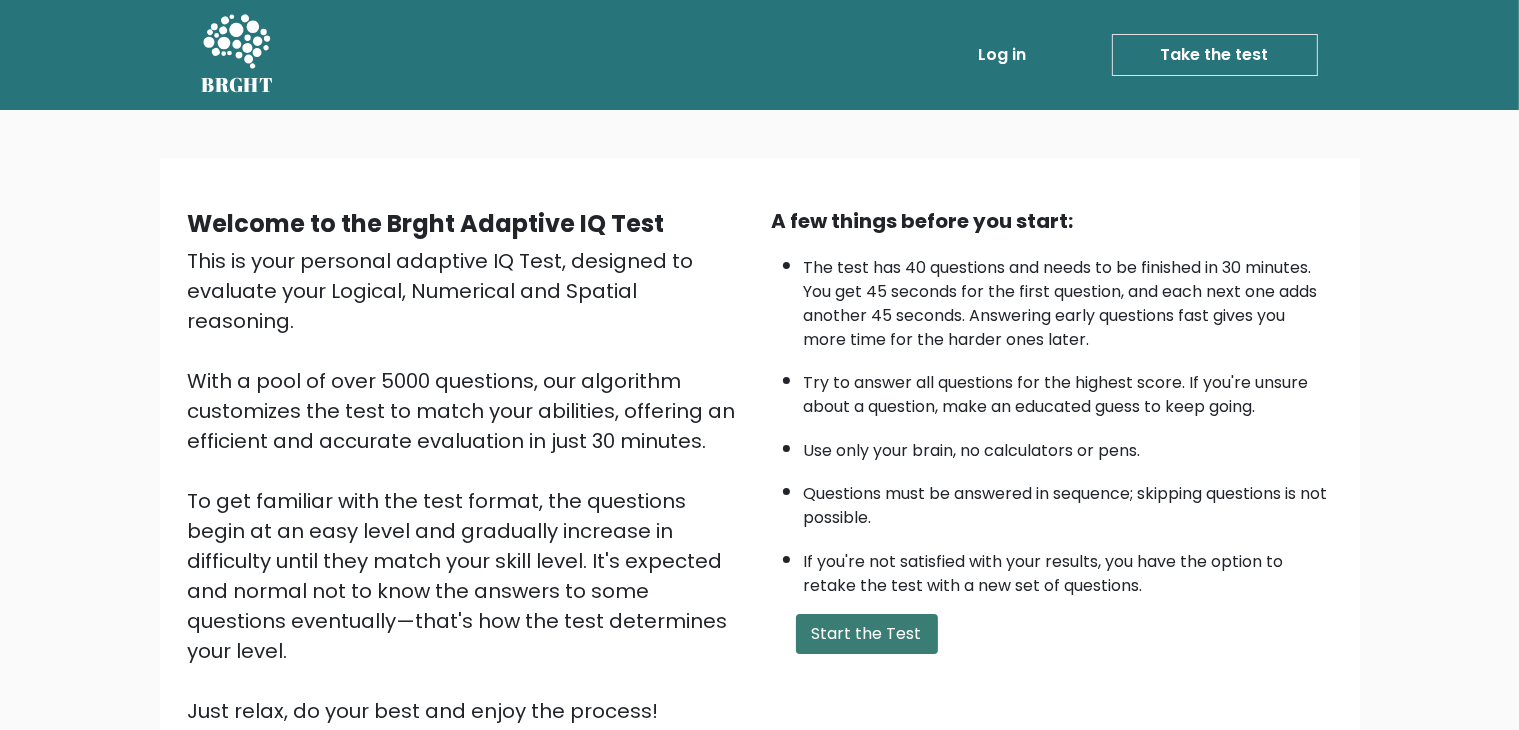 click on "Start the Test" at bounding box center [867, 634] 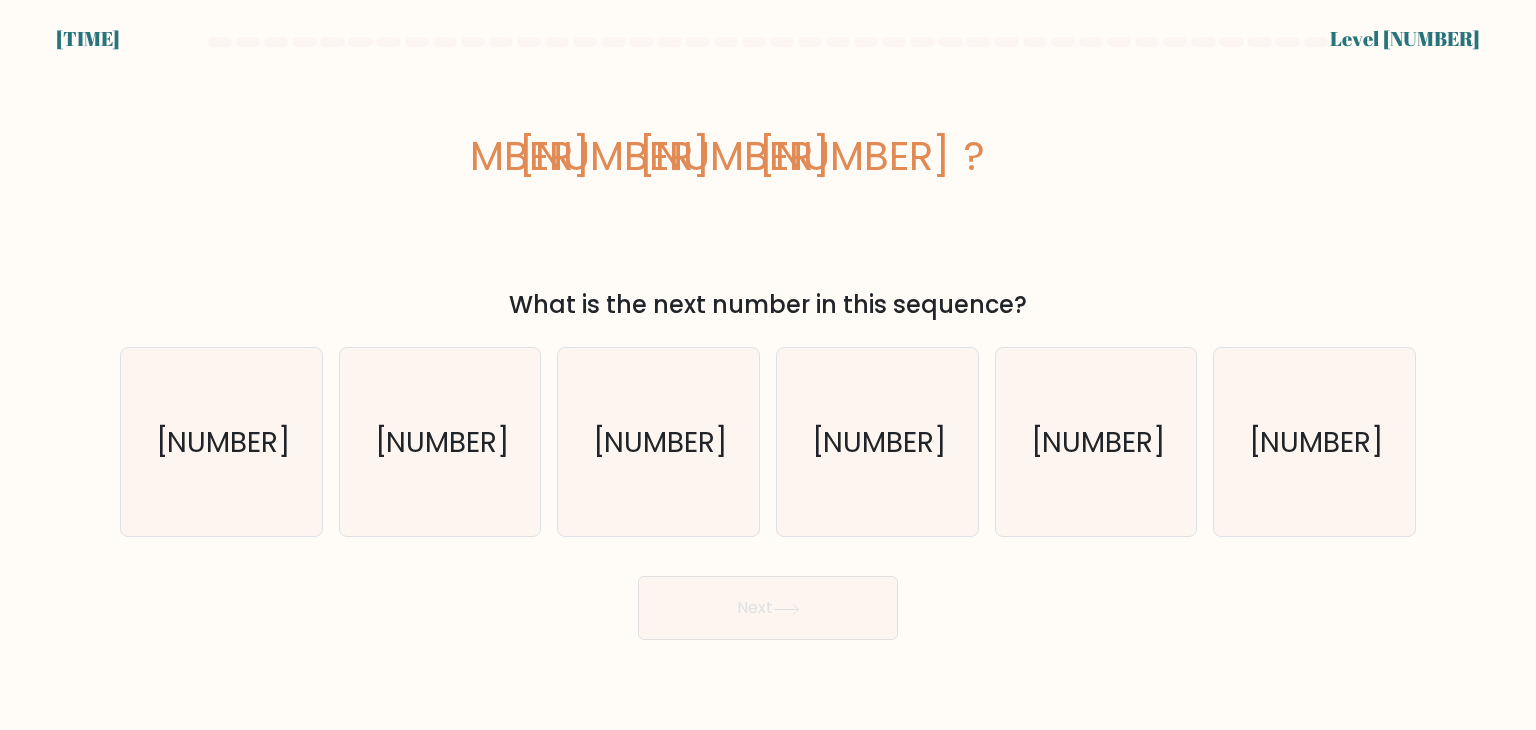 scroll, scrollTop: 0, scrollLeft: 0, axis: both 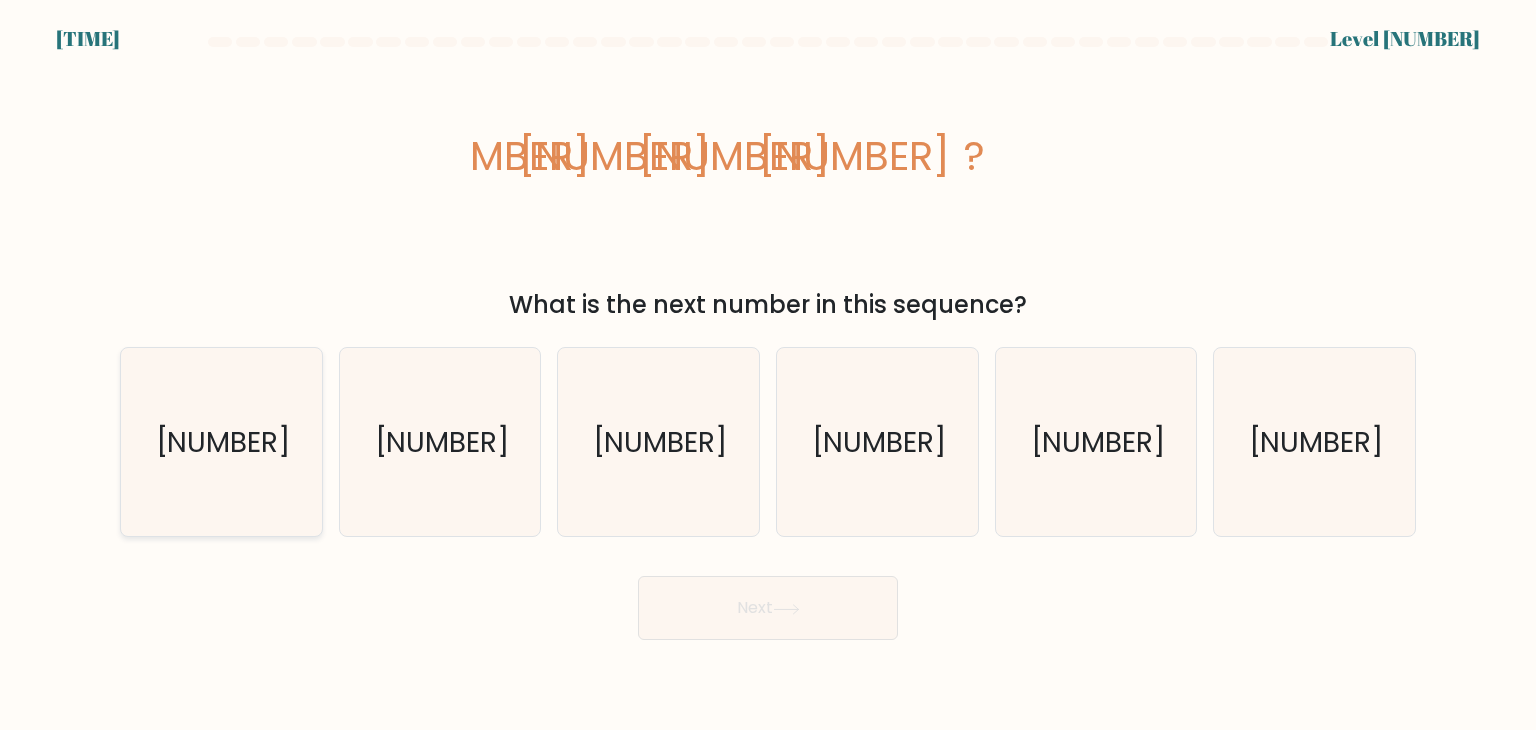 click on "20" at bounding box center (221, 442) 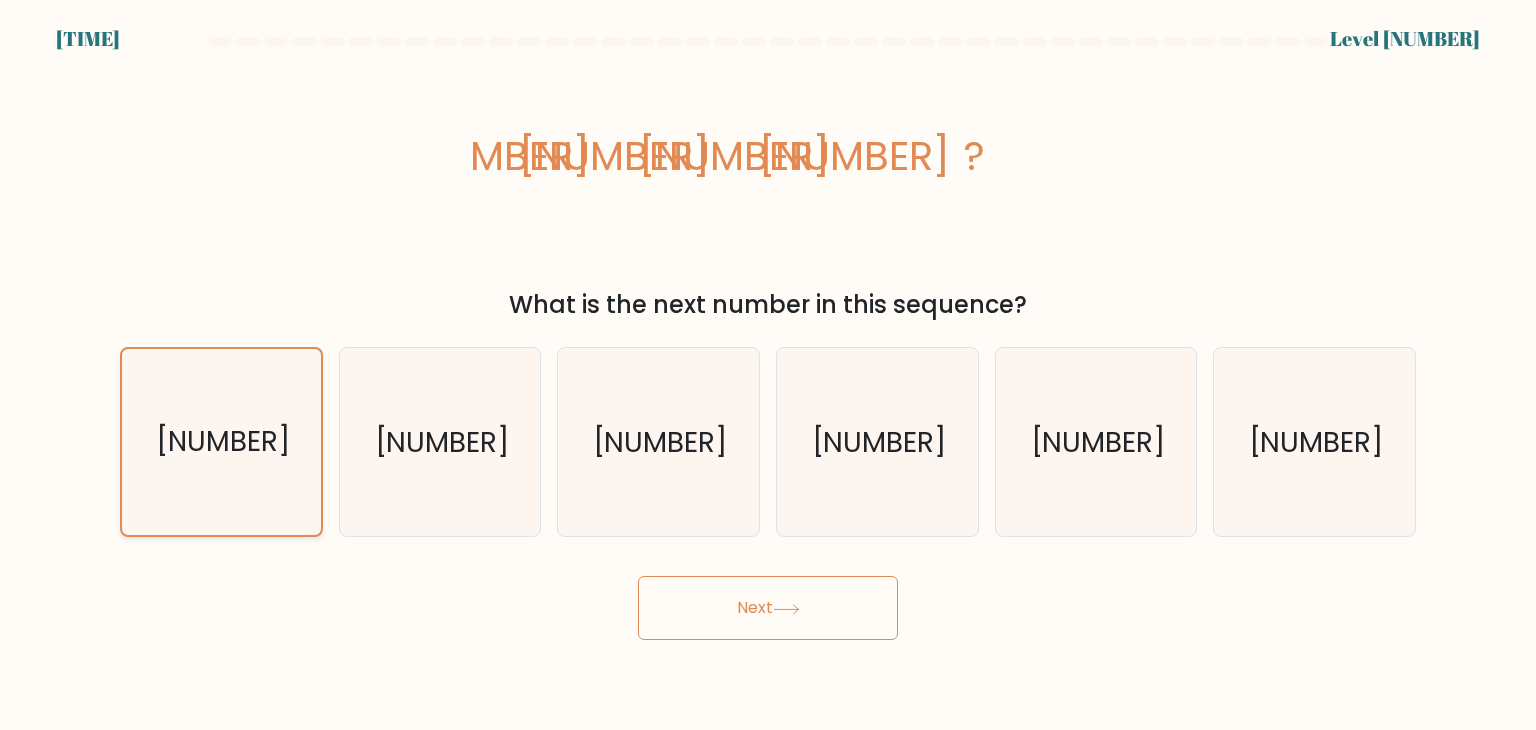click on "20" at bounding box center (221, 442) 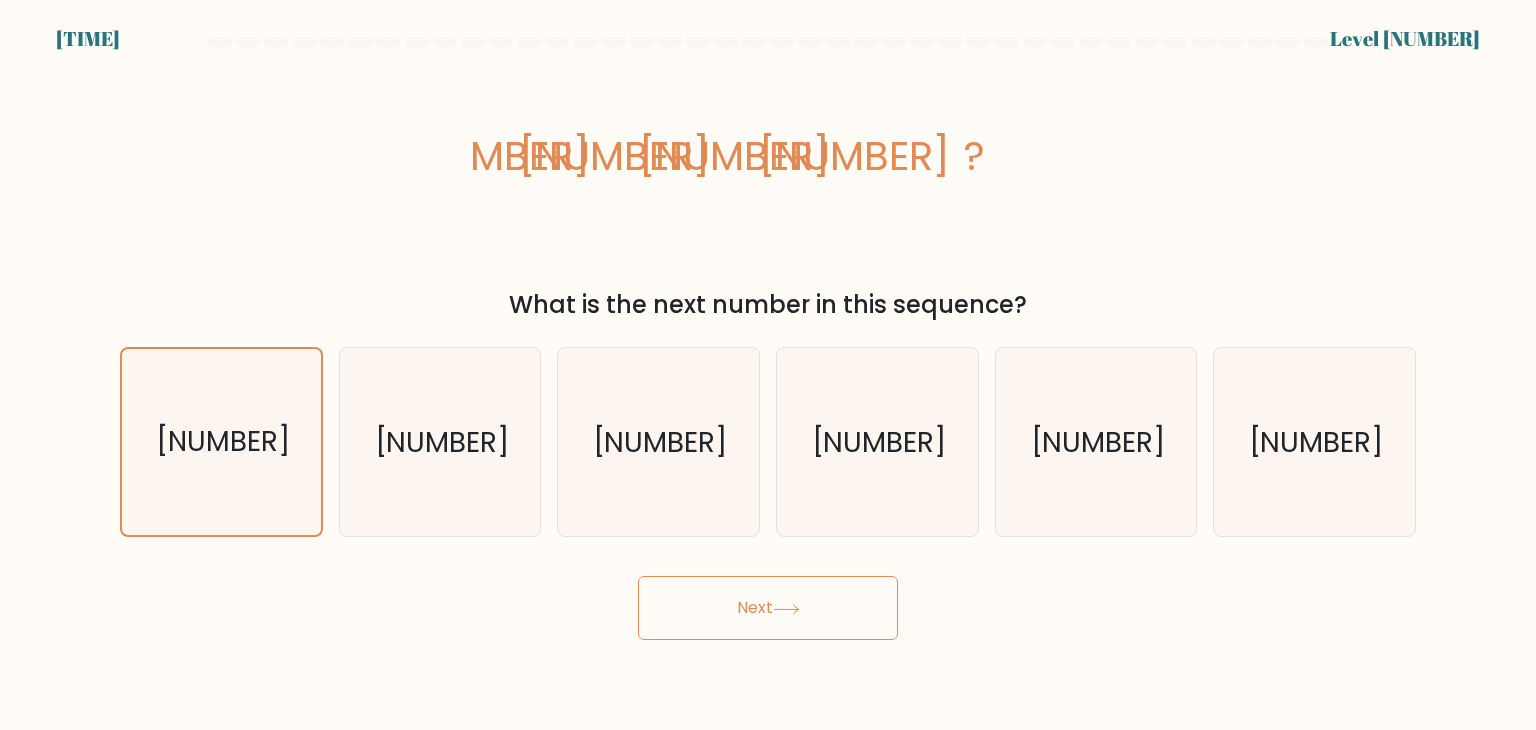 click on "Next" at bounding box center [768, 608] 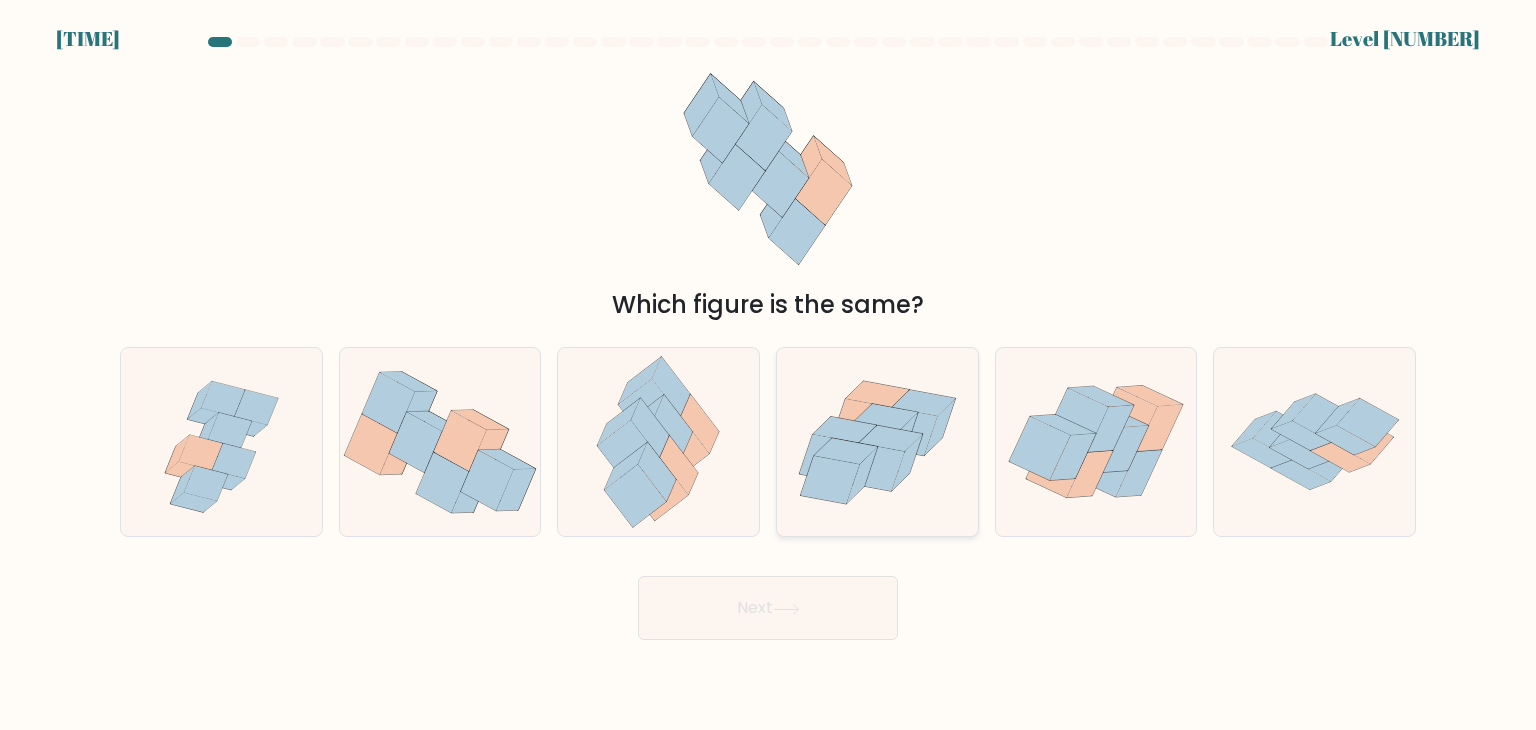 click at bounding box center [877, 442] 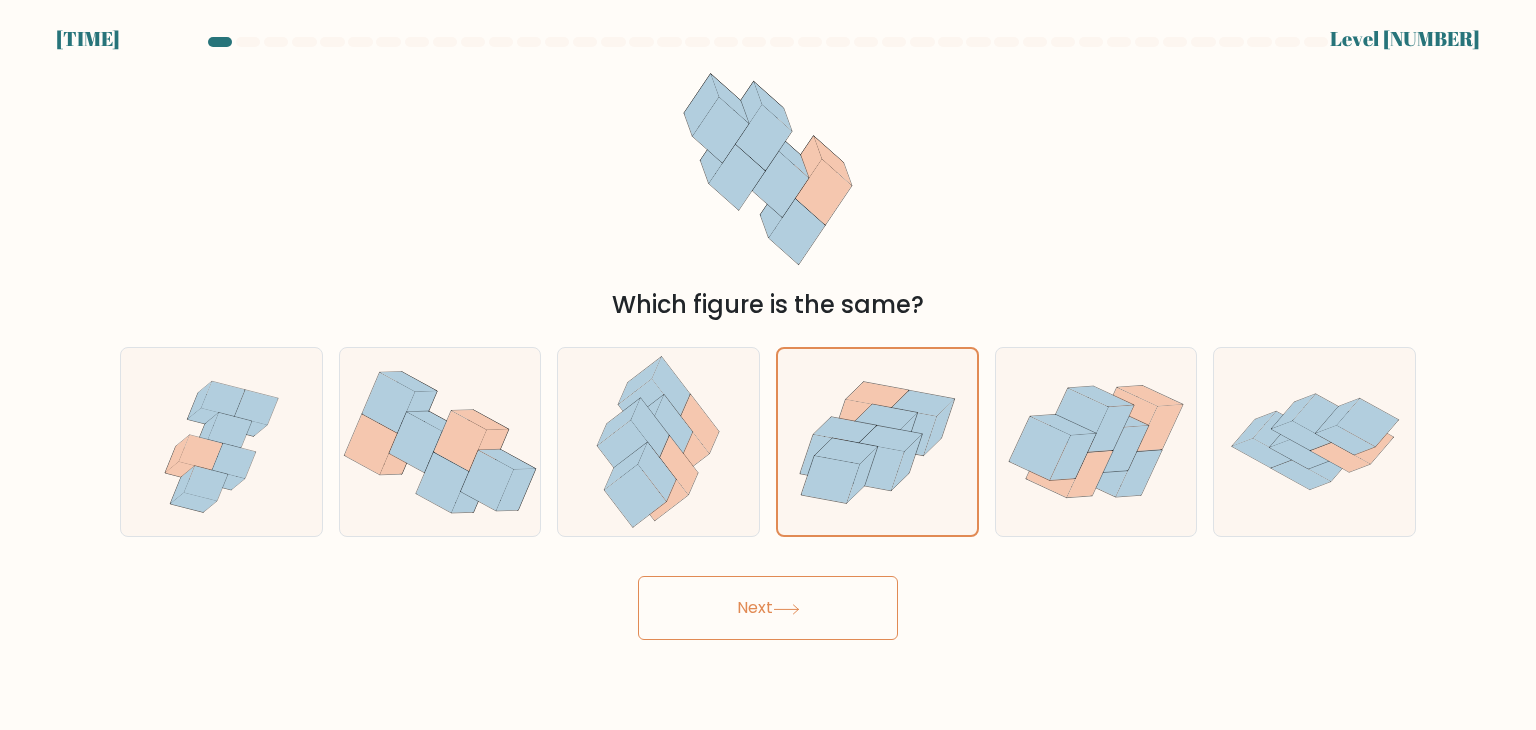 click on "Next" at bounding box center (768, 608) 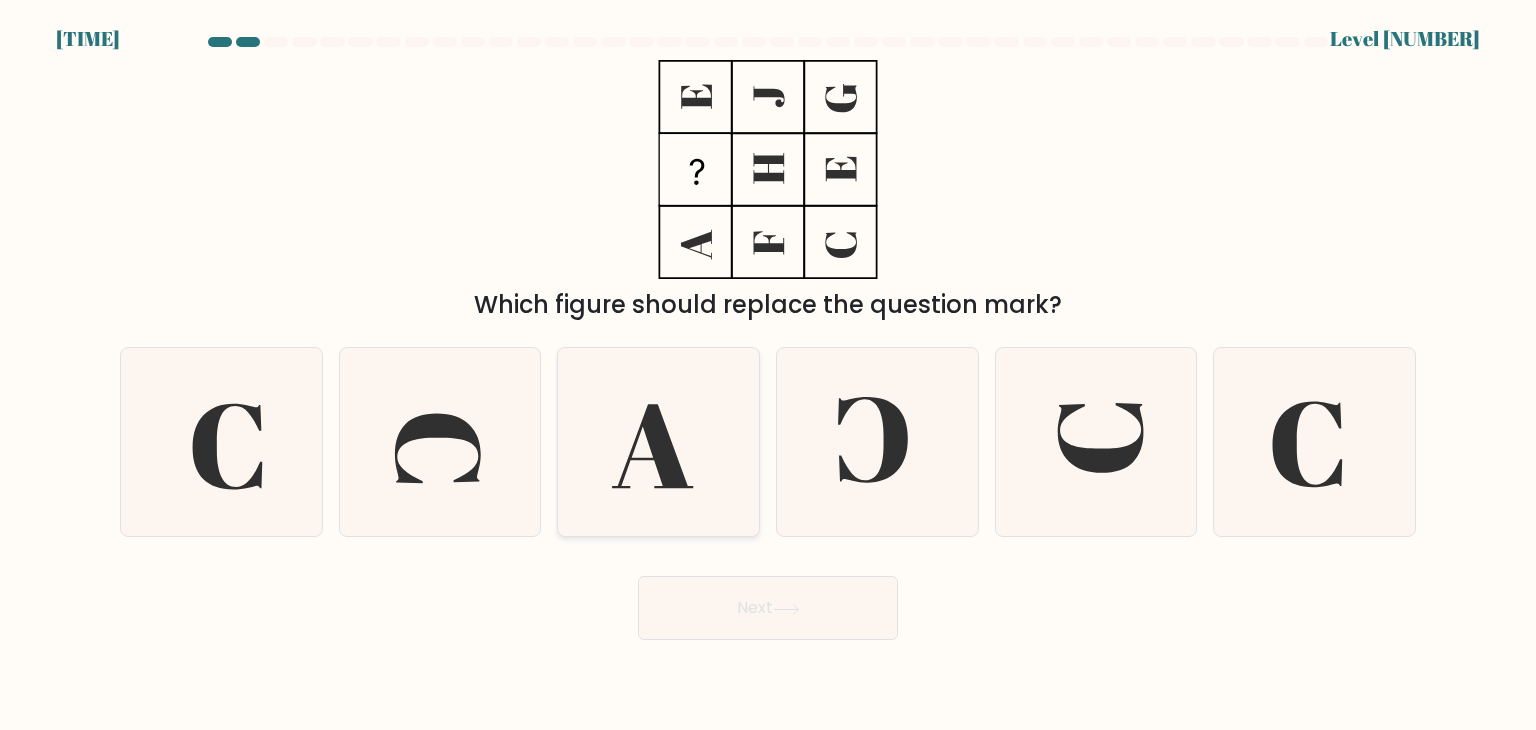 click at bounding box center (653, 446) 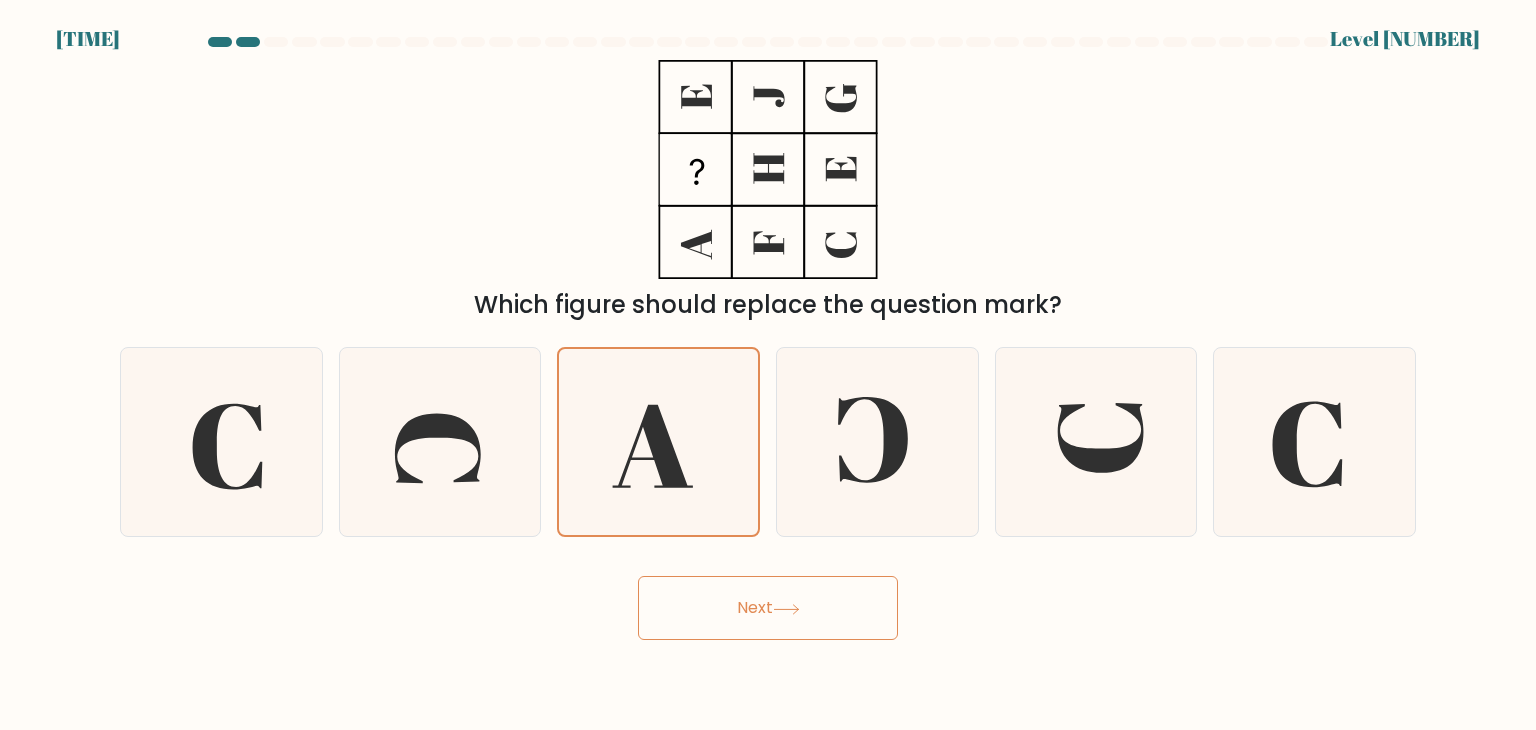 click on "Next" at bounding box center (768, 608) 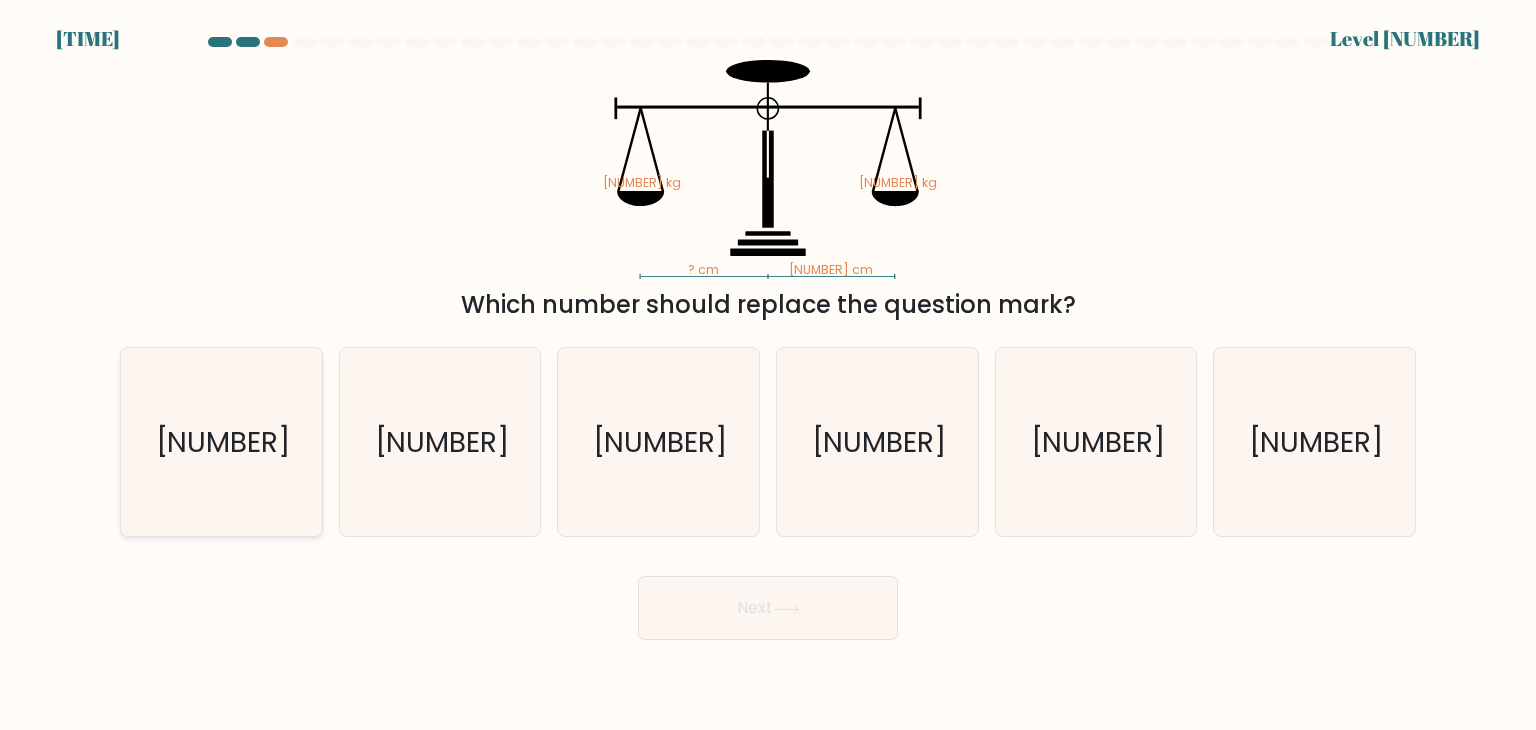click on "90" at bounding box center [223, 442] 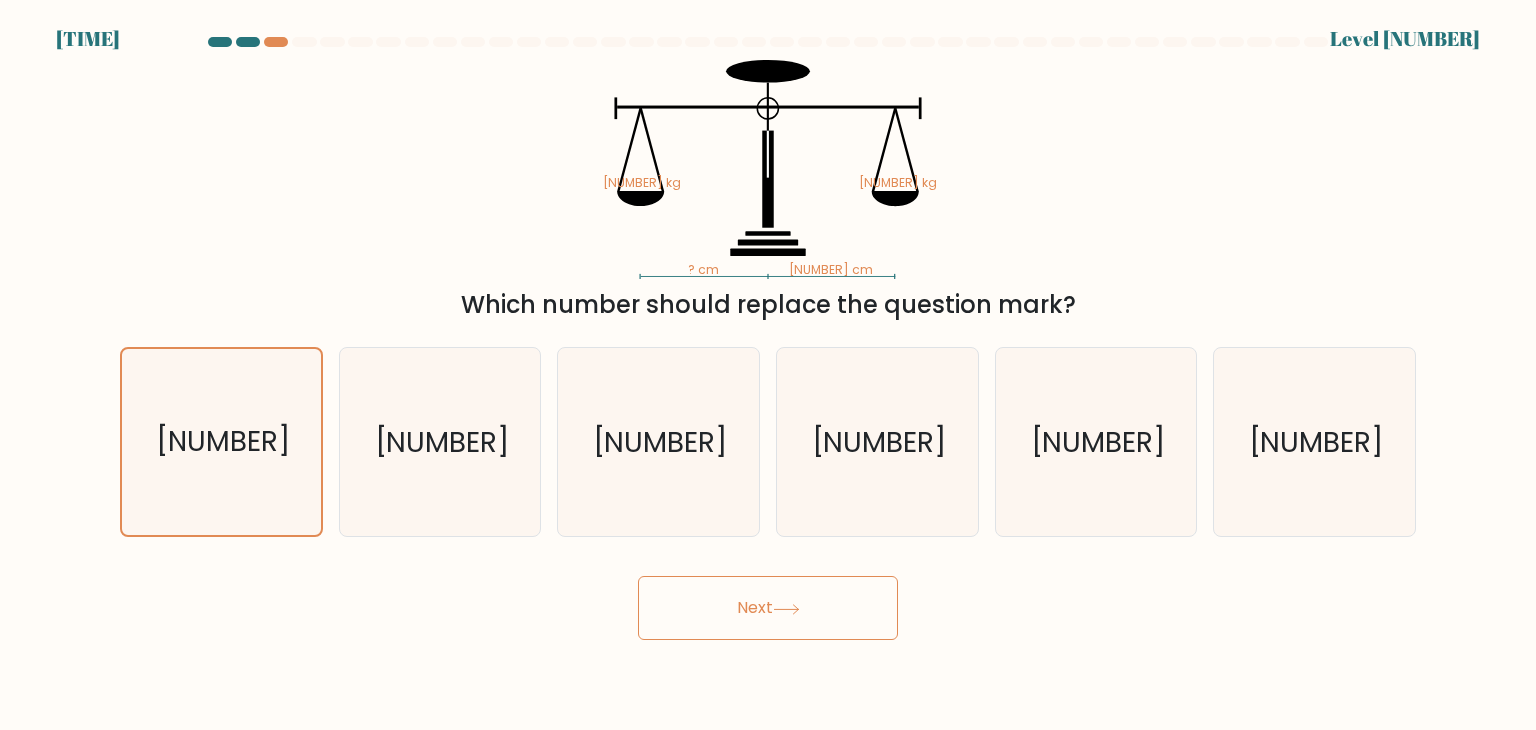click on "Next" at bounding box center [768, 608] 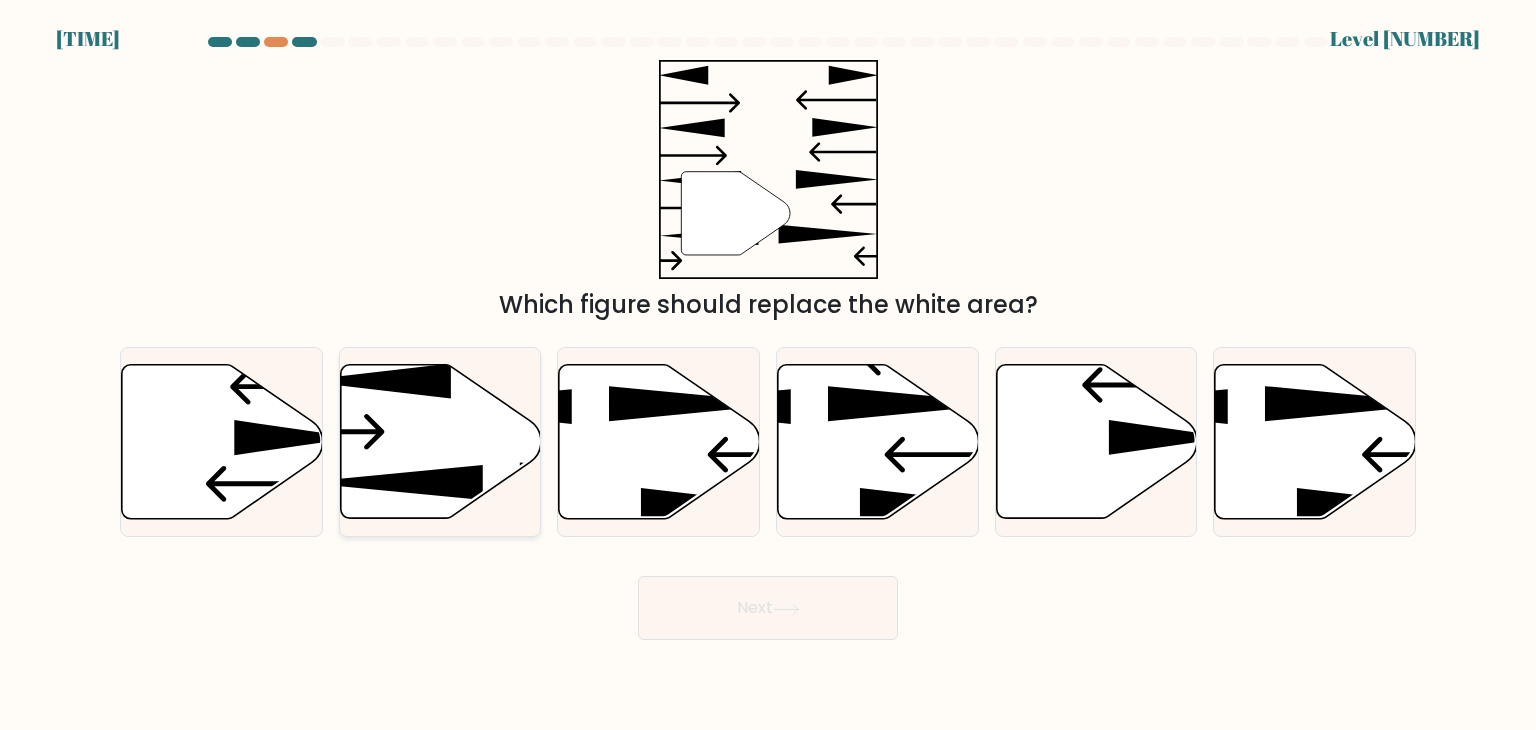 click at bounding box center (440, 442) 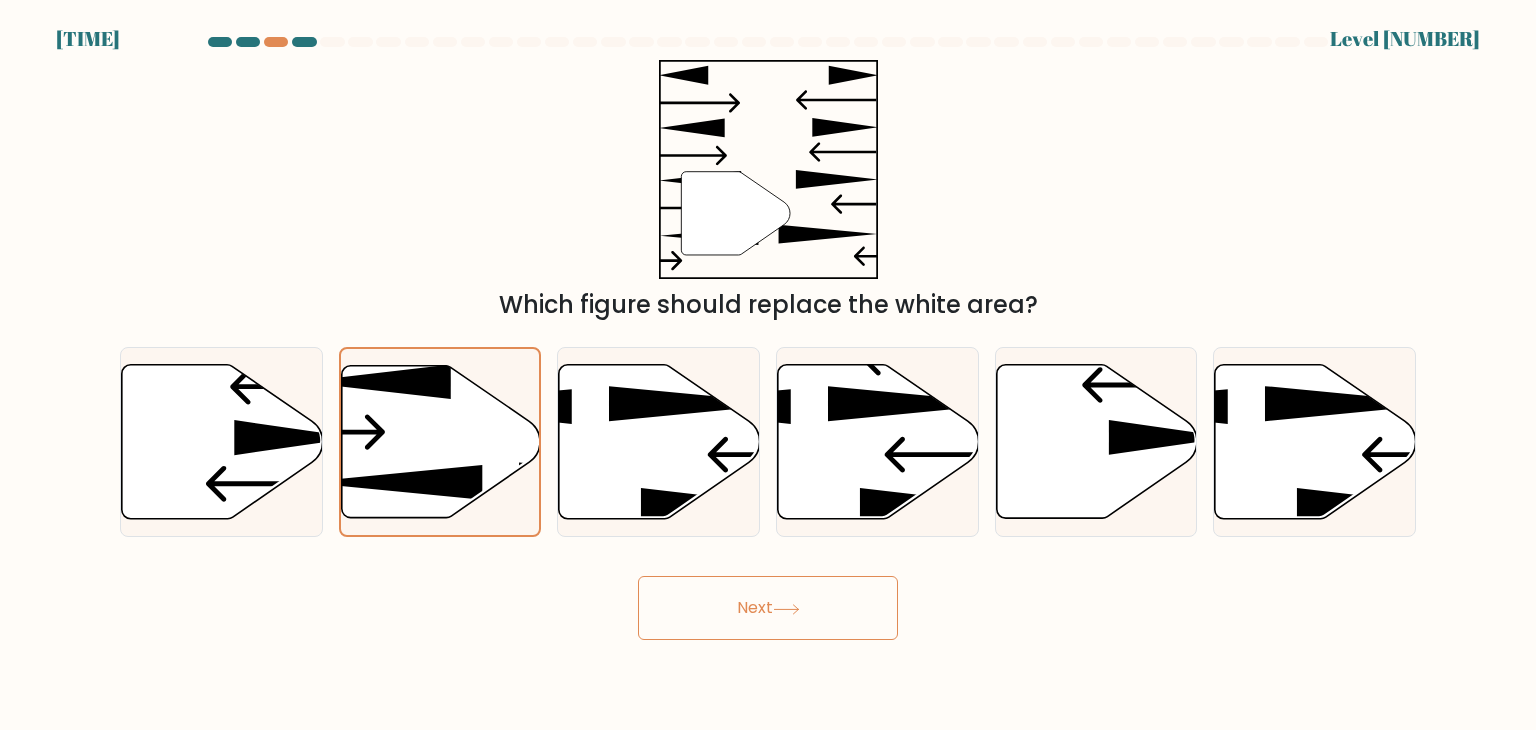 click on "Next" at bounding box center (768, 608) 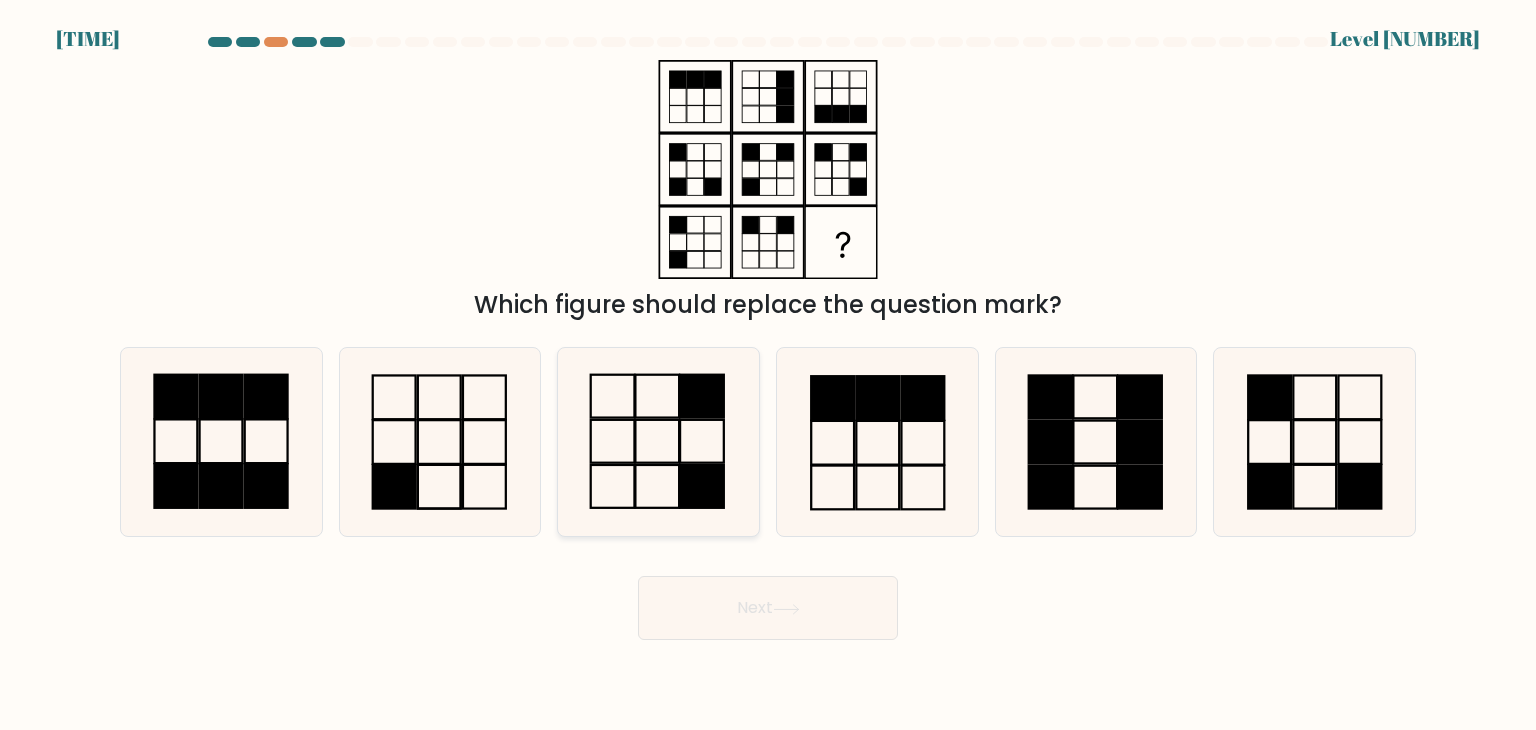 click at bounding box center (658, 442) 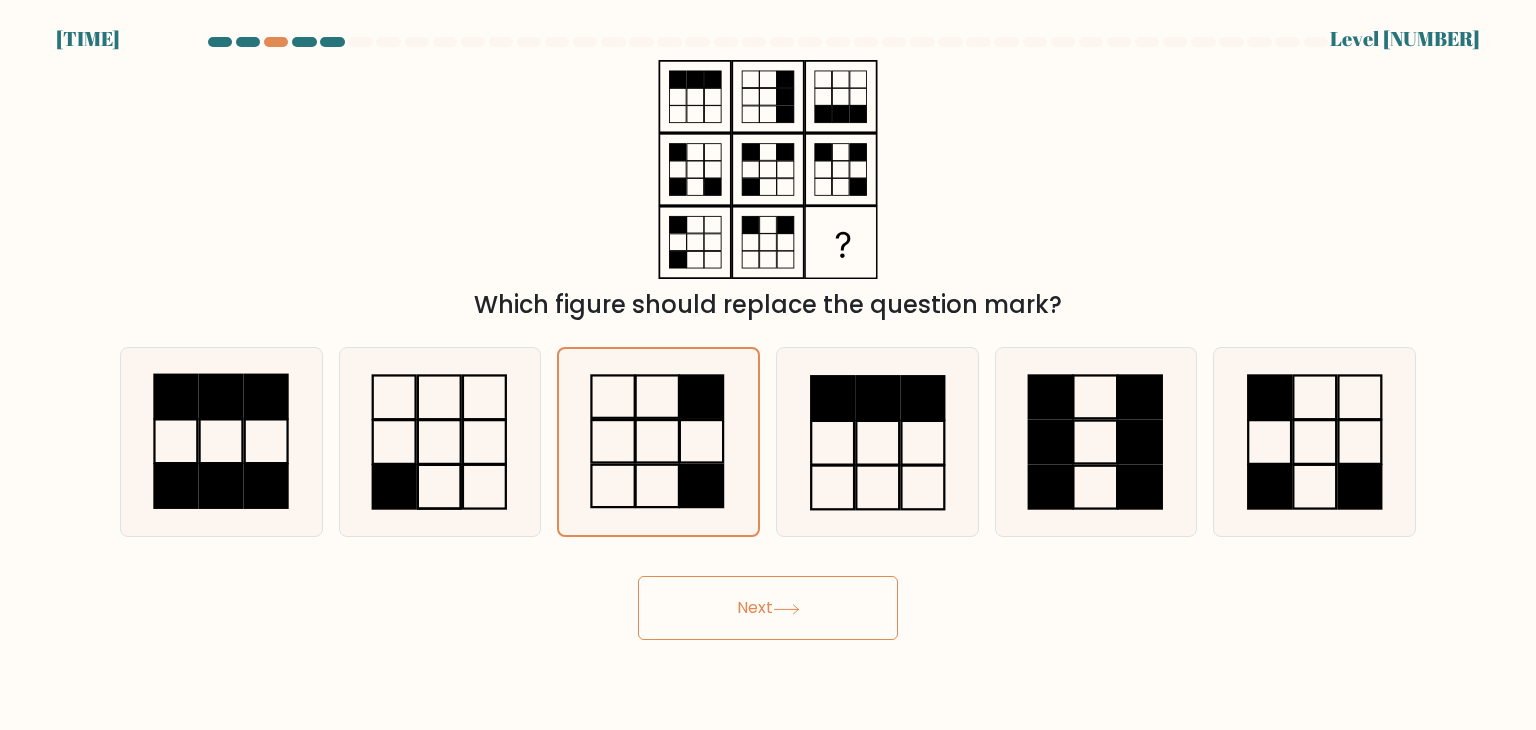 click on "Next" at bounding box center (768, 608) 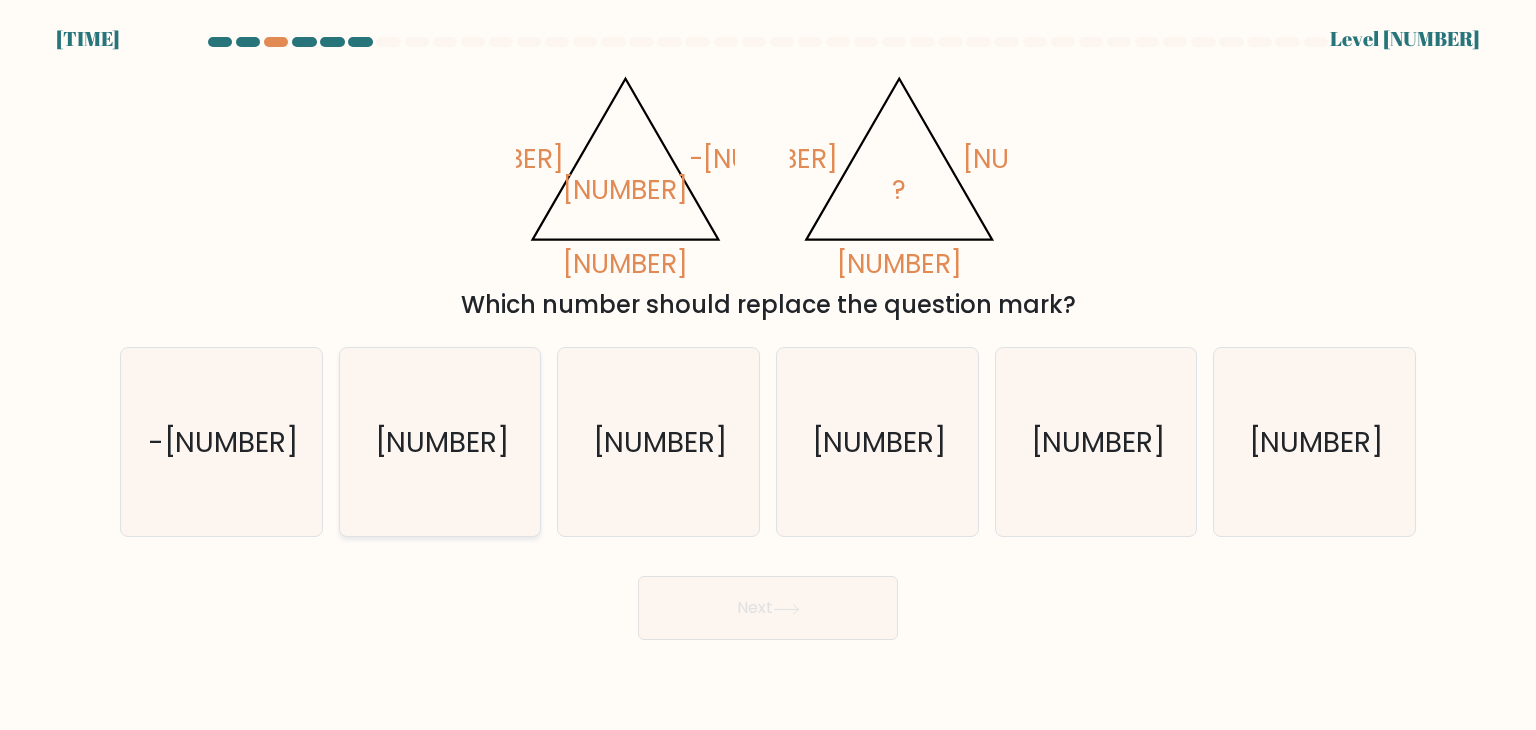 click on "36" at bounding box center (440, 442) 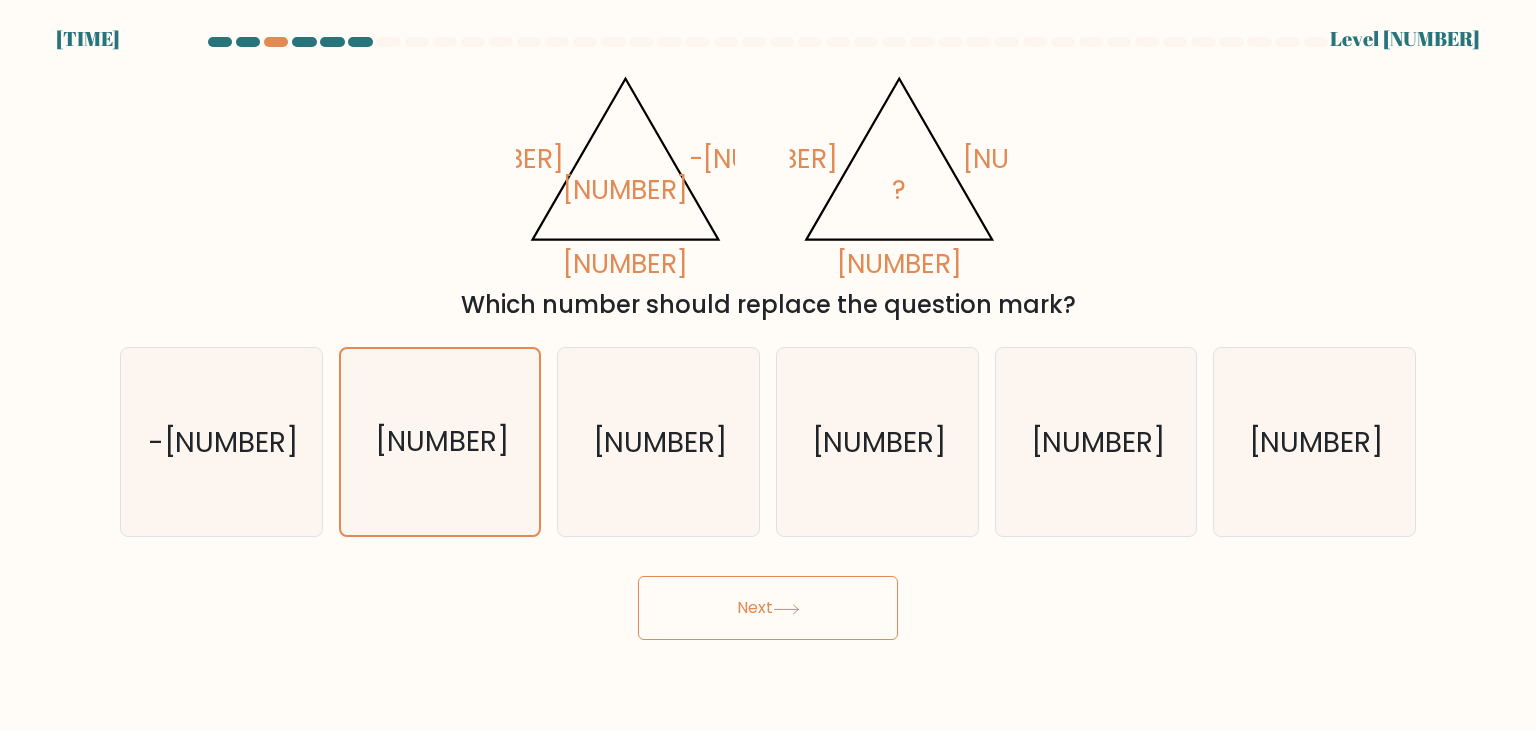 click on "Next" at bounding box center (768, 608) 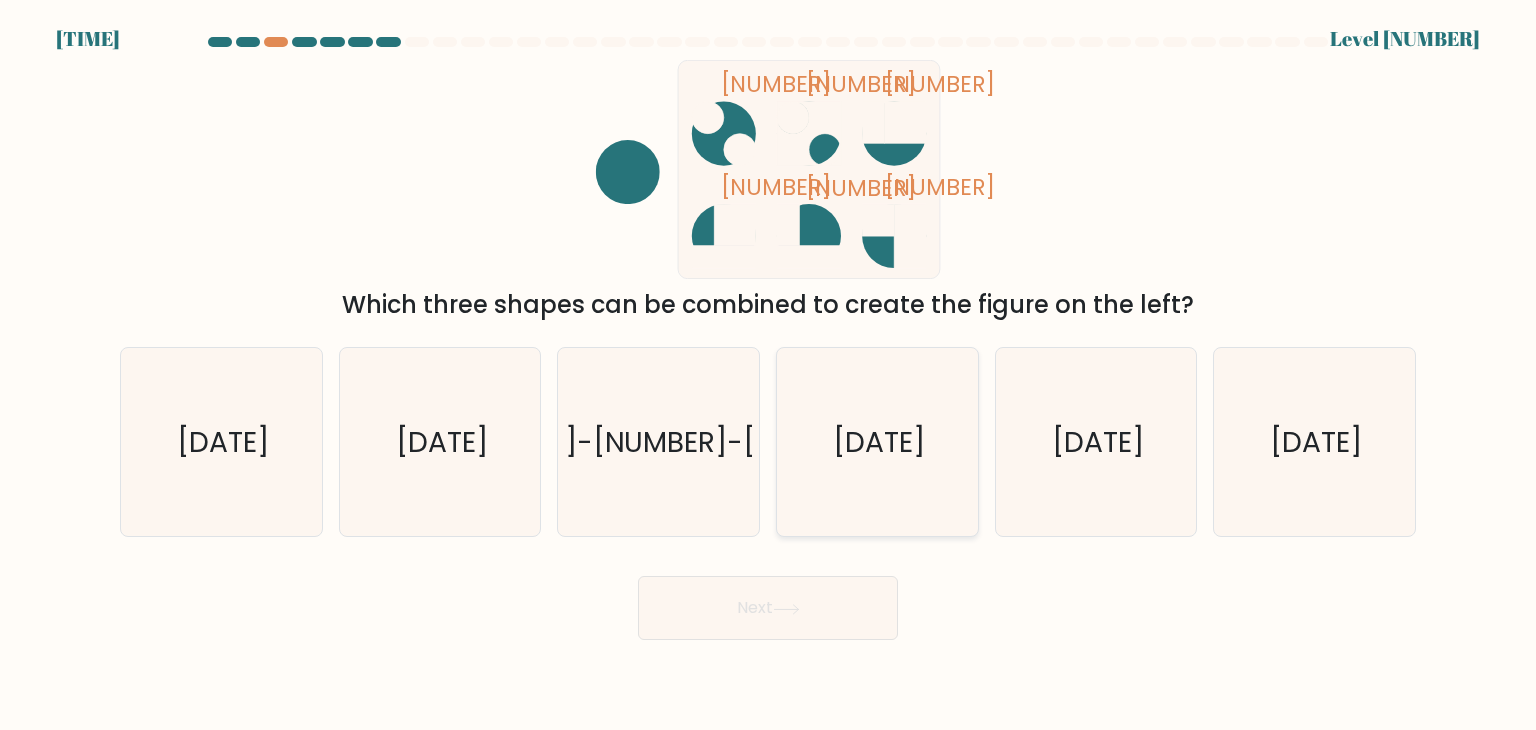 click on "3-4-5" at bounding box center (877, 442) 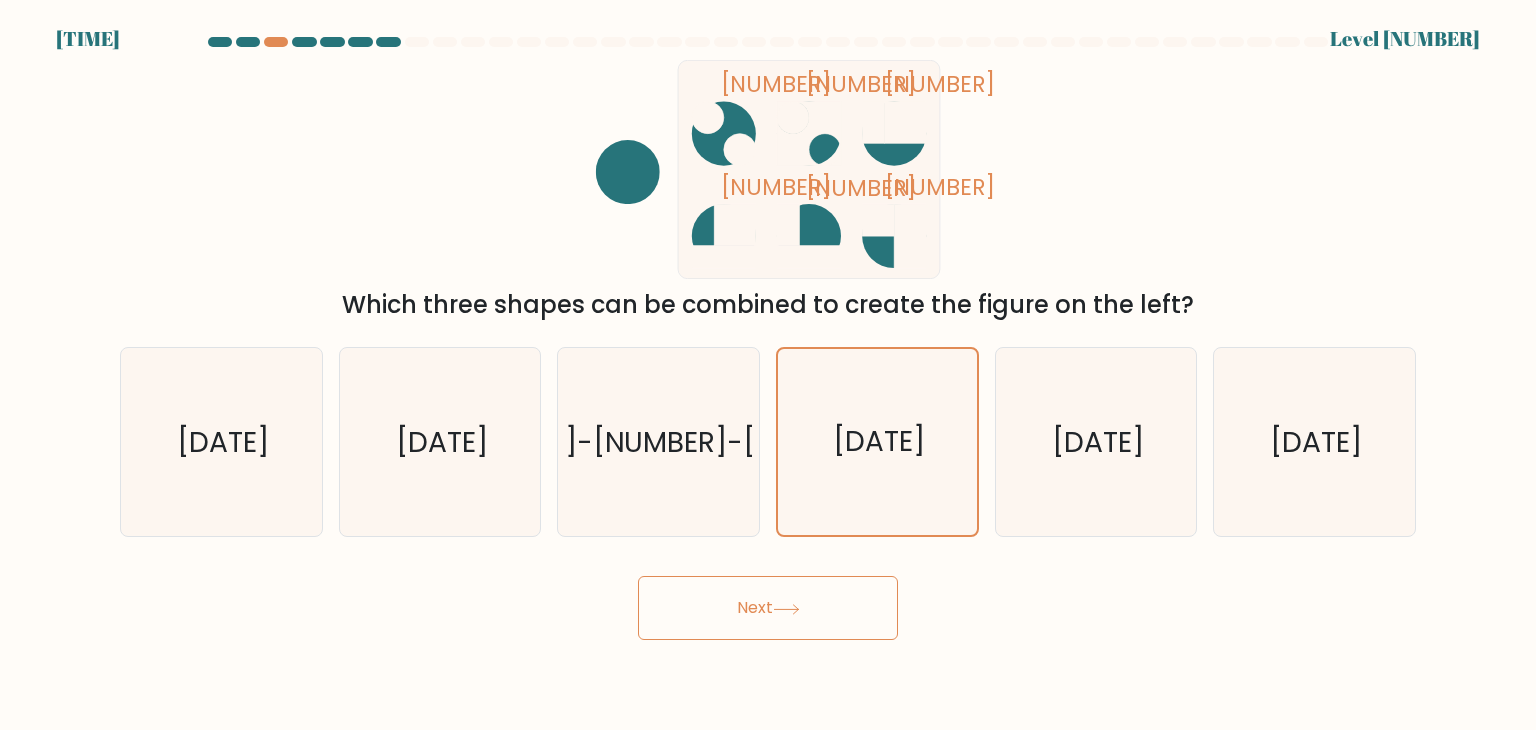 click on "Next" at bounding box center [768, 608] 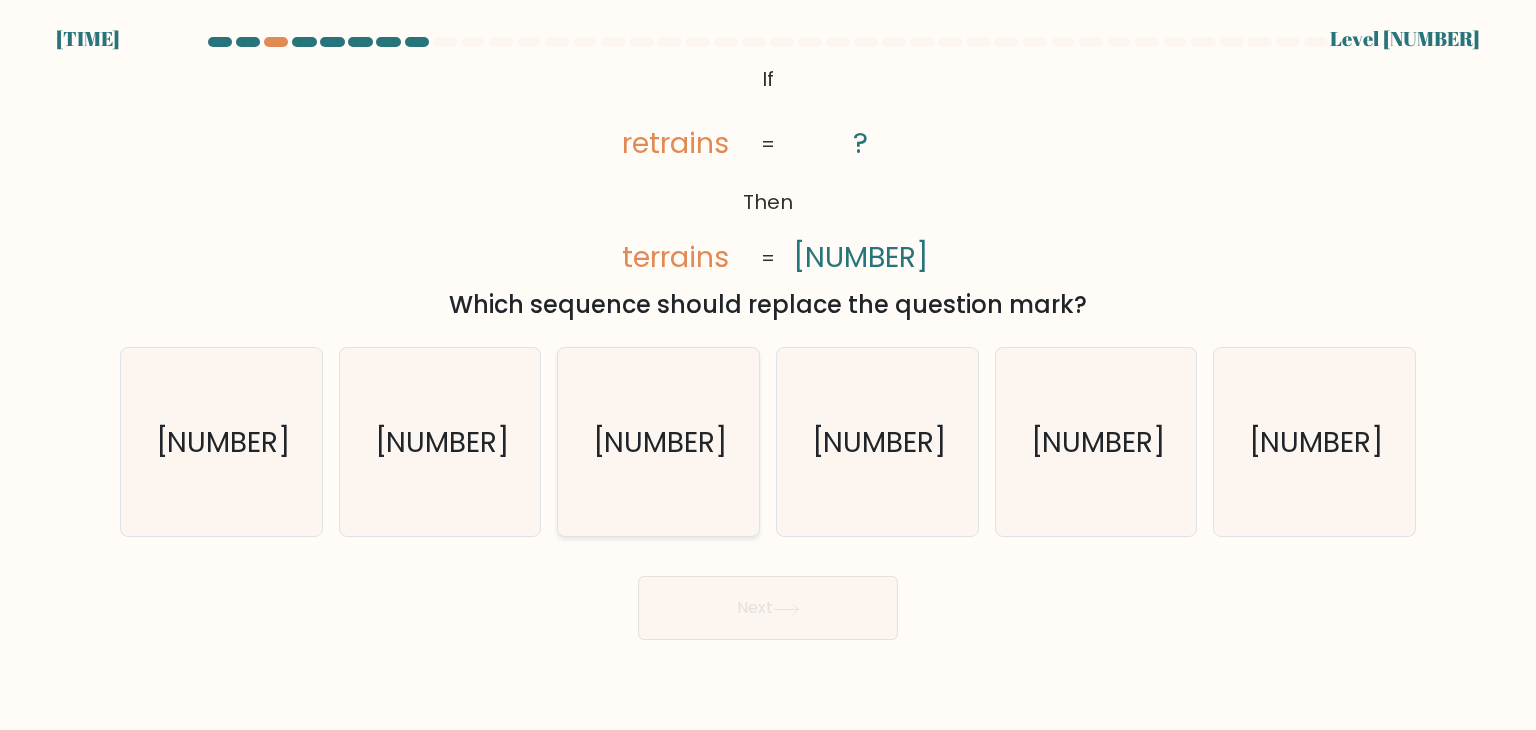 click on "86784293" at bounding box center [660, 442] 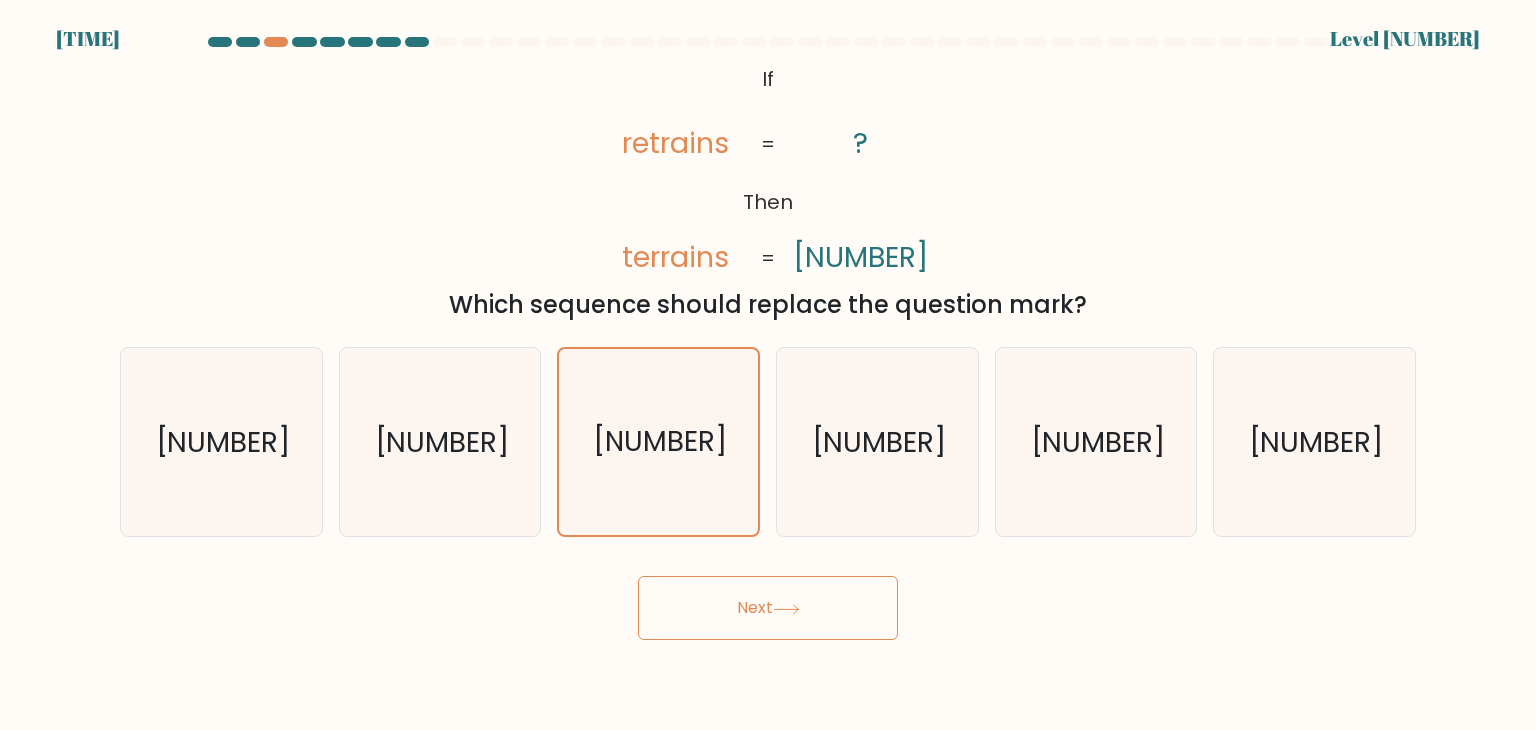 click on "Next" at bounding box center (768, 608) 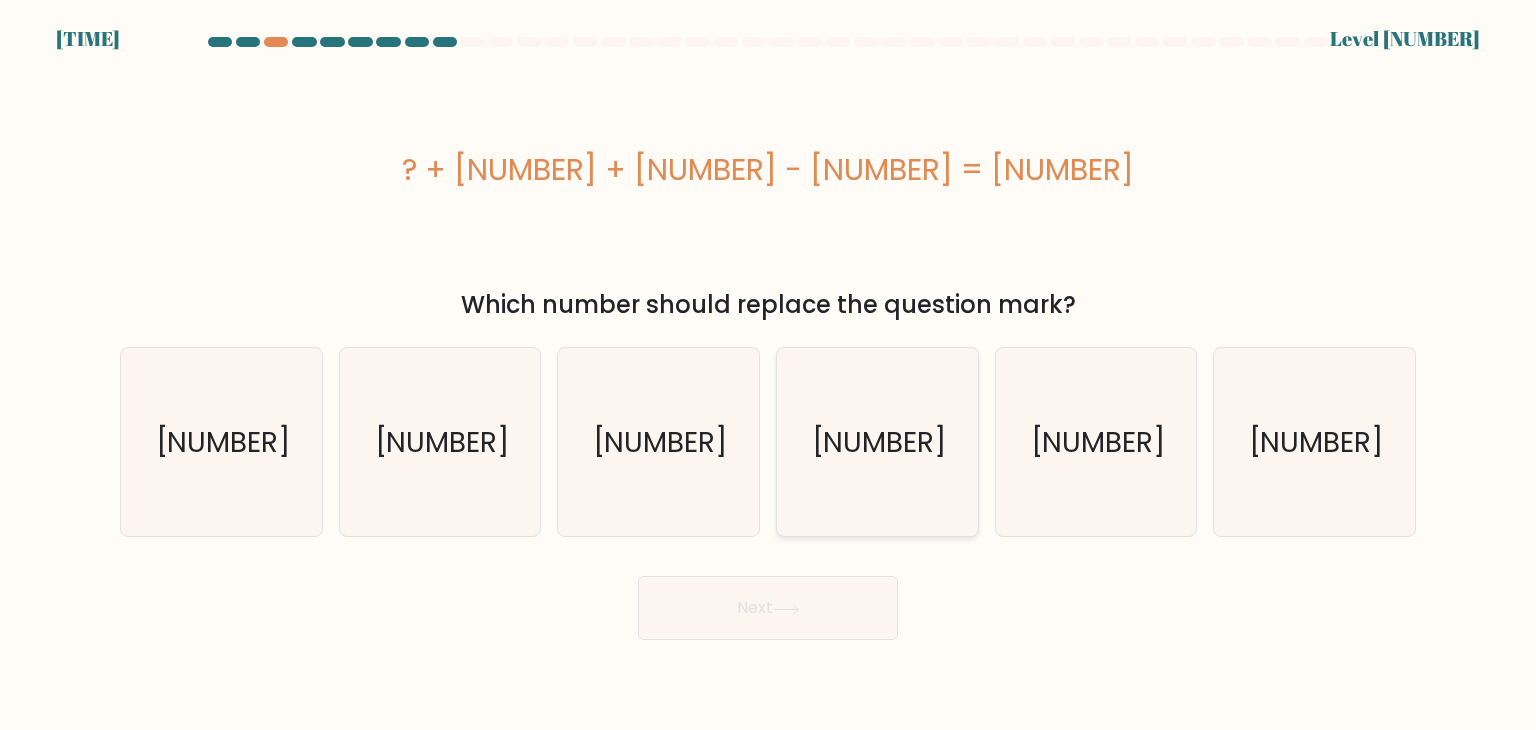 click on "50" at bounding box center [879, 442] 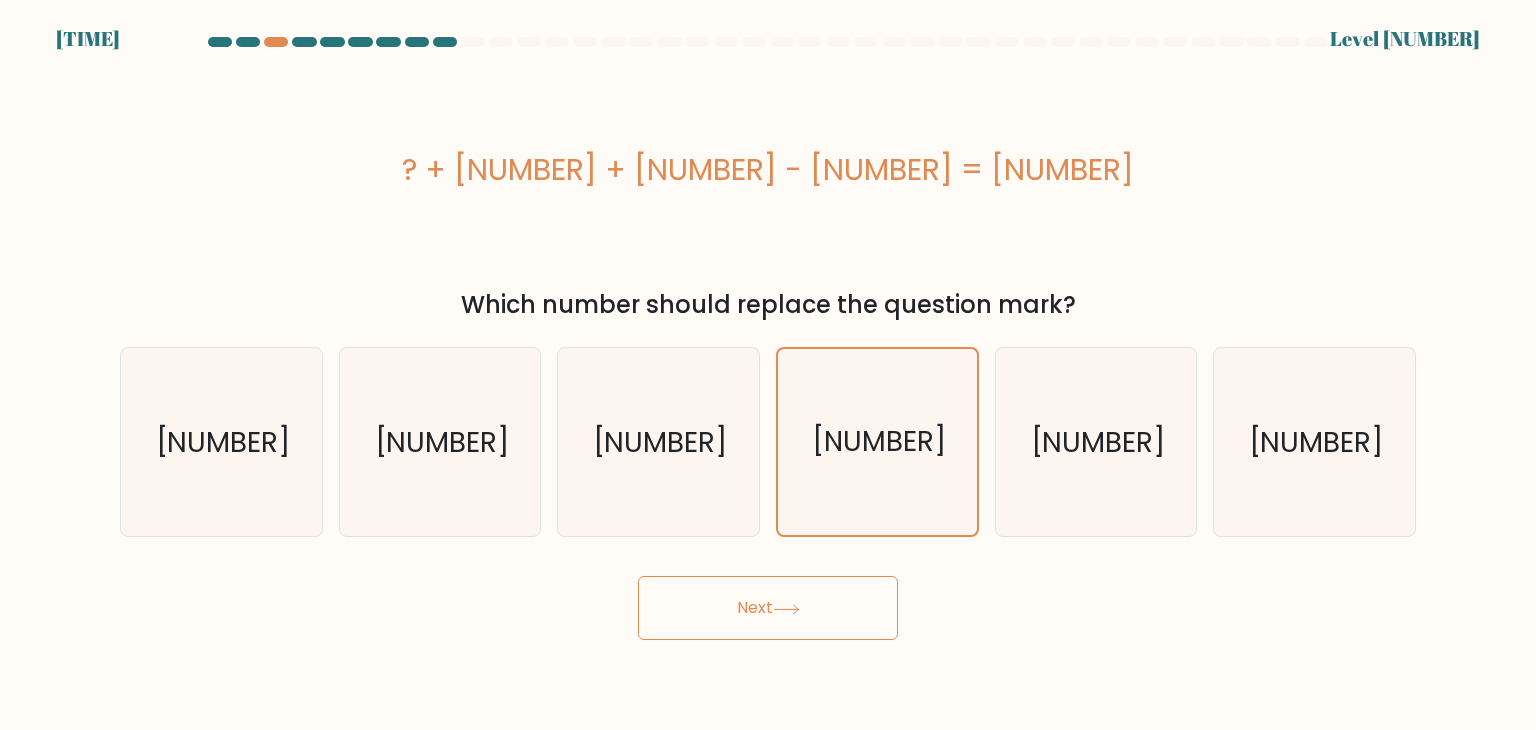 click on "Next" at bounding box center [768, 608] 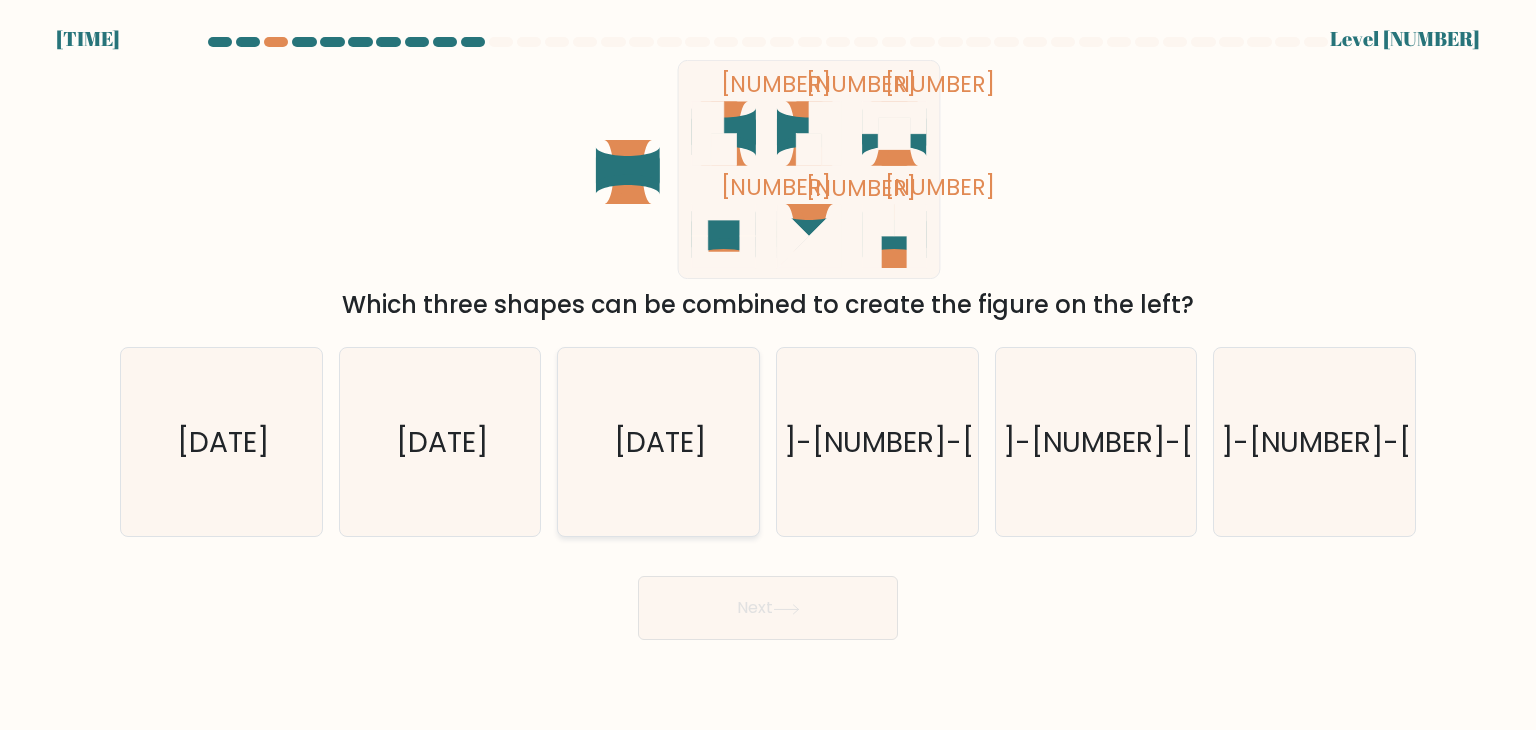 click on "1-3-4" at bounding box center (658, 442) 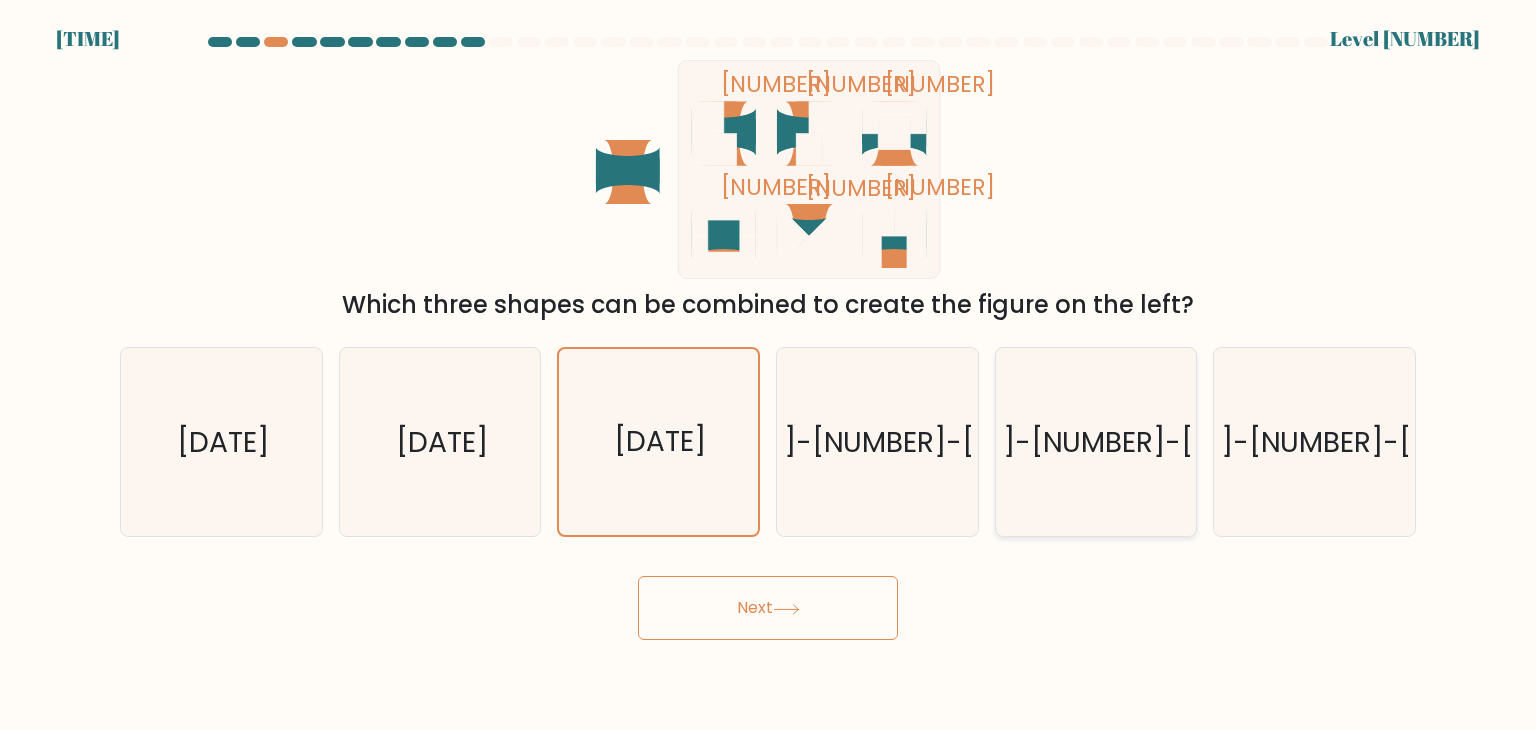 click on "1-2-6" at bounding box center (1096, 442) 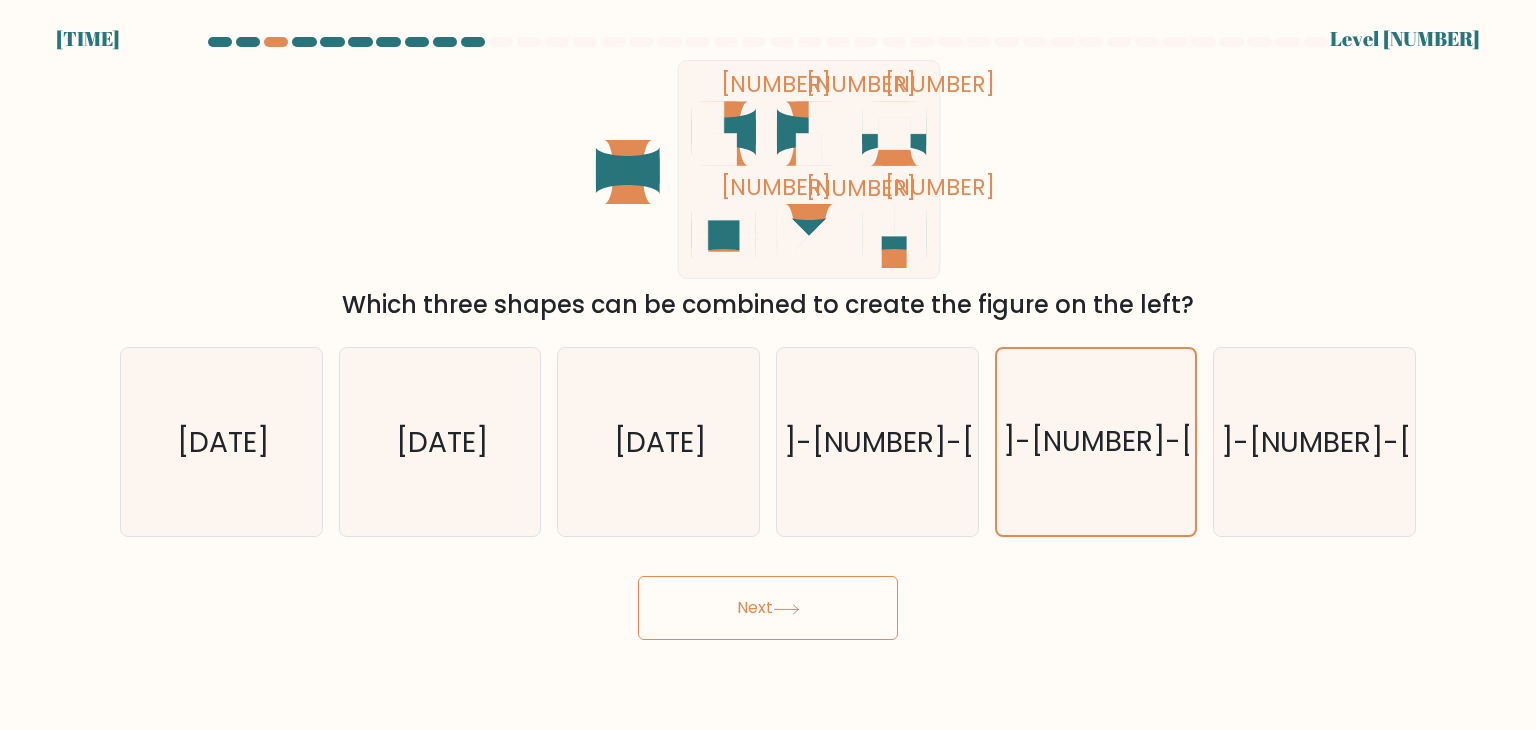 click on "Next" at bounding box center (768, 608) 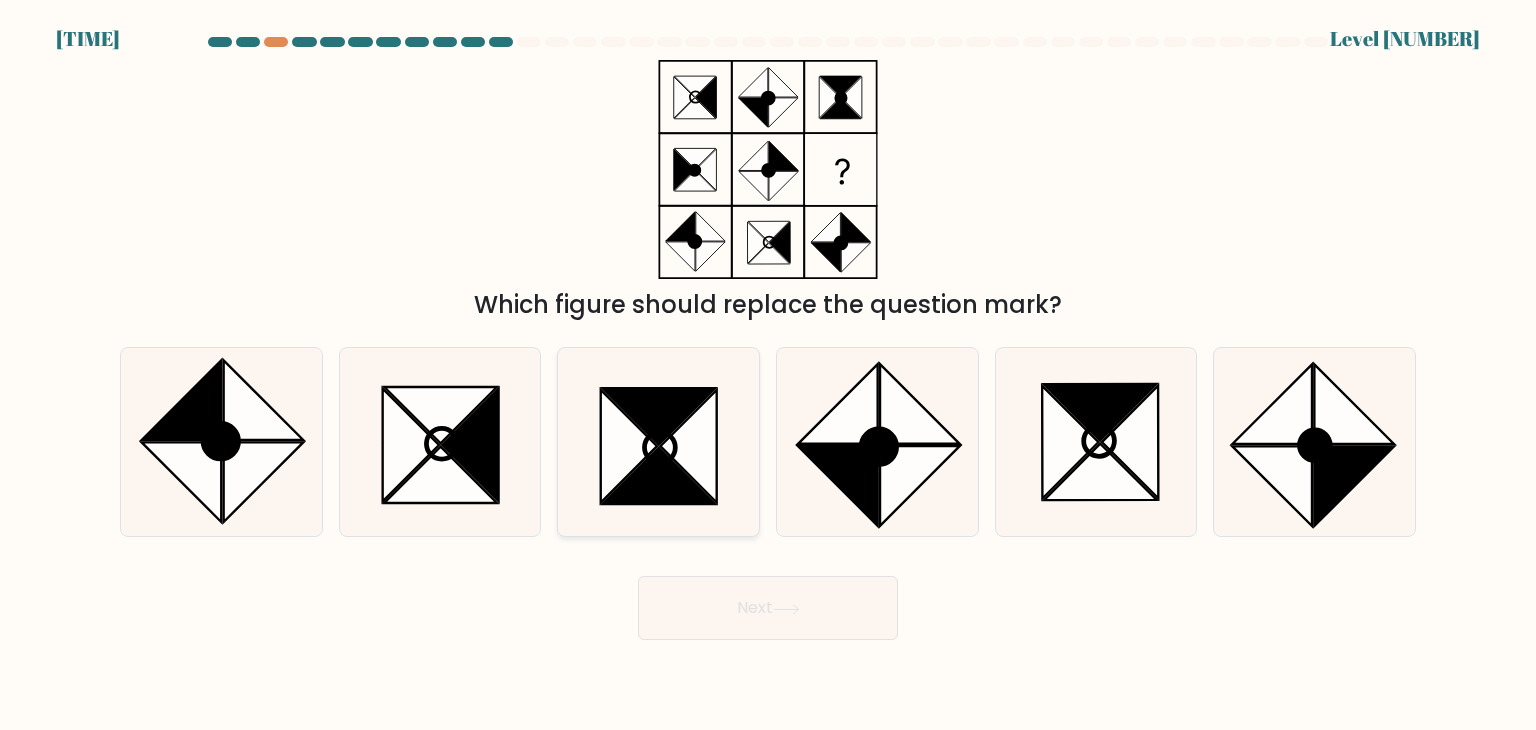 click at bounding box center [689, 446] 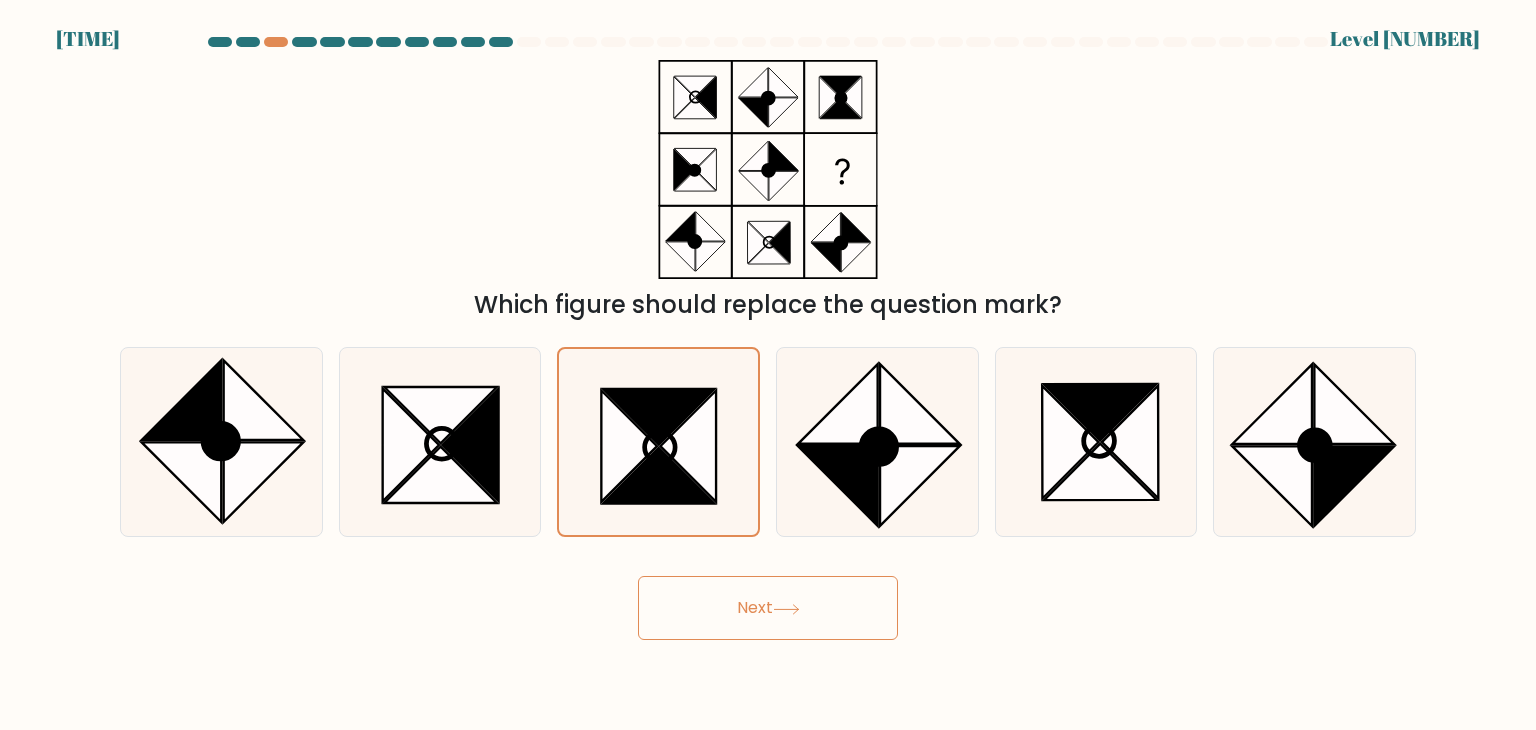 click on "Next" at bounding box center (768, 608) 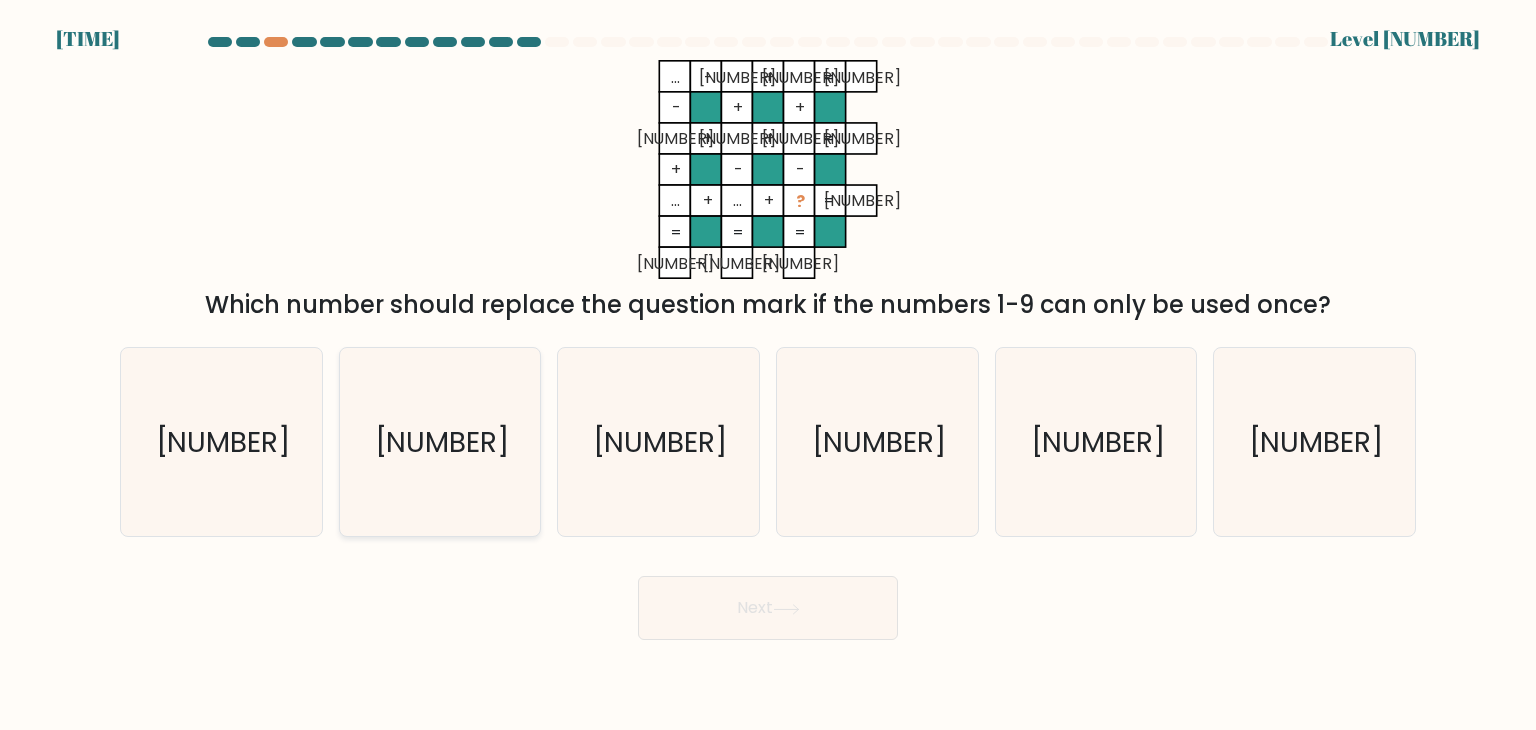 click on "8" at bounding box center (440, 442) 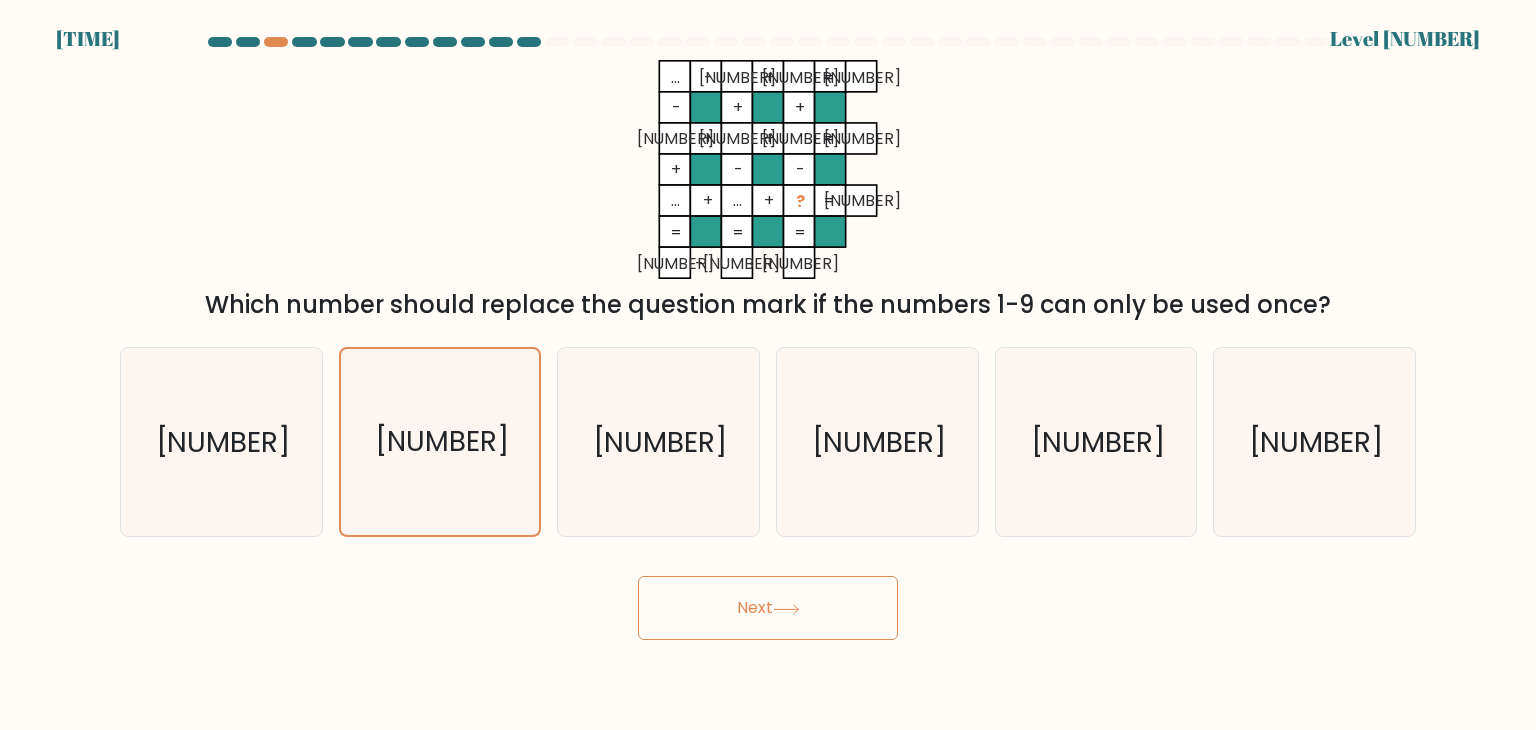 click on "Next" at bounding box center [768, 608] 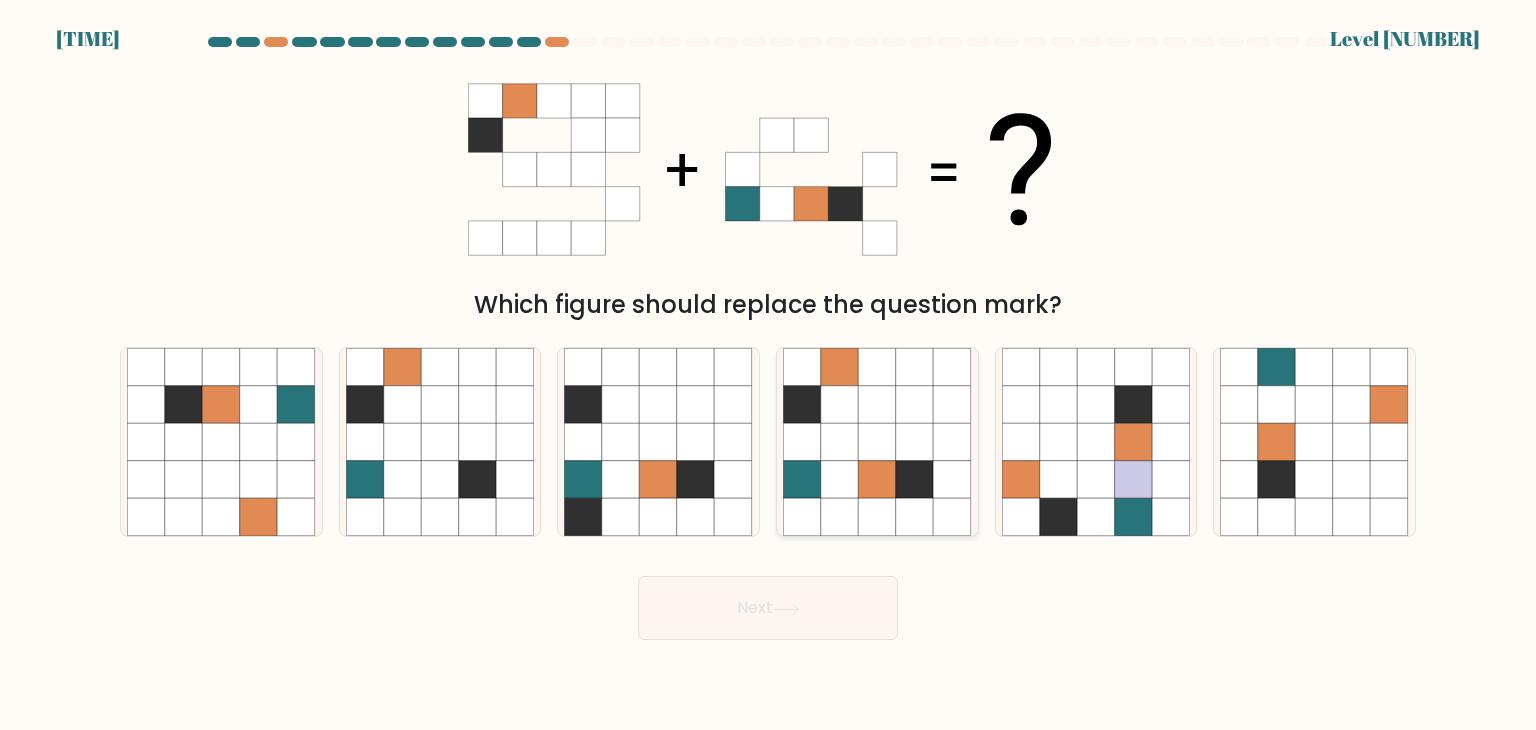 click at bounding box center [840, 480] 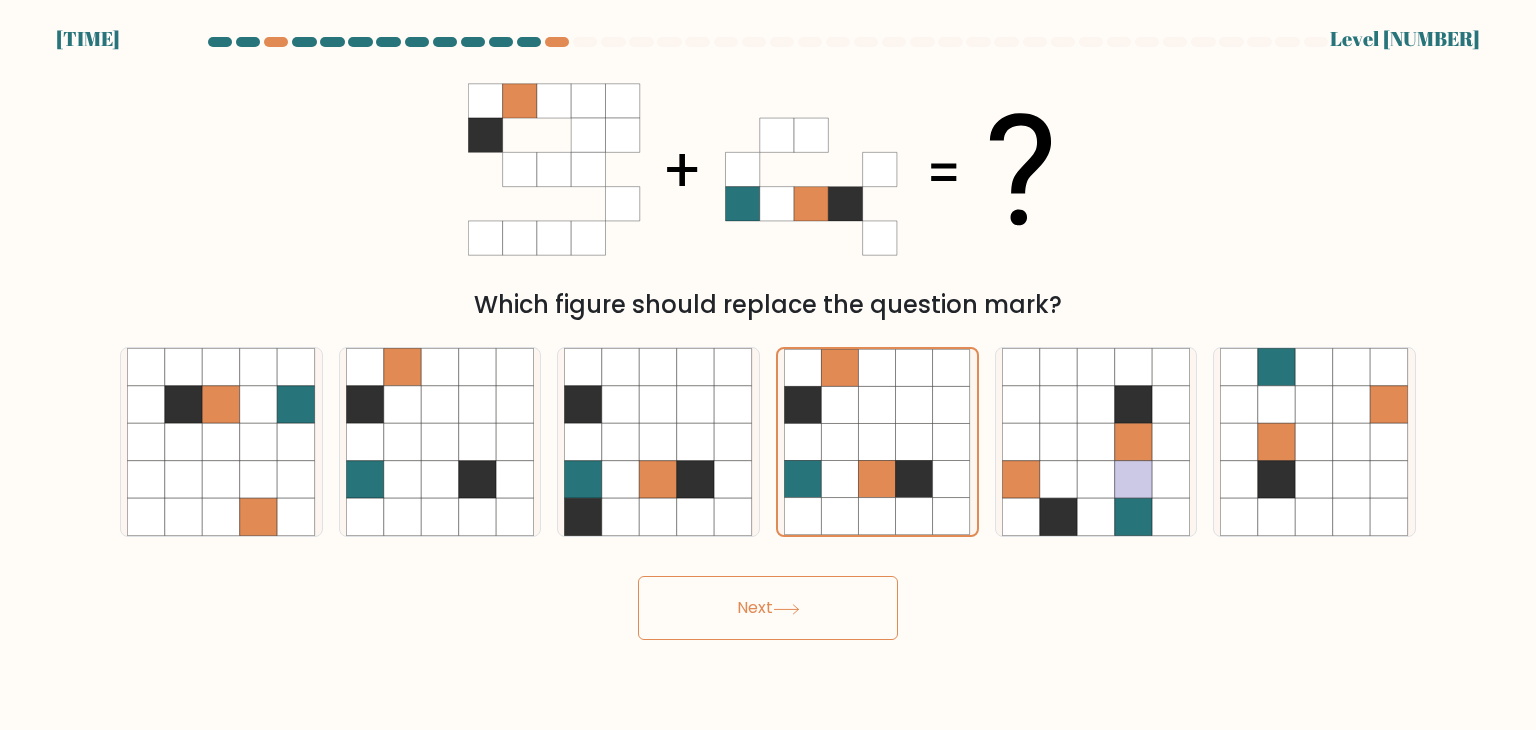 click on "Next" at bounding box center [768, 608] 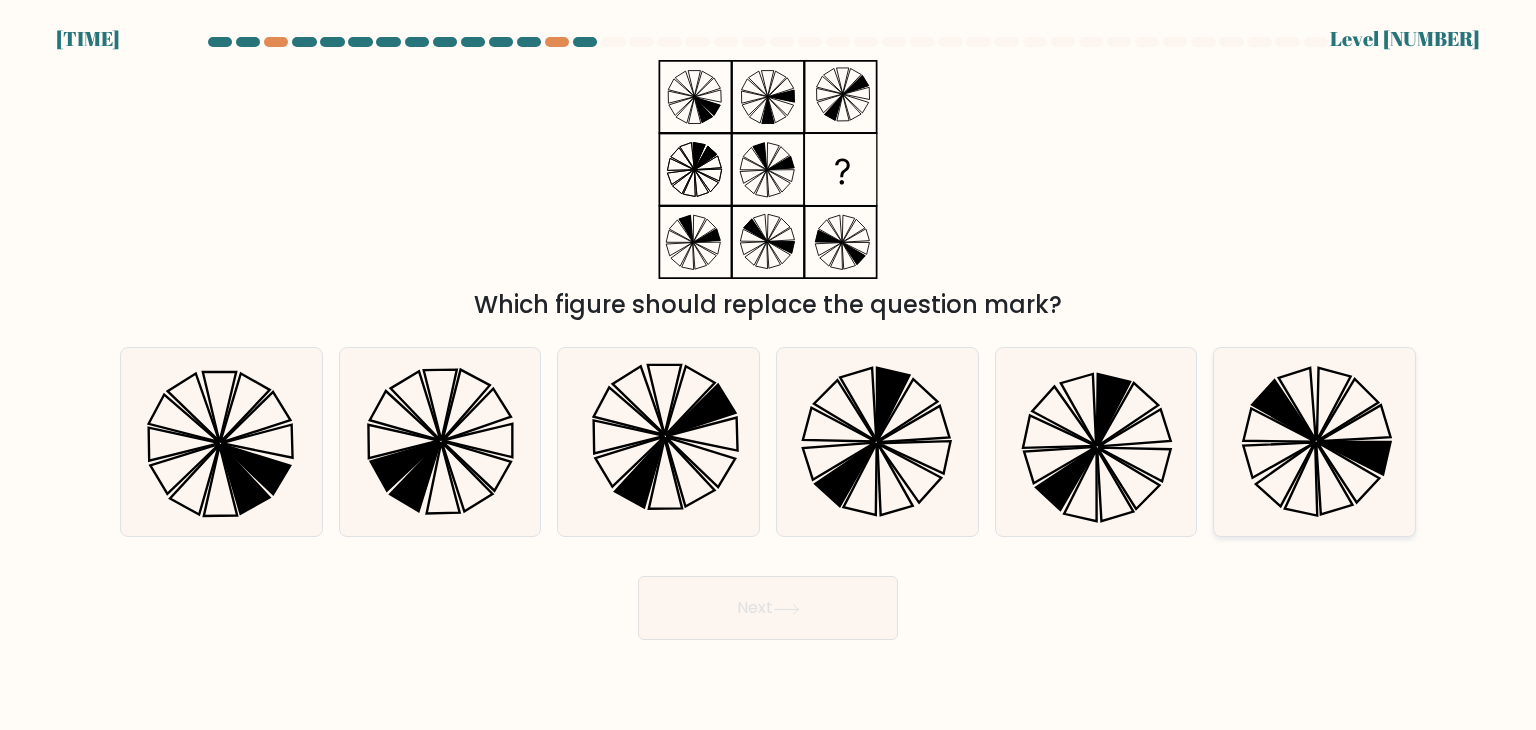 click at bounding box center [1284, 410] 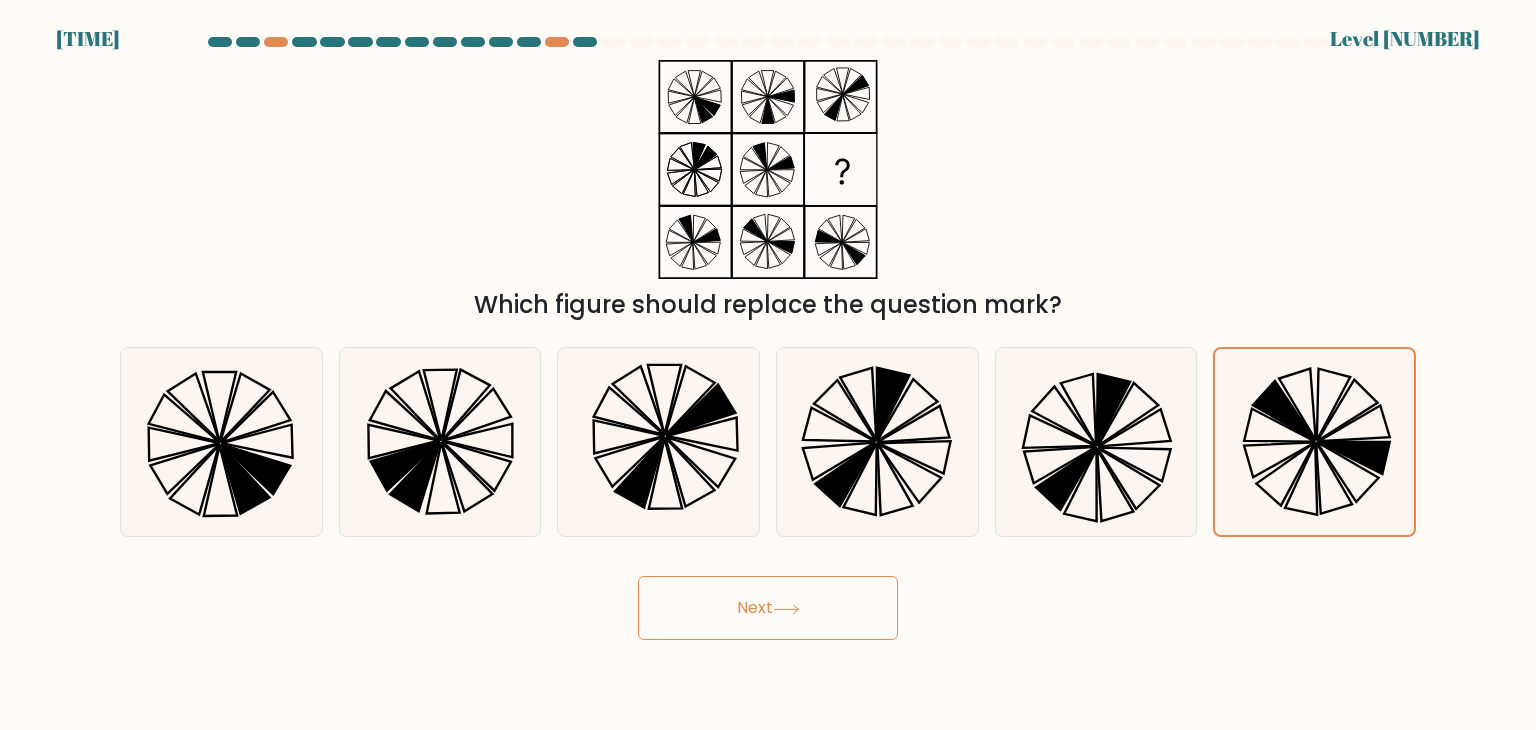 click on "Next" at bounding box center (768, 608) 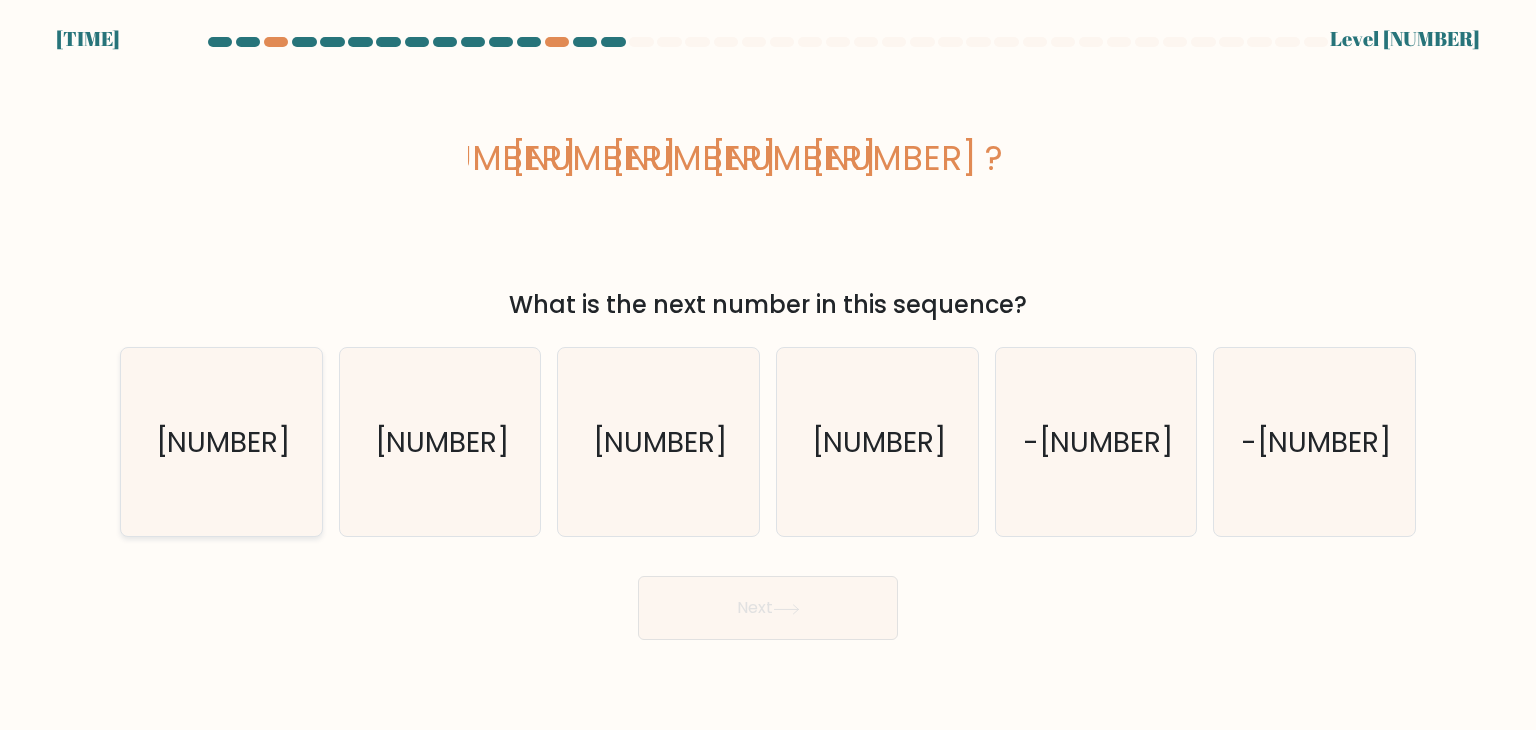 click on "57" at bounding box center (221, 442) 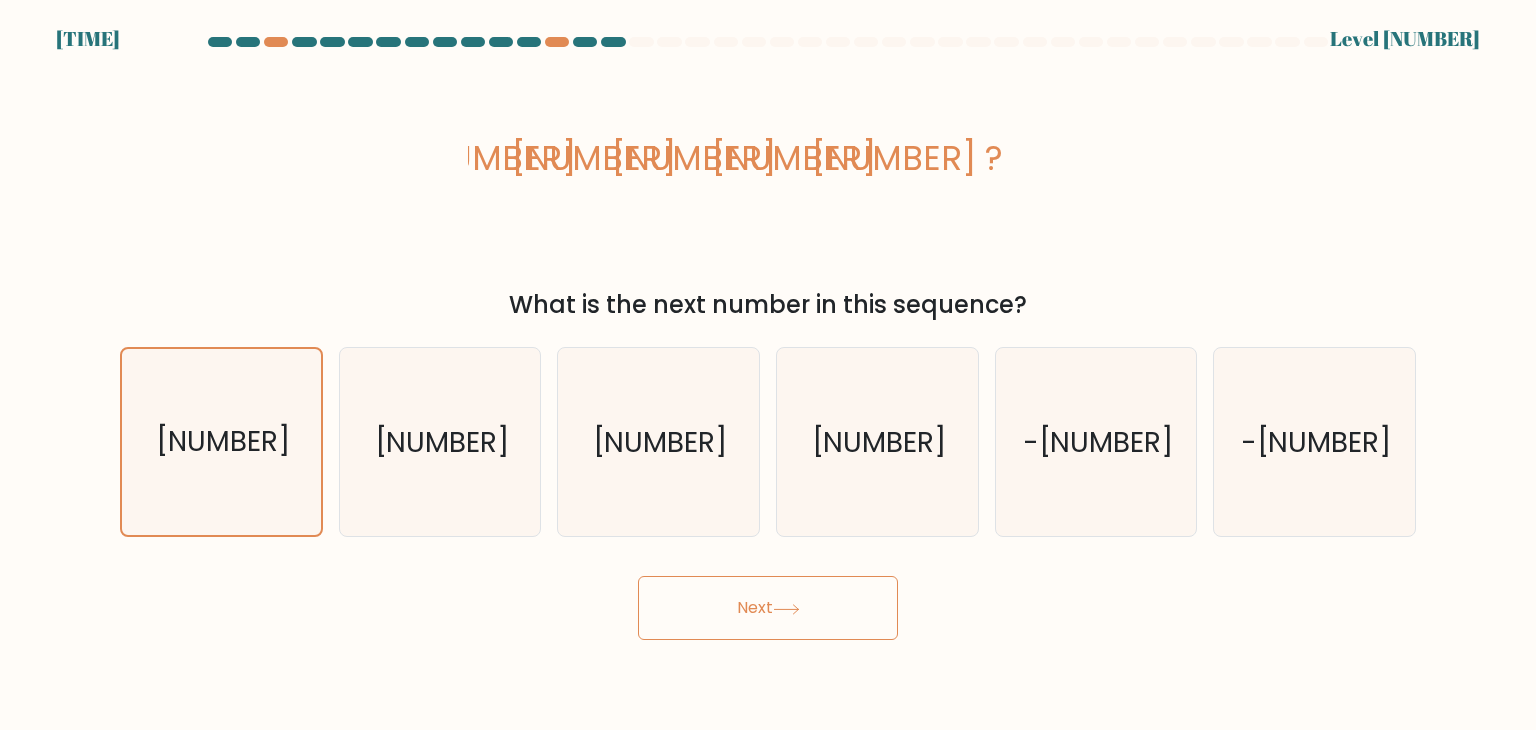 click on "Next" at bounding box center [768, 608] 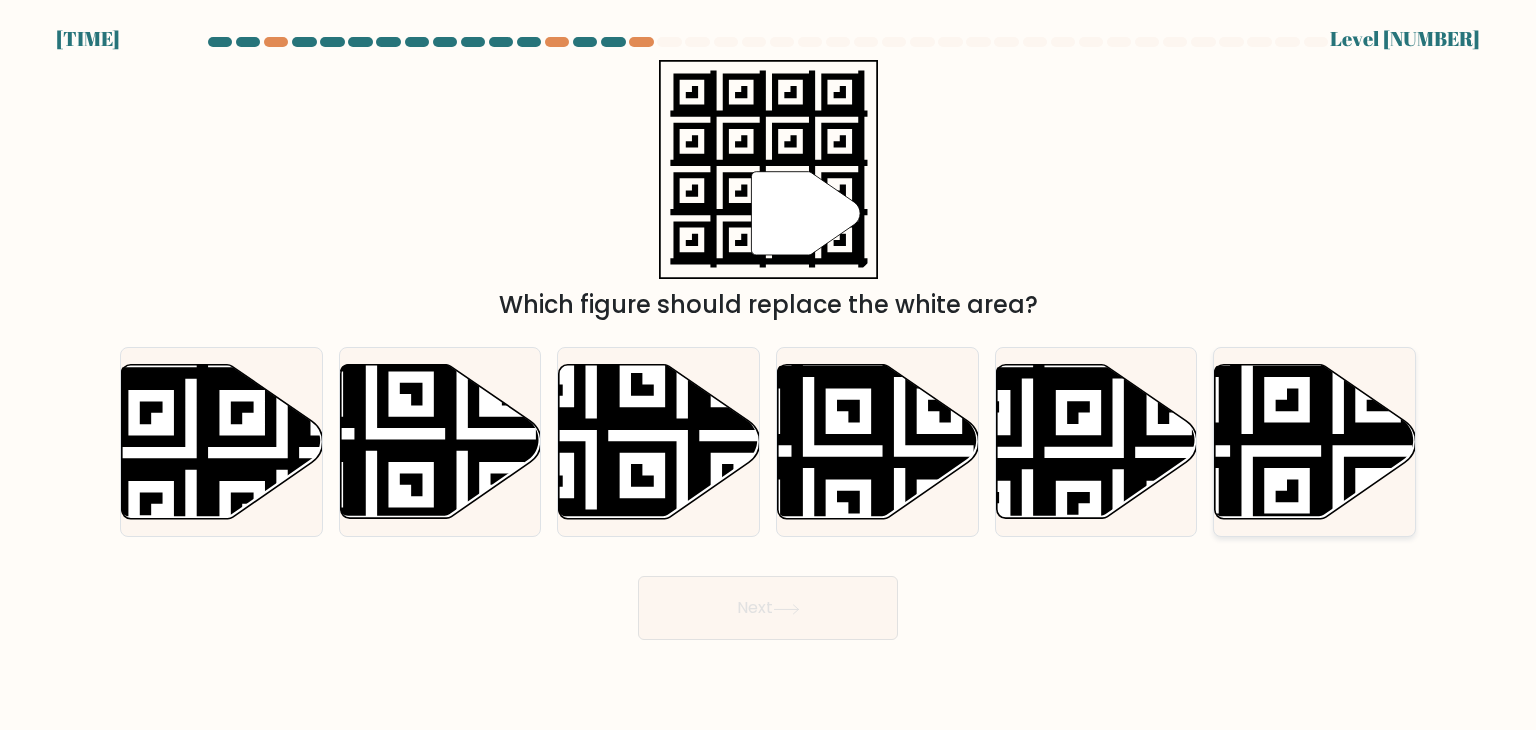 click at bounding box center [1247, 360] 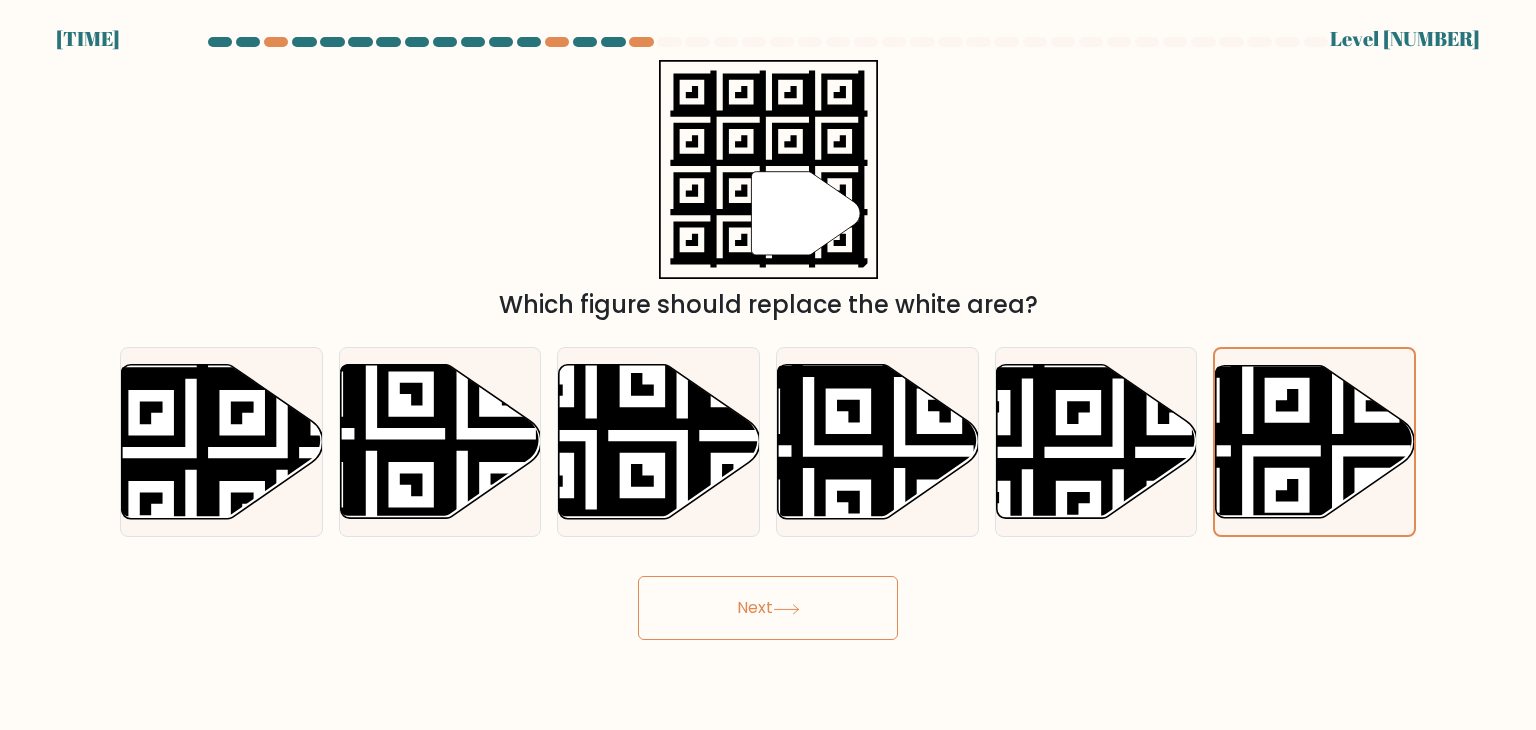 click on "Next" at bounding box center (768, 608) 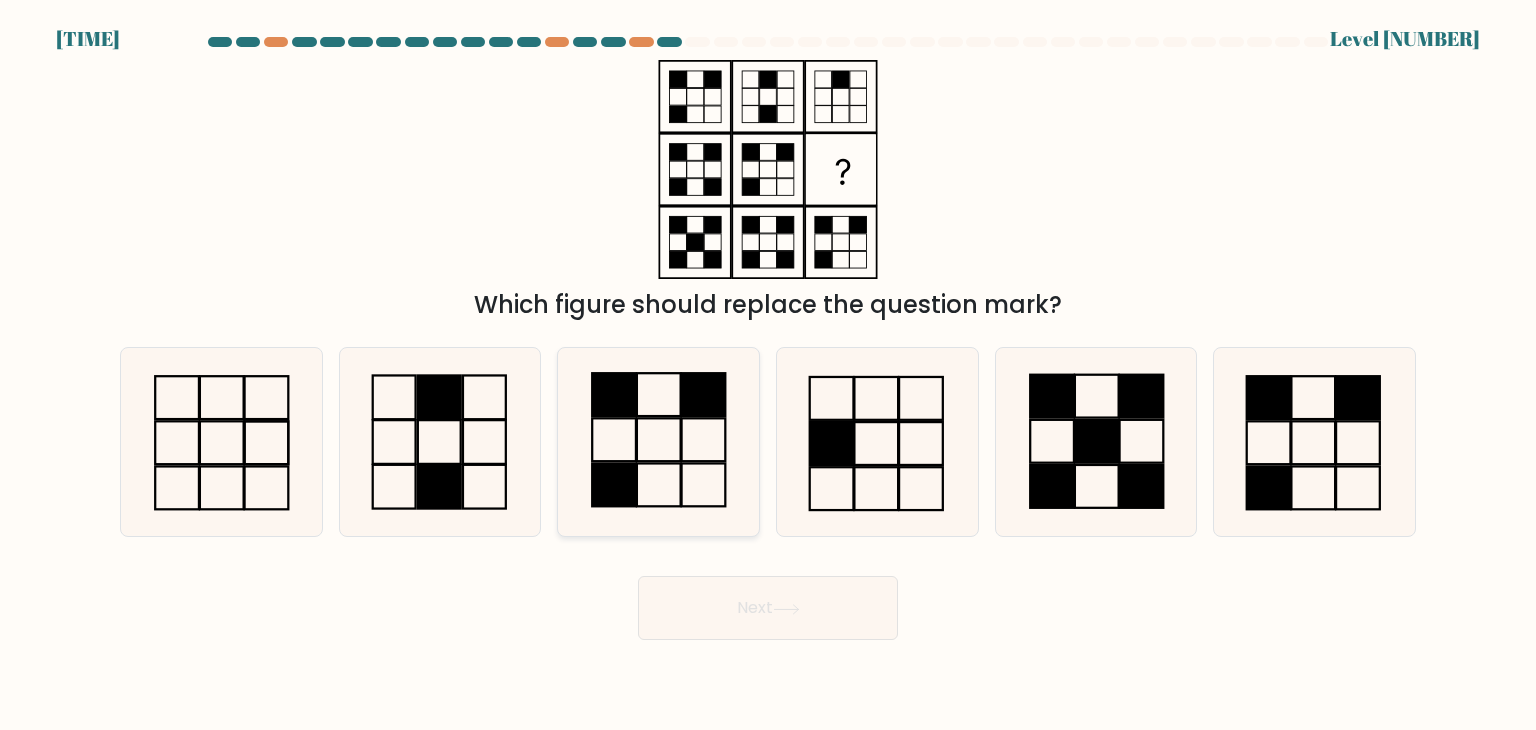 click at bounding box center (658, 442) 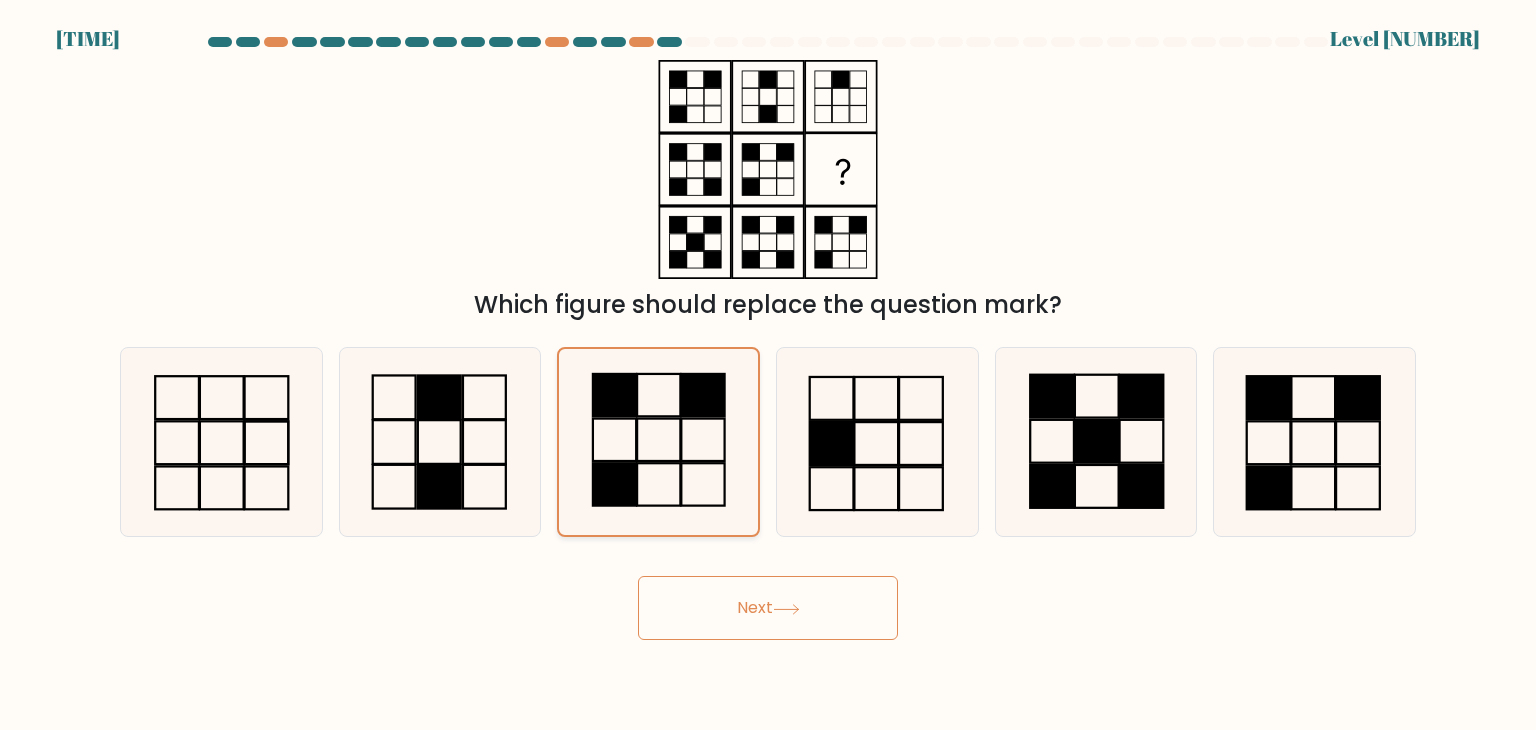 click at bounding box center (658, 442) 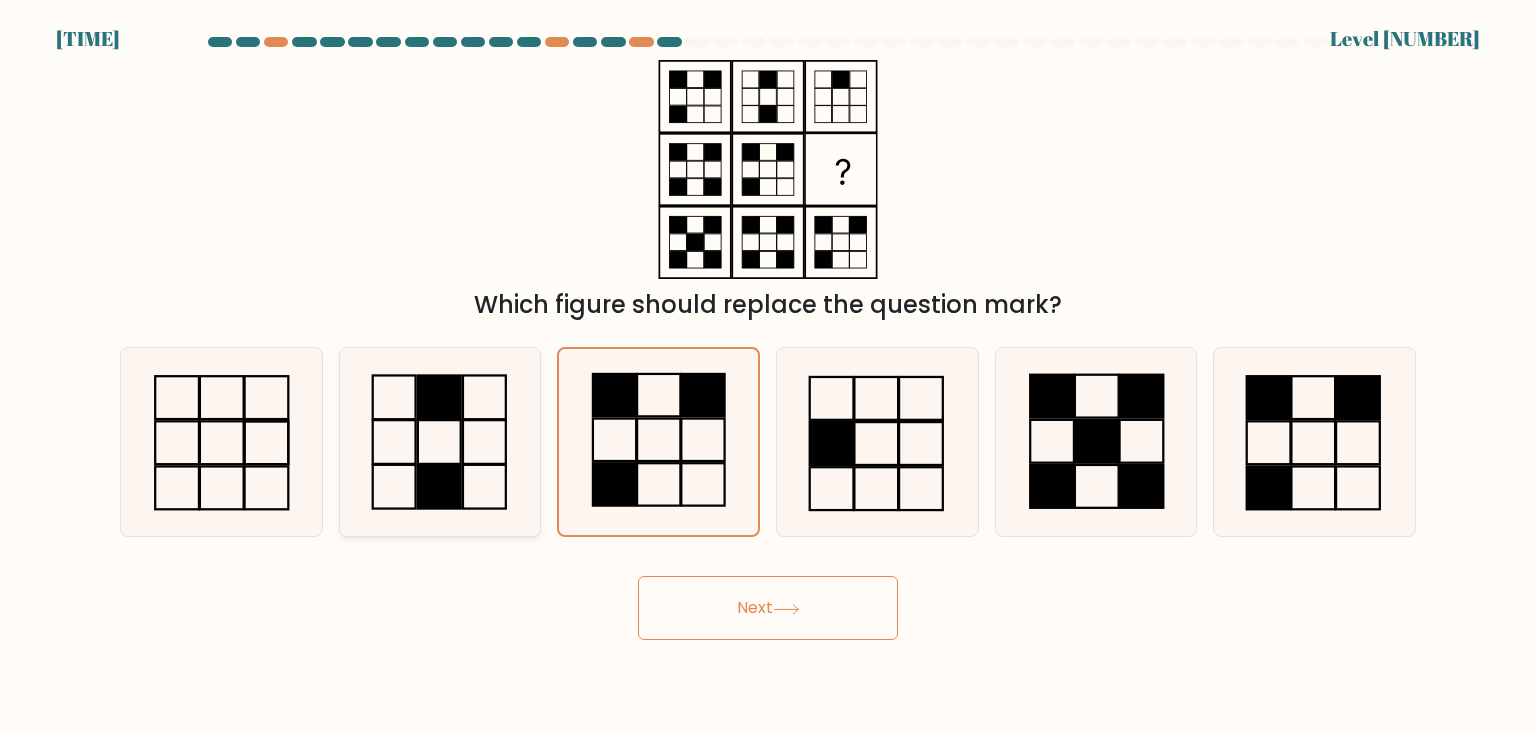 click at bounding box center (440, 442) 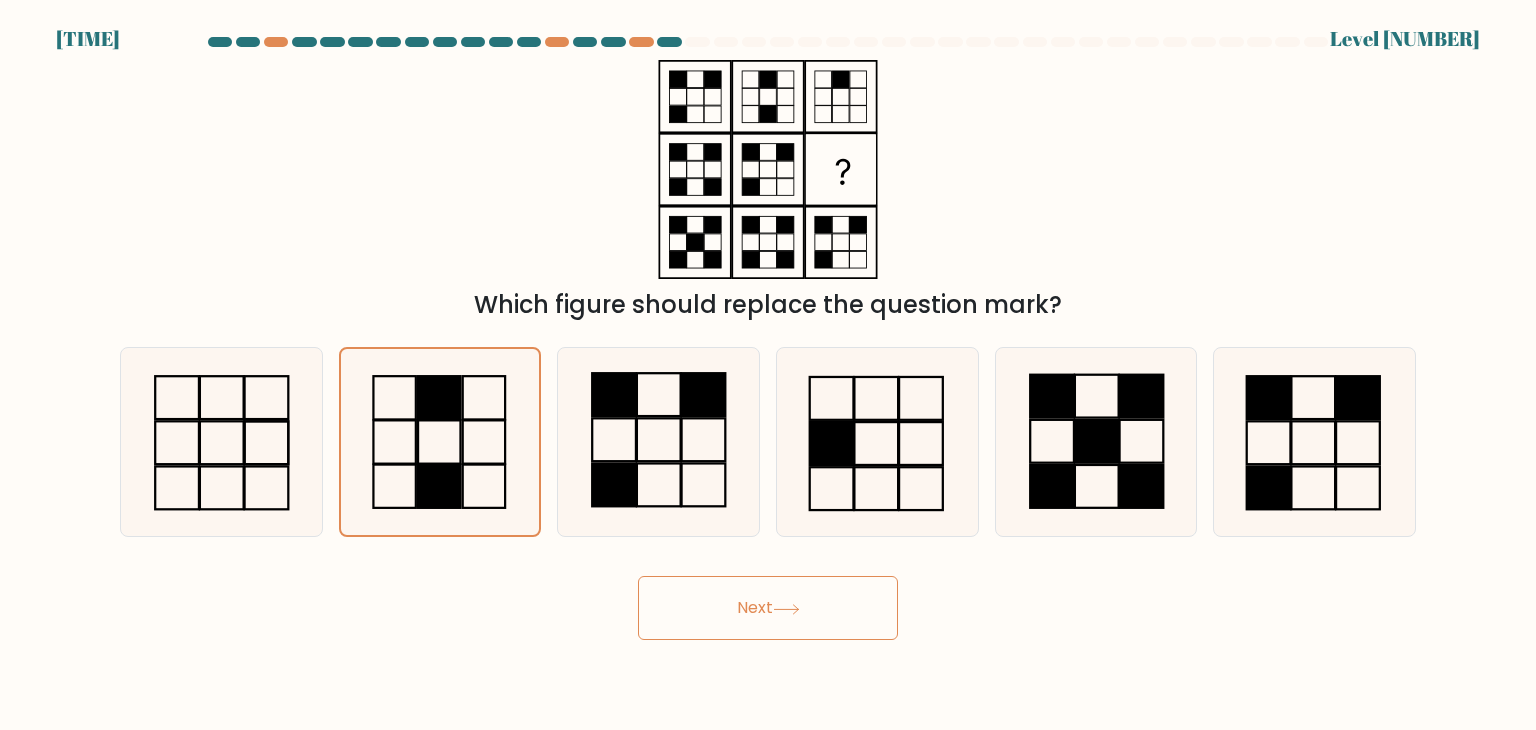 click on "Next" at bounding box center (768, 608) 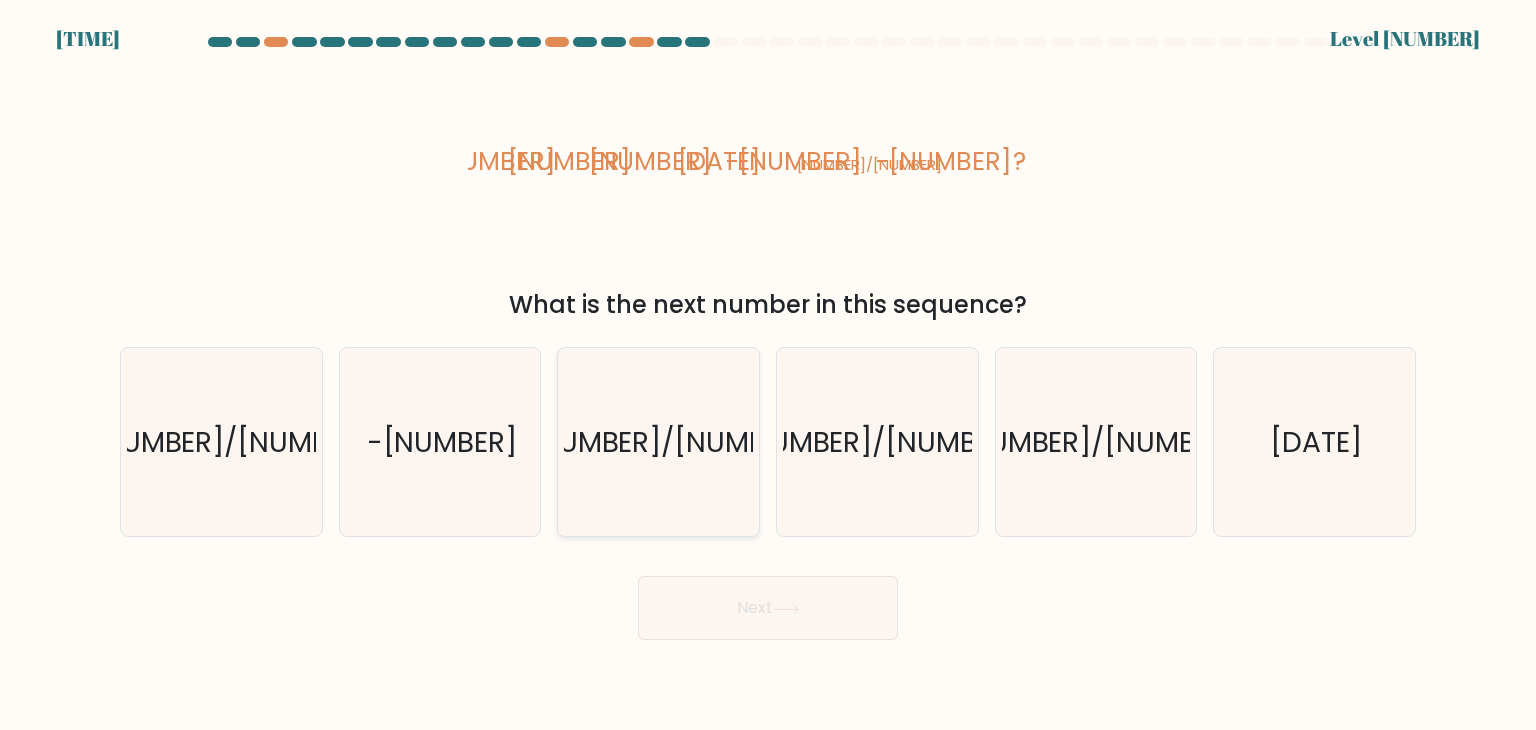click on "-1/134" at bounding box center [658, 442] 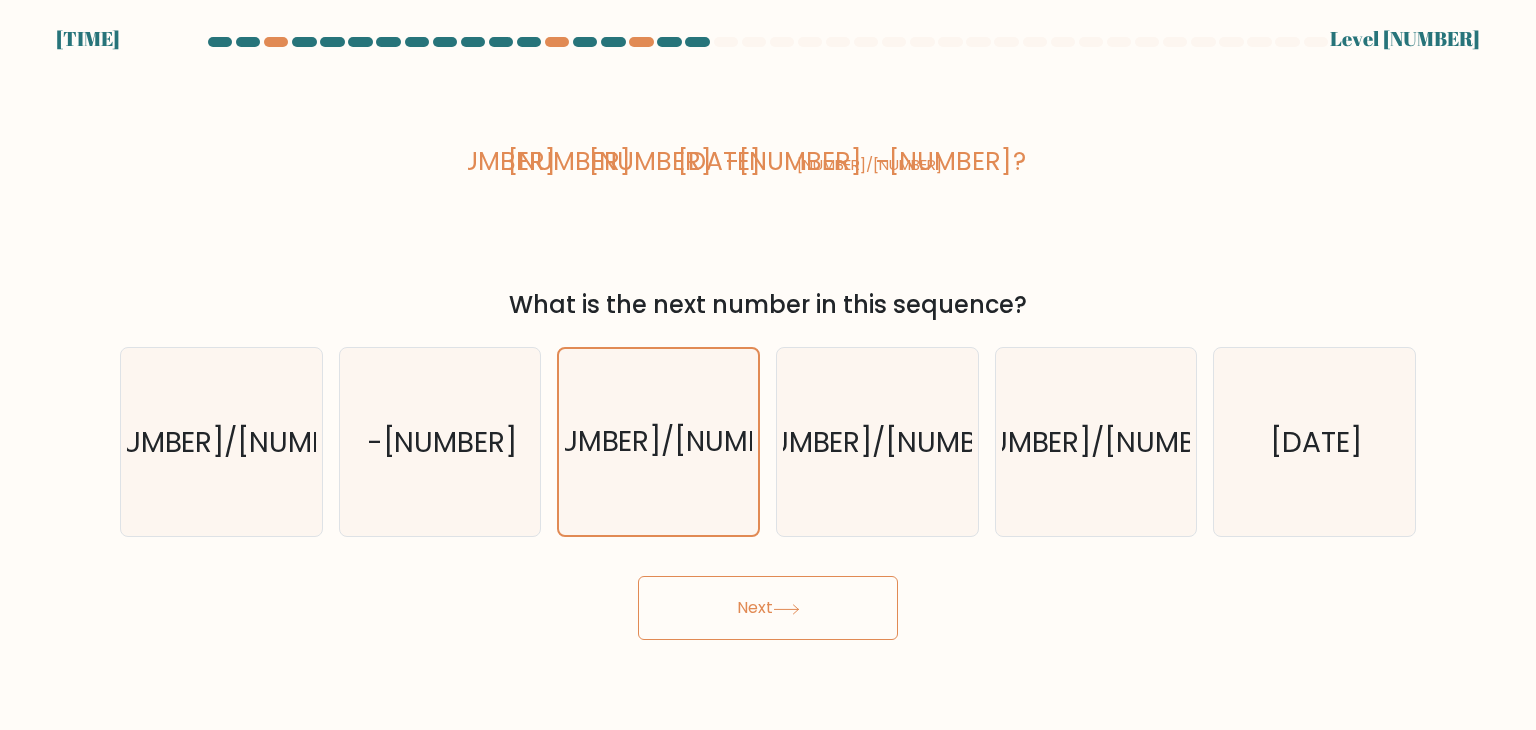 click on "Next" at bounding box center [768, 608] 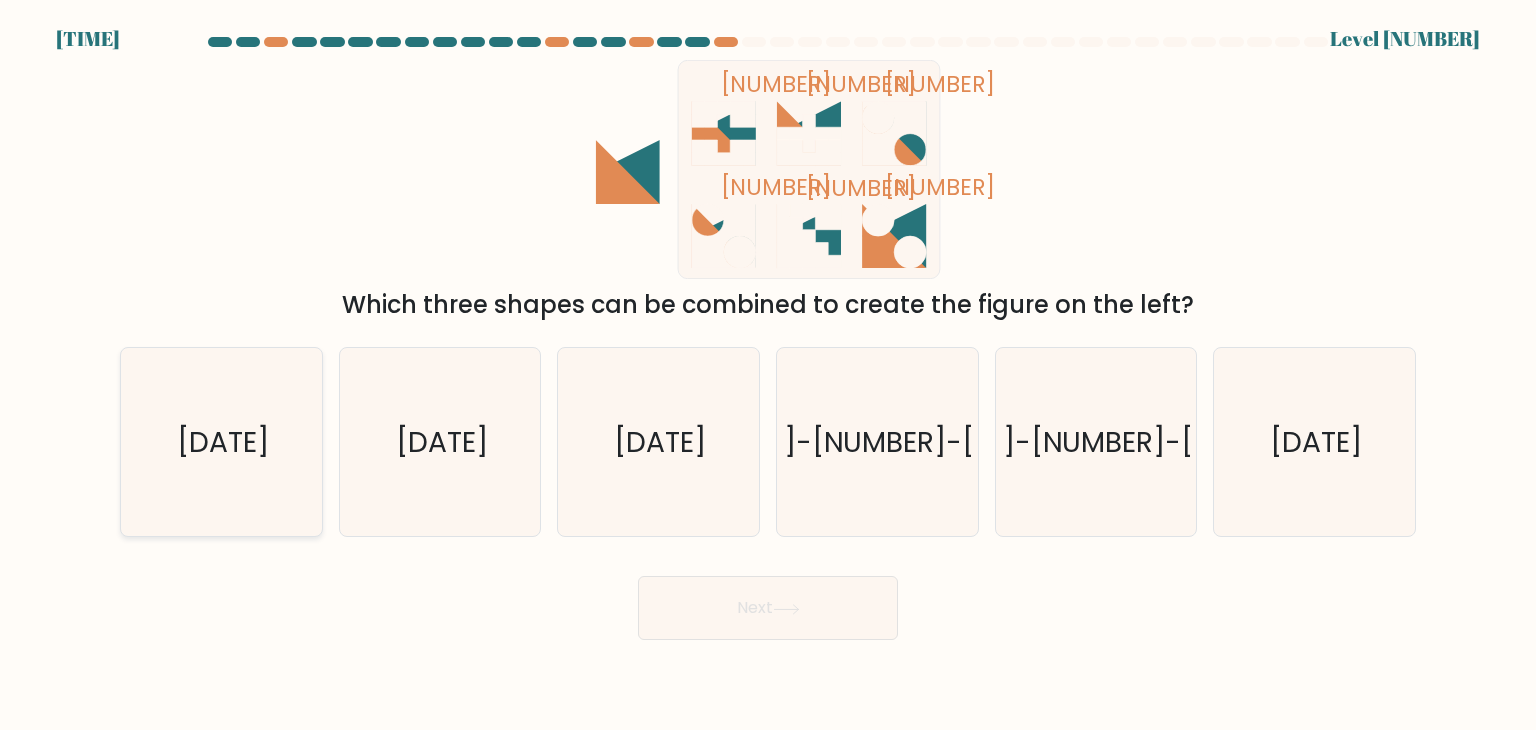 click on "3-4-6" at bounding box center (221, 442) 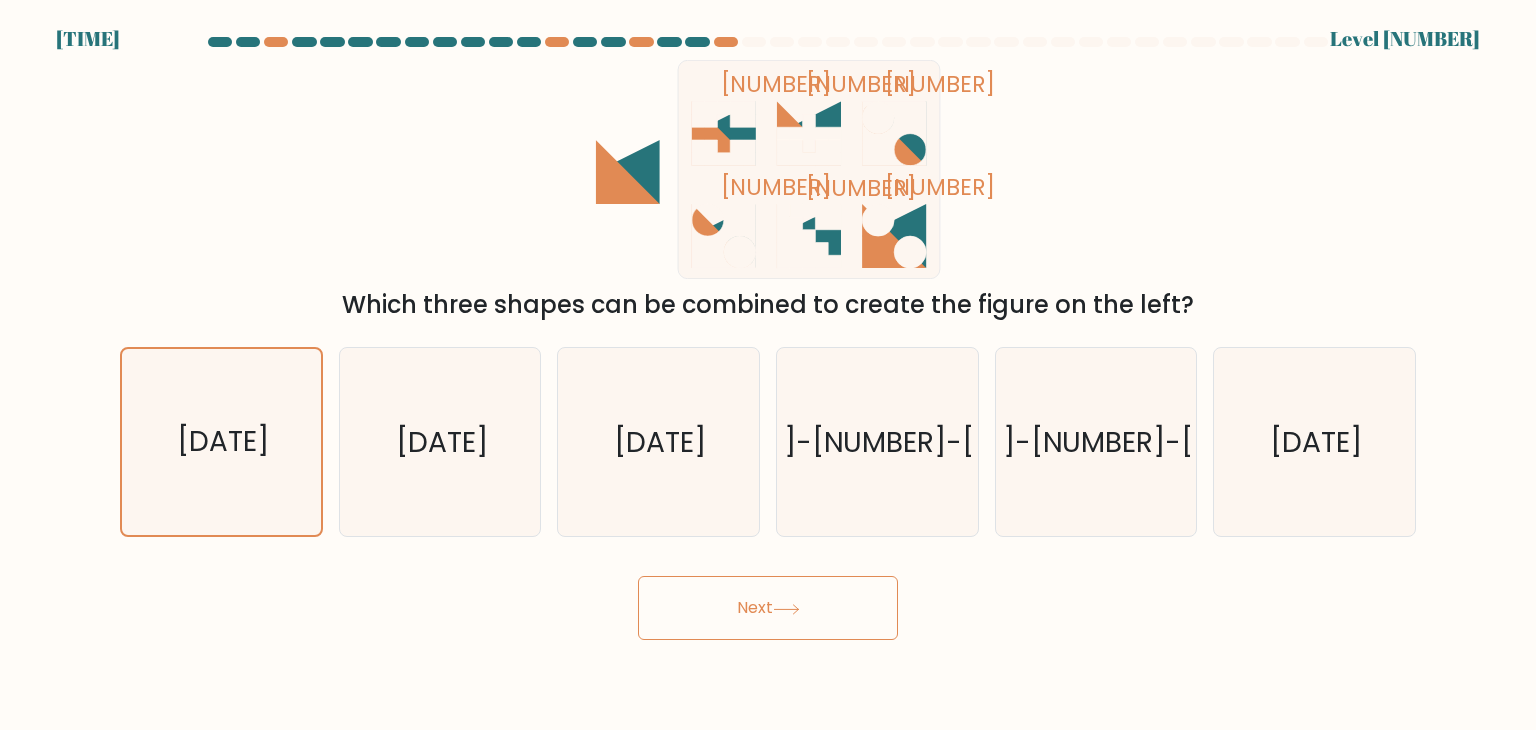click on "Next" at bounding box center (768, 608) 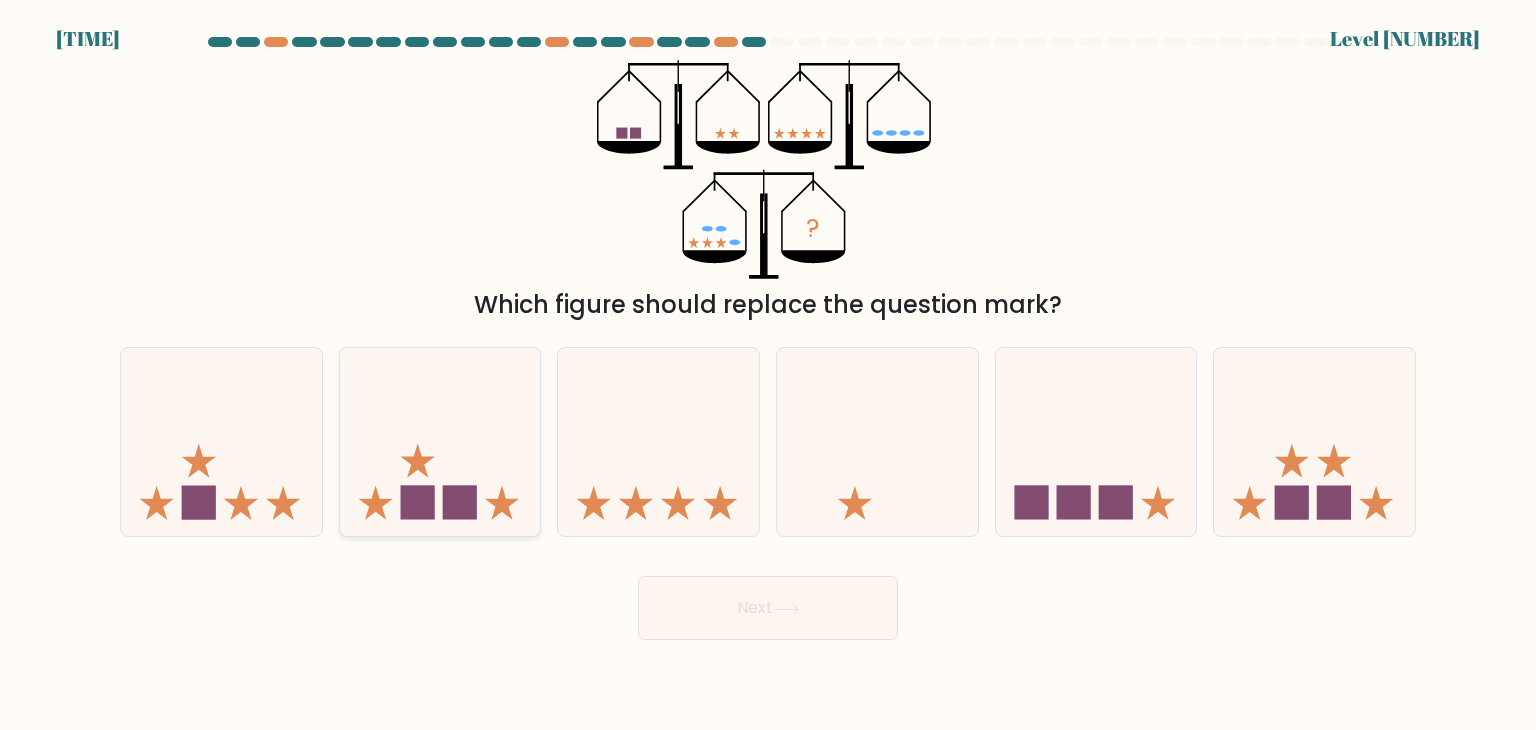 click at bounding box center (375, 503) 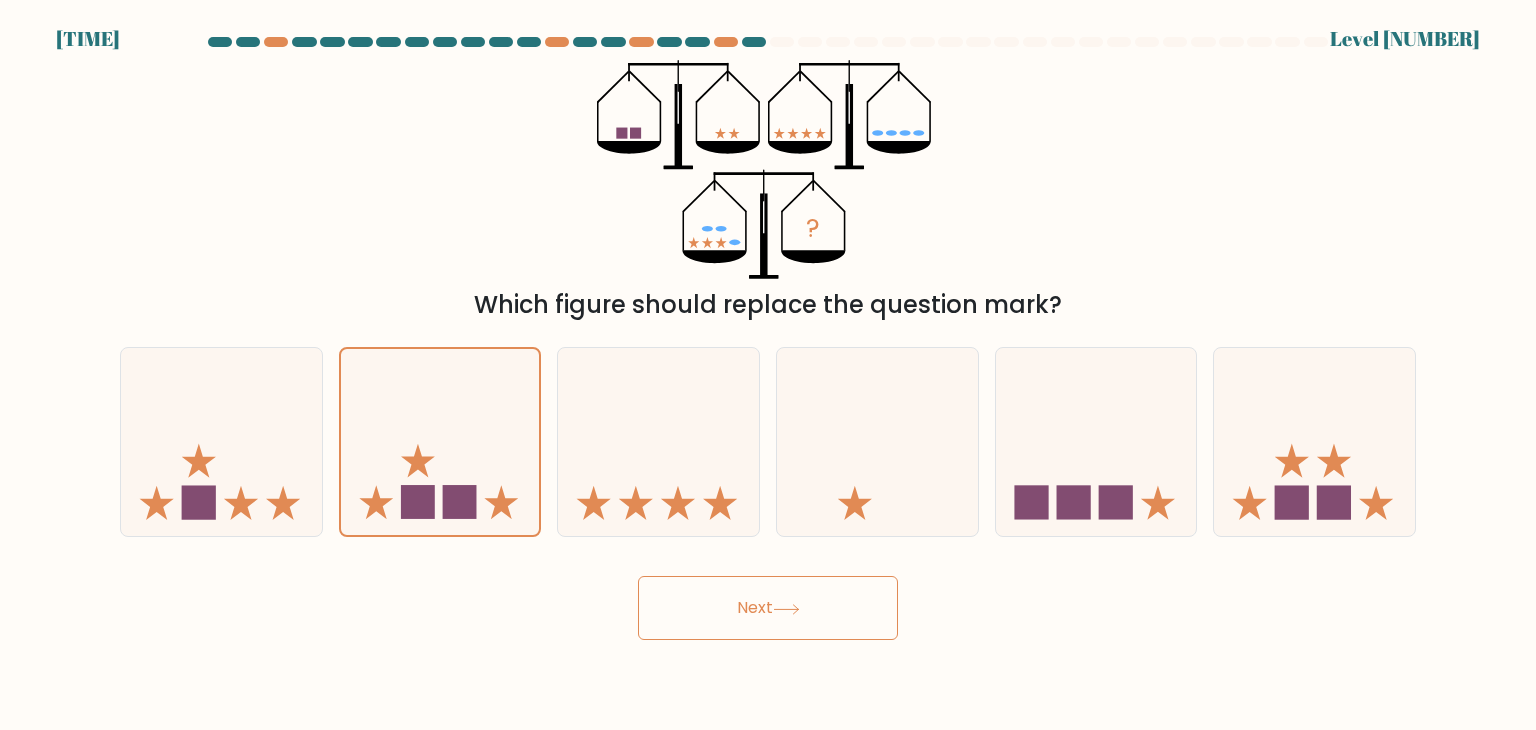 click on "Next" at bounding box center (768, 608) 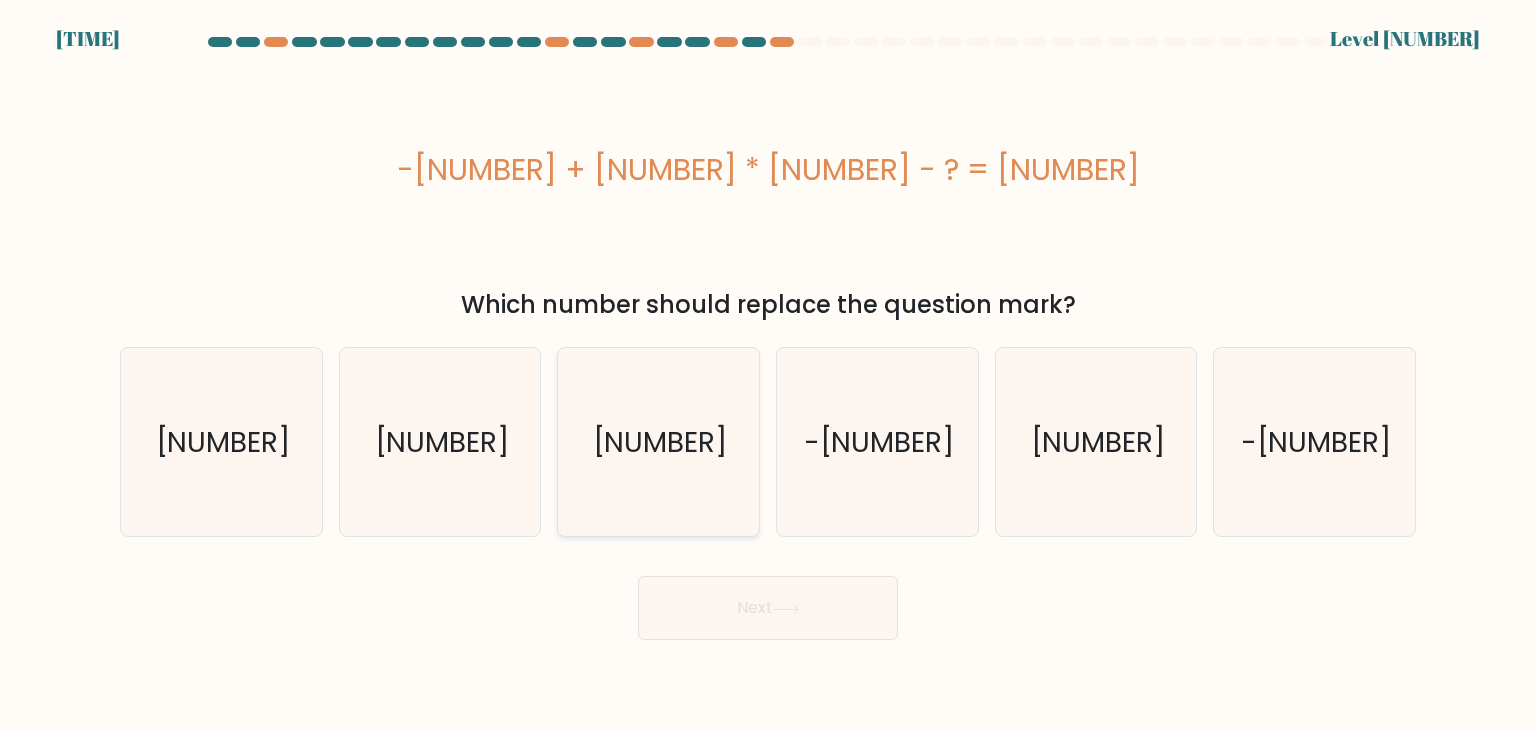 click on "14" at bounding box center (658, 442) 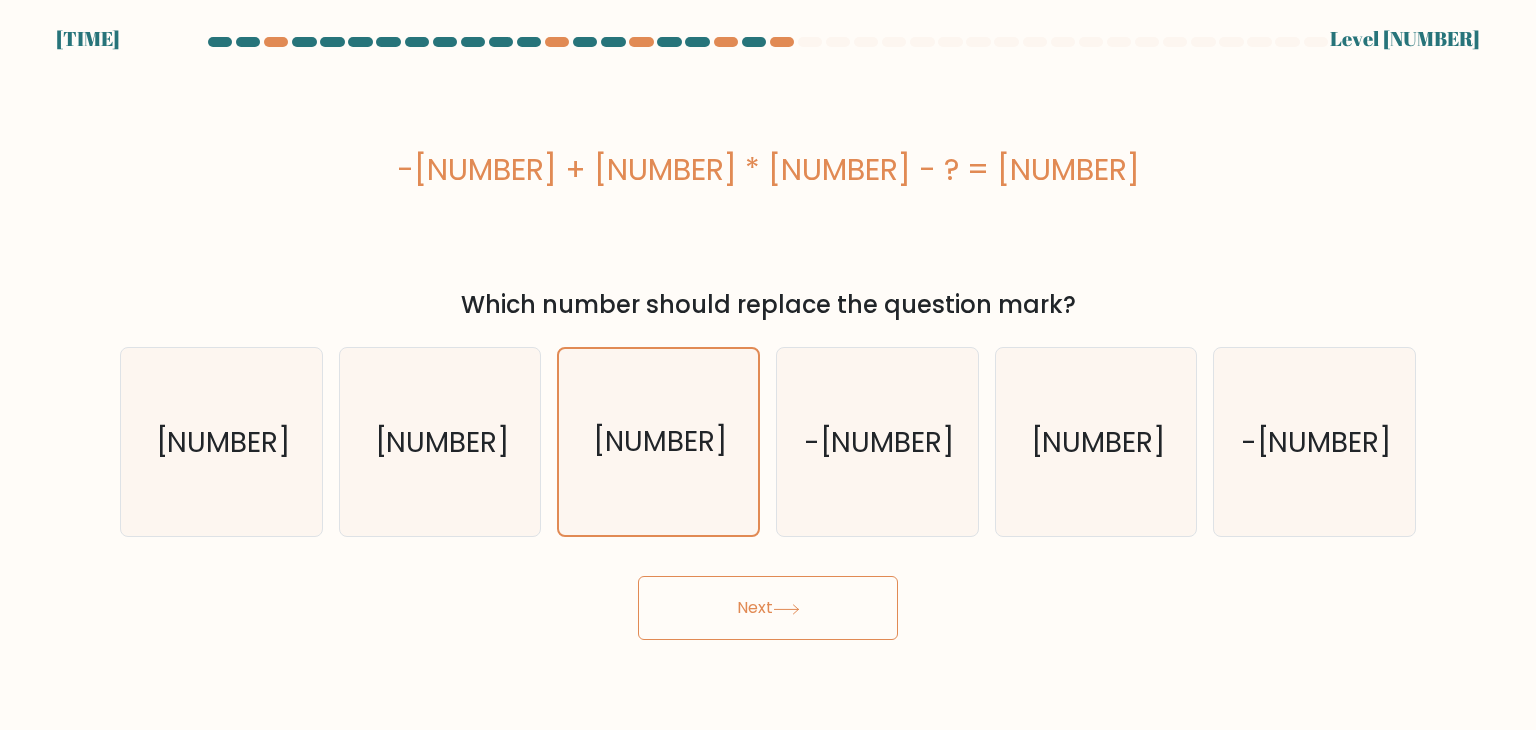 click on "Next" at bounding box center (768, 608) 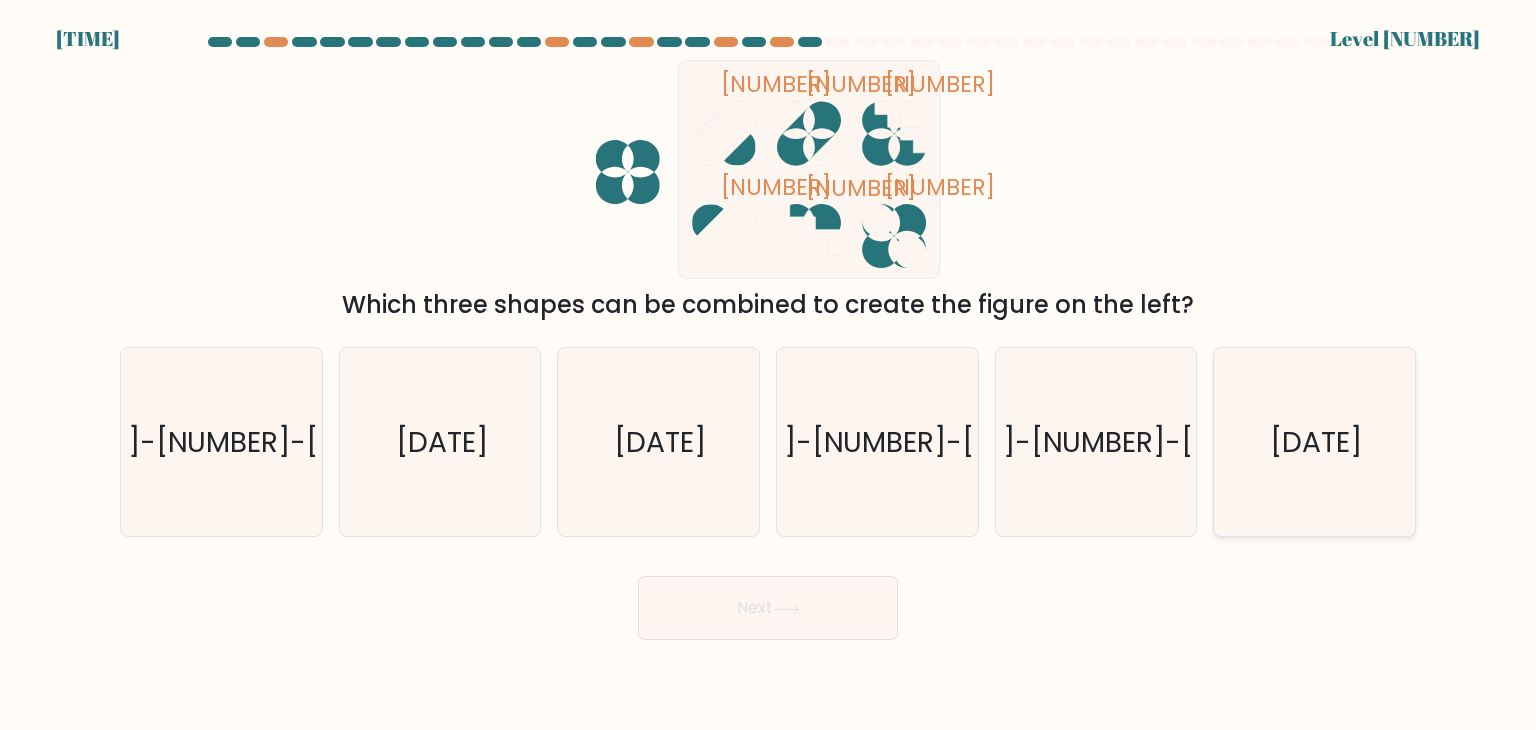 click on "2-4-5" at bounding box center (1314, 442) 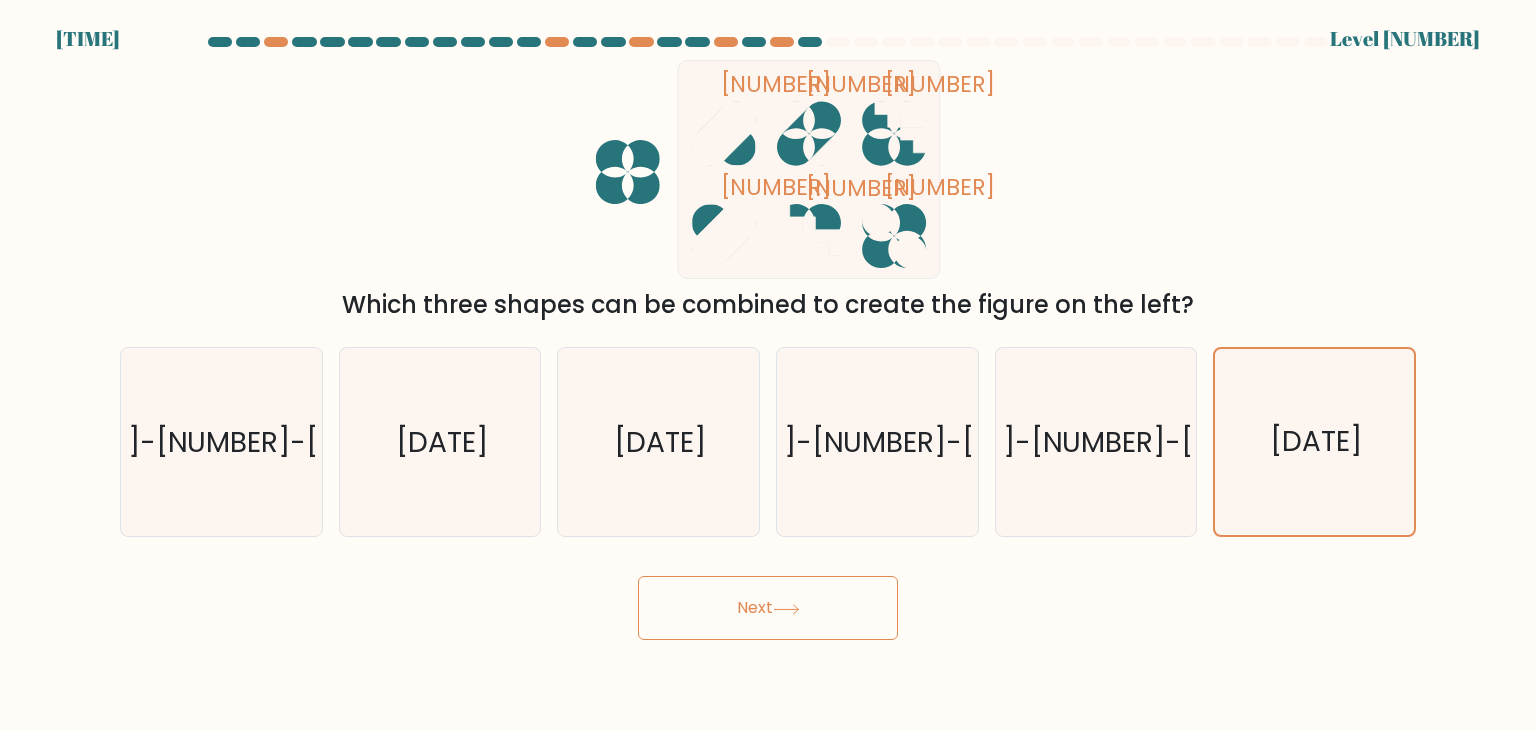 click on "Next" at bounding box center [768, 608] 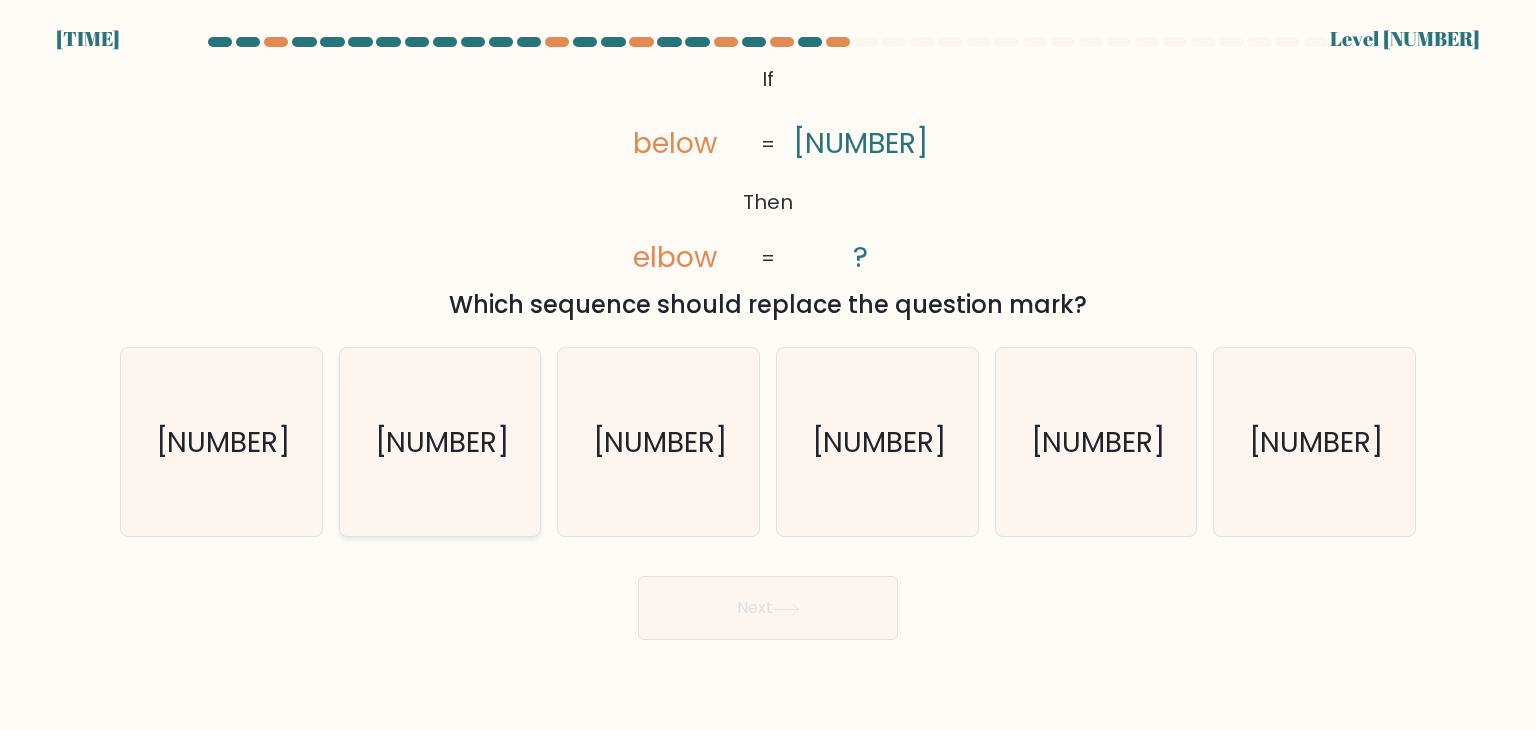 click on "83692" at bounding box center [440, 442] 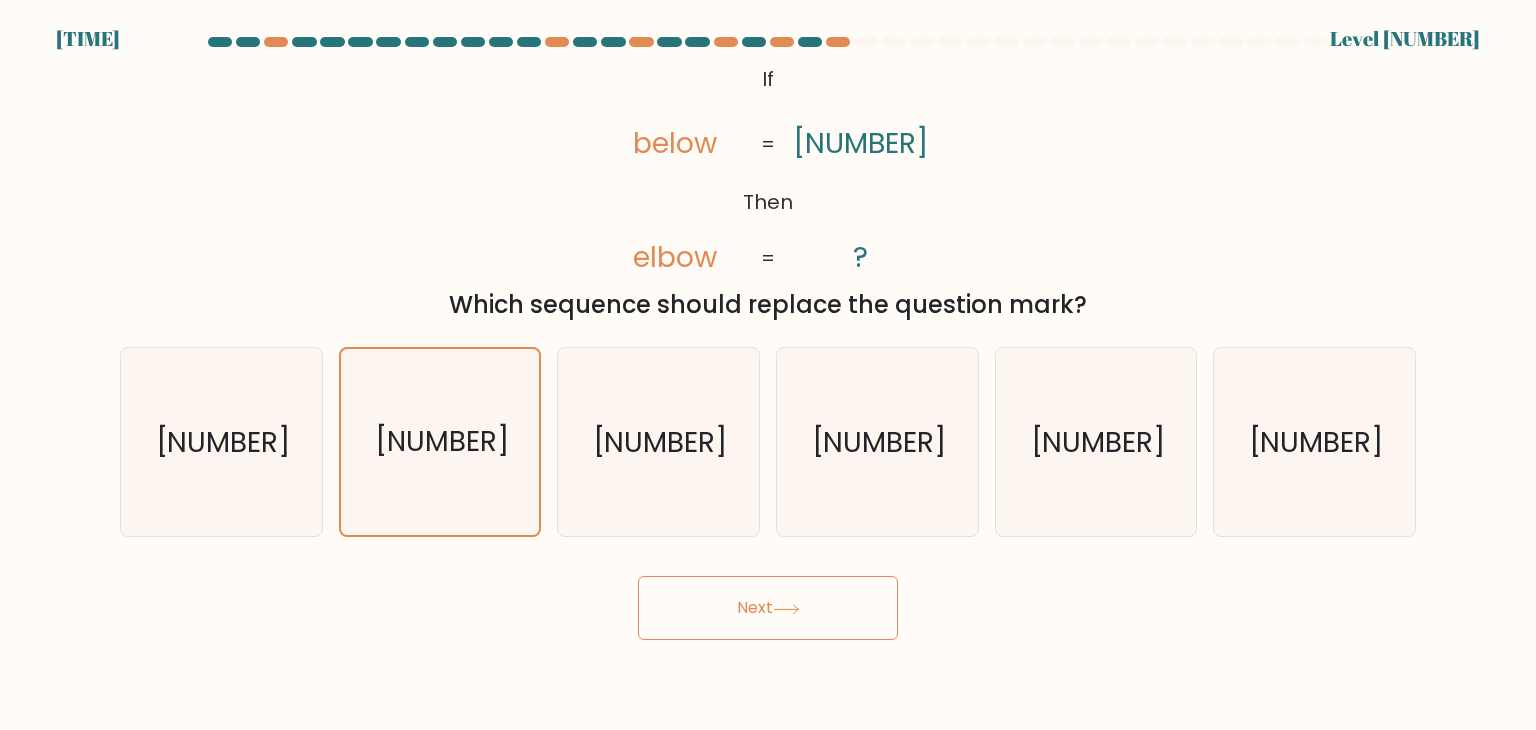 click on "Next" at bounding box center (768, 608) 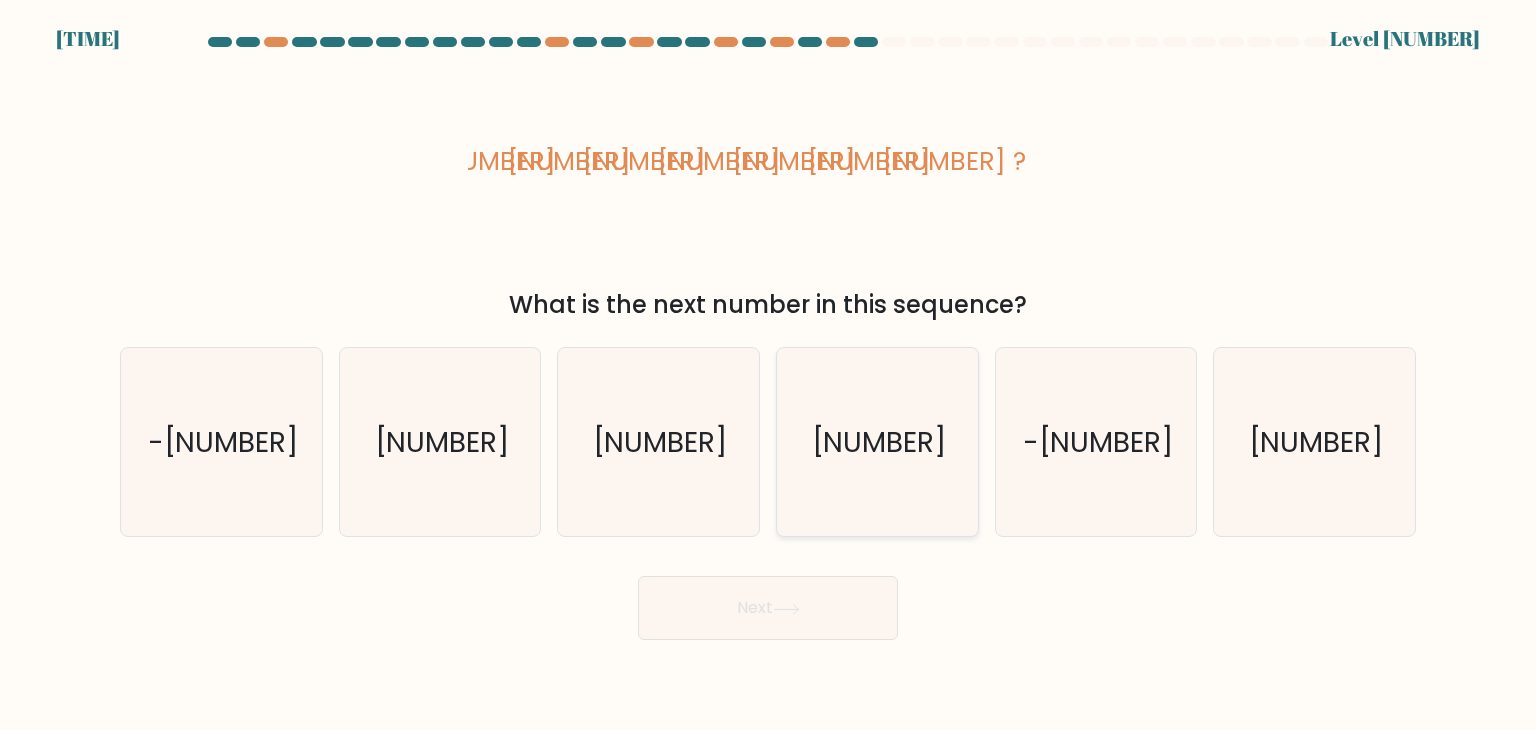 drag, startPoint x: 930, startPoint y: 437, endPoint x: 848, endPoint y: 445, distance: 82.38932 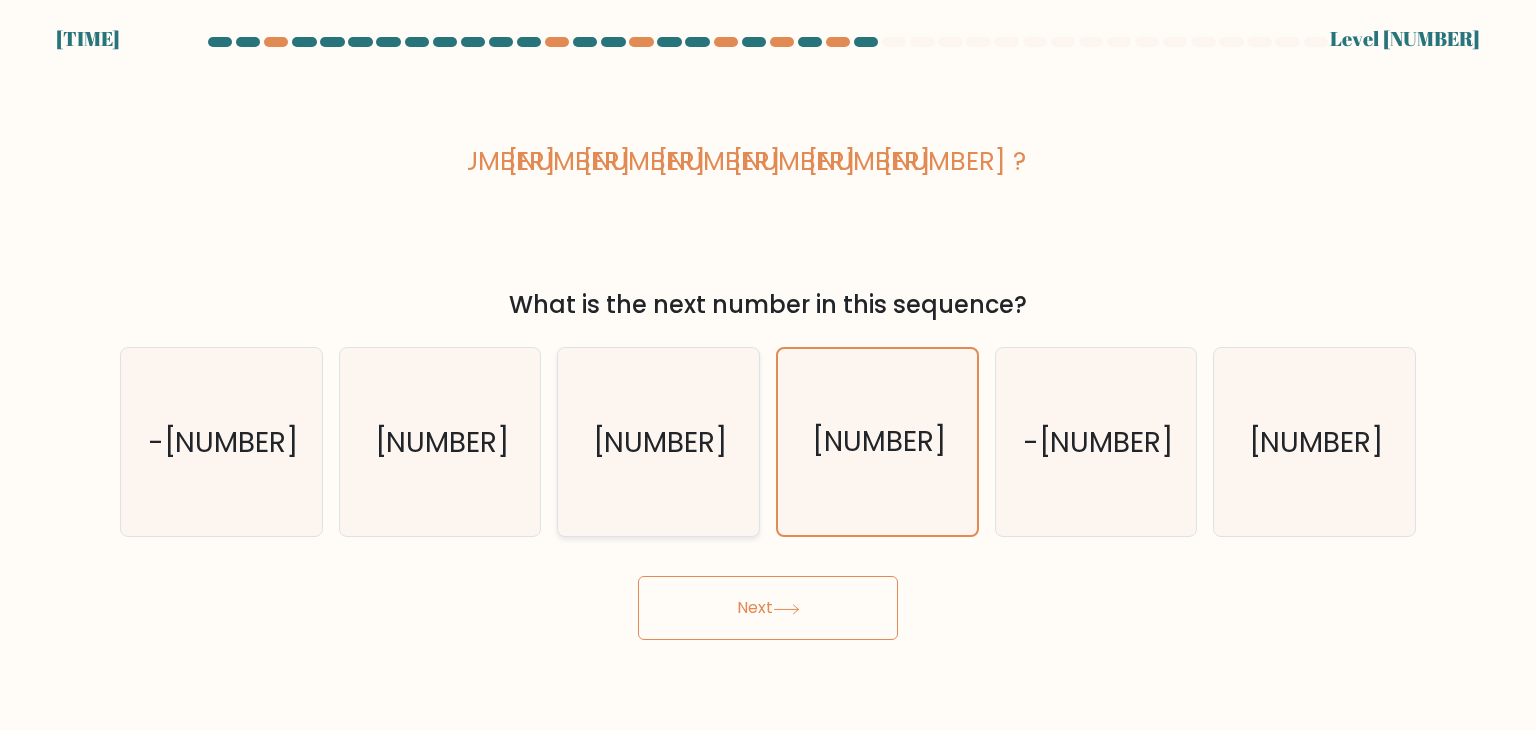 click on "54" at bounding box center [658, 442] 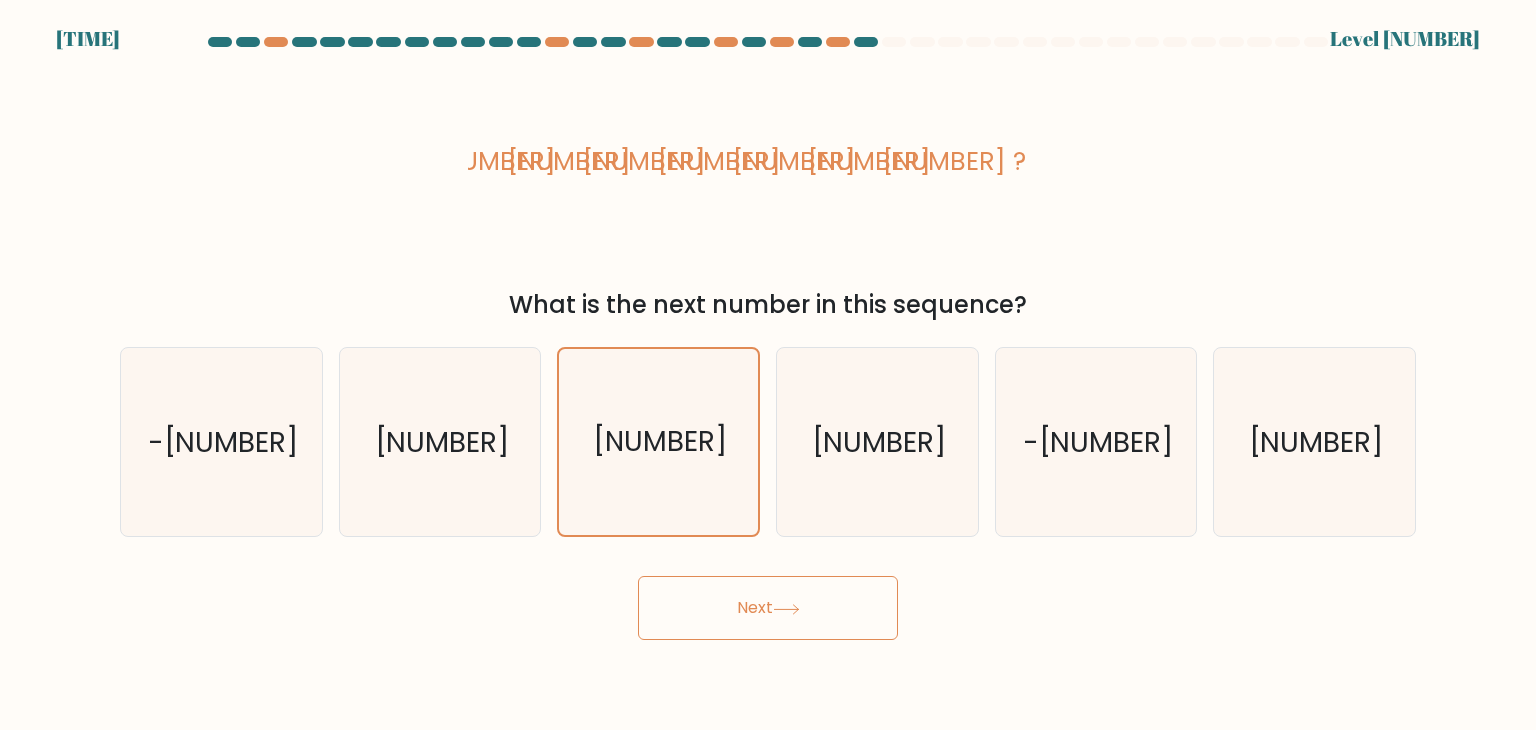click on "Next" at bounding box center (768, 608) 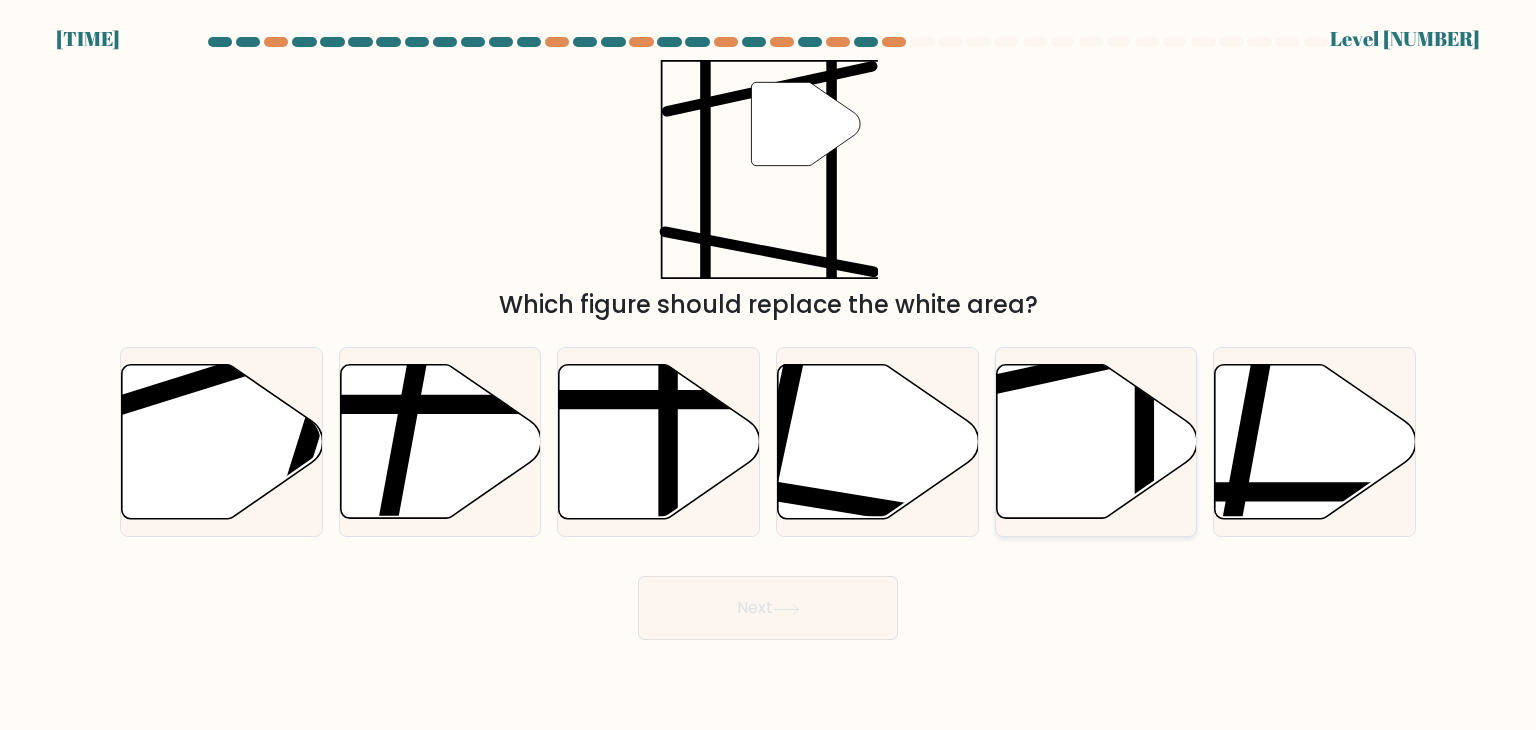 click at bounding box center (1096, 442) 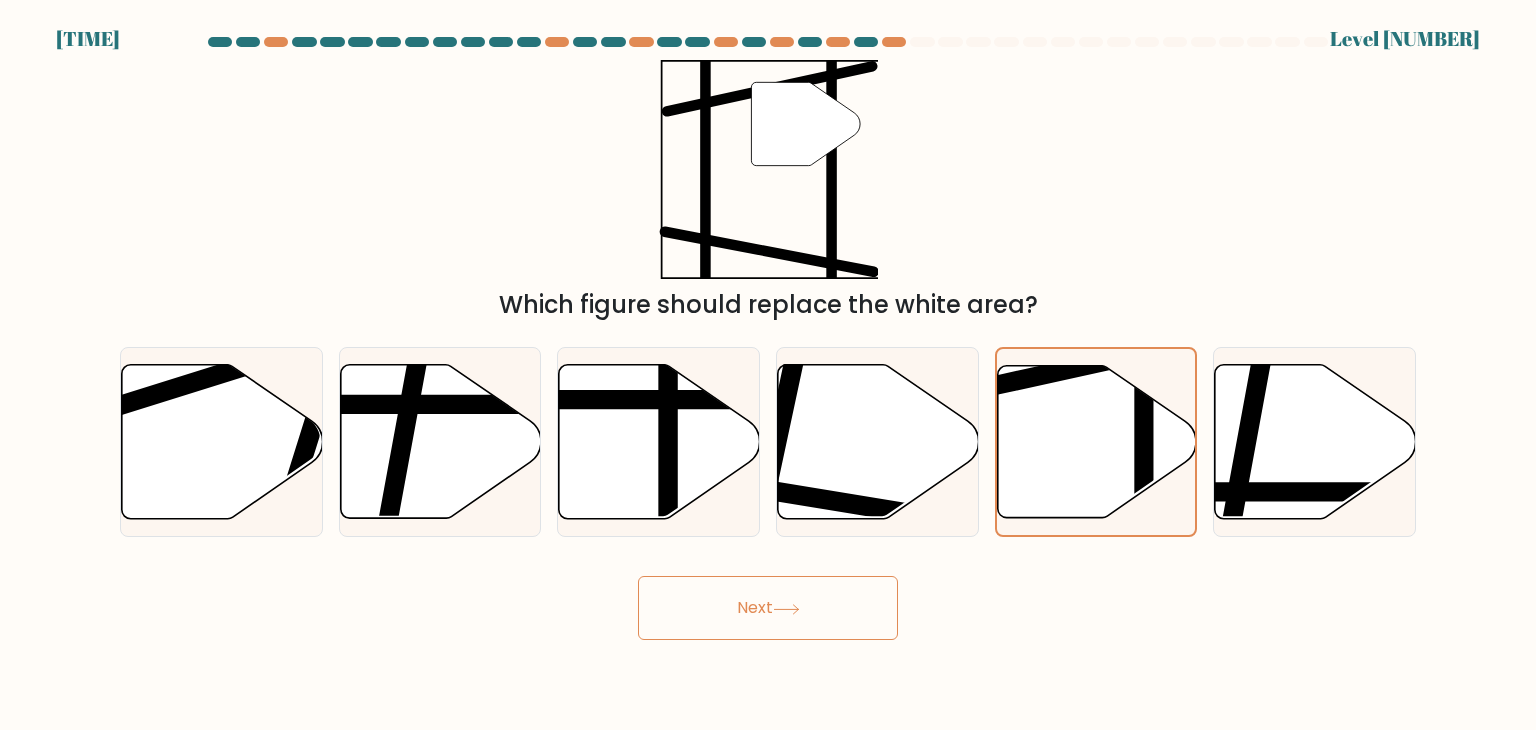 click on "Next" at bounding box center [768, 608] 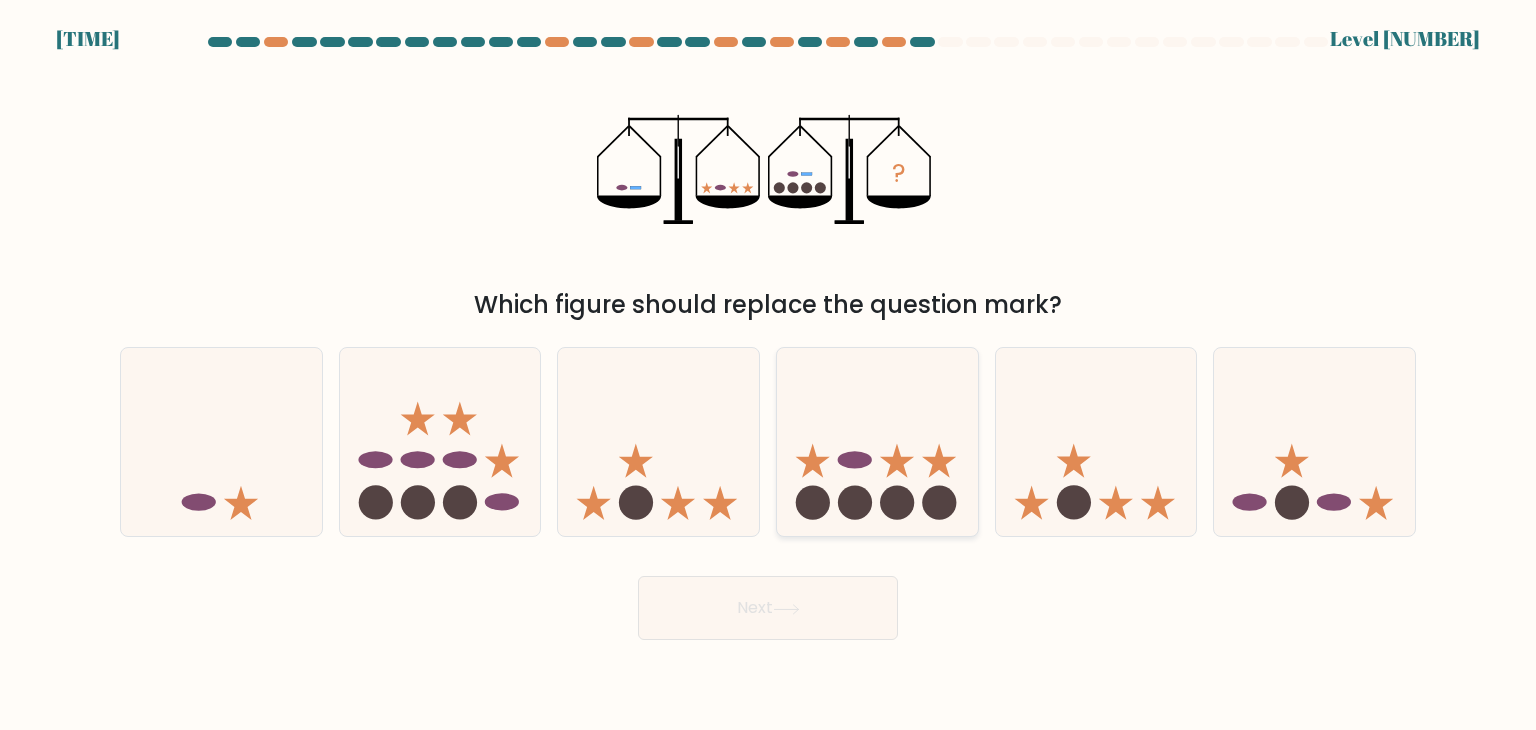 click at bounding box center [877, 442] 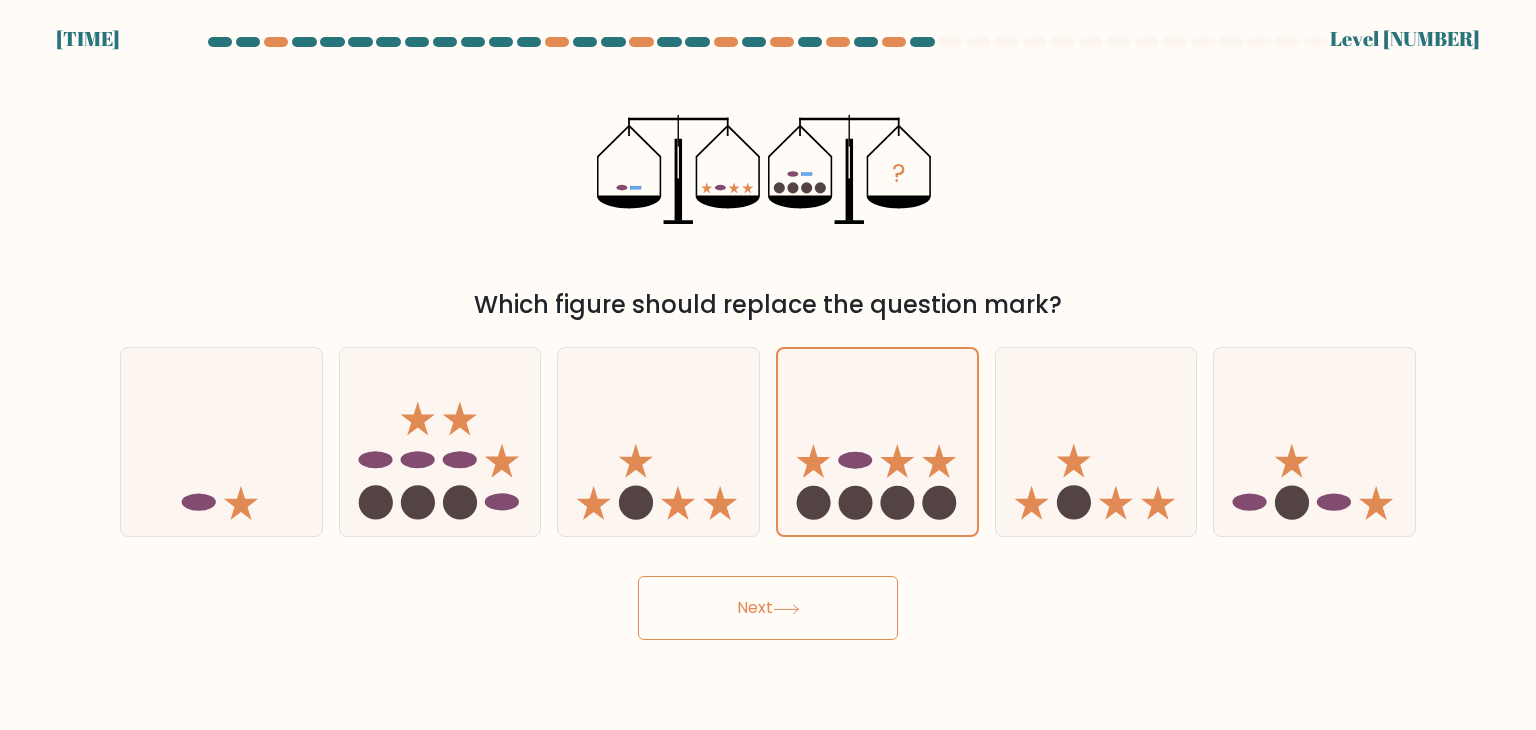 click on "Next" at bounding box center (768, 608) 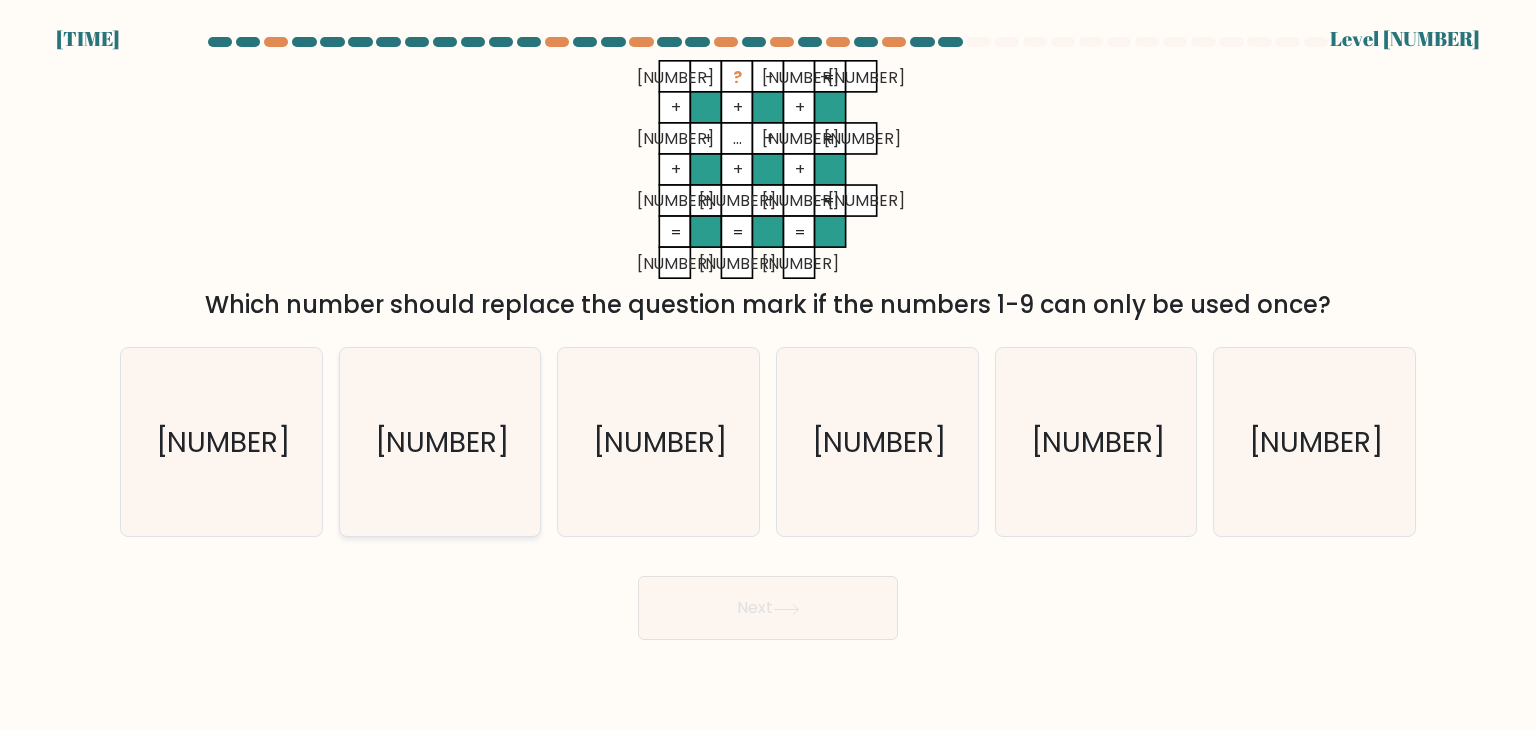click on "3" at bounding box center [440, 442] 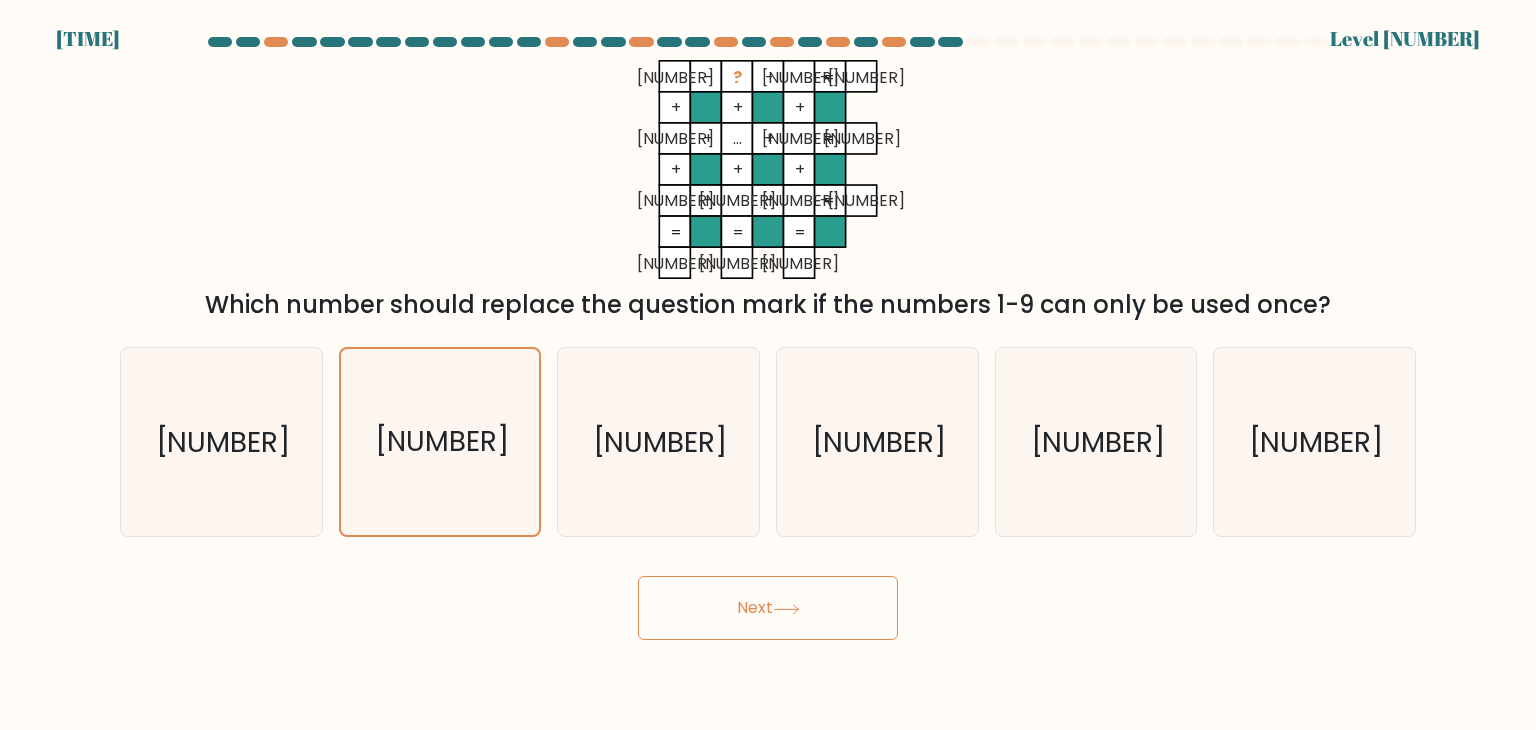 click on "Next" at bounding box center [768, 608] 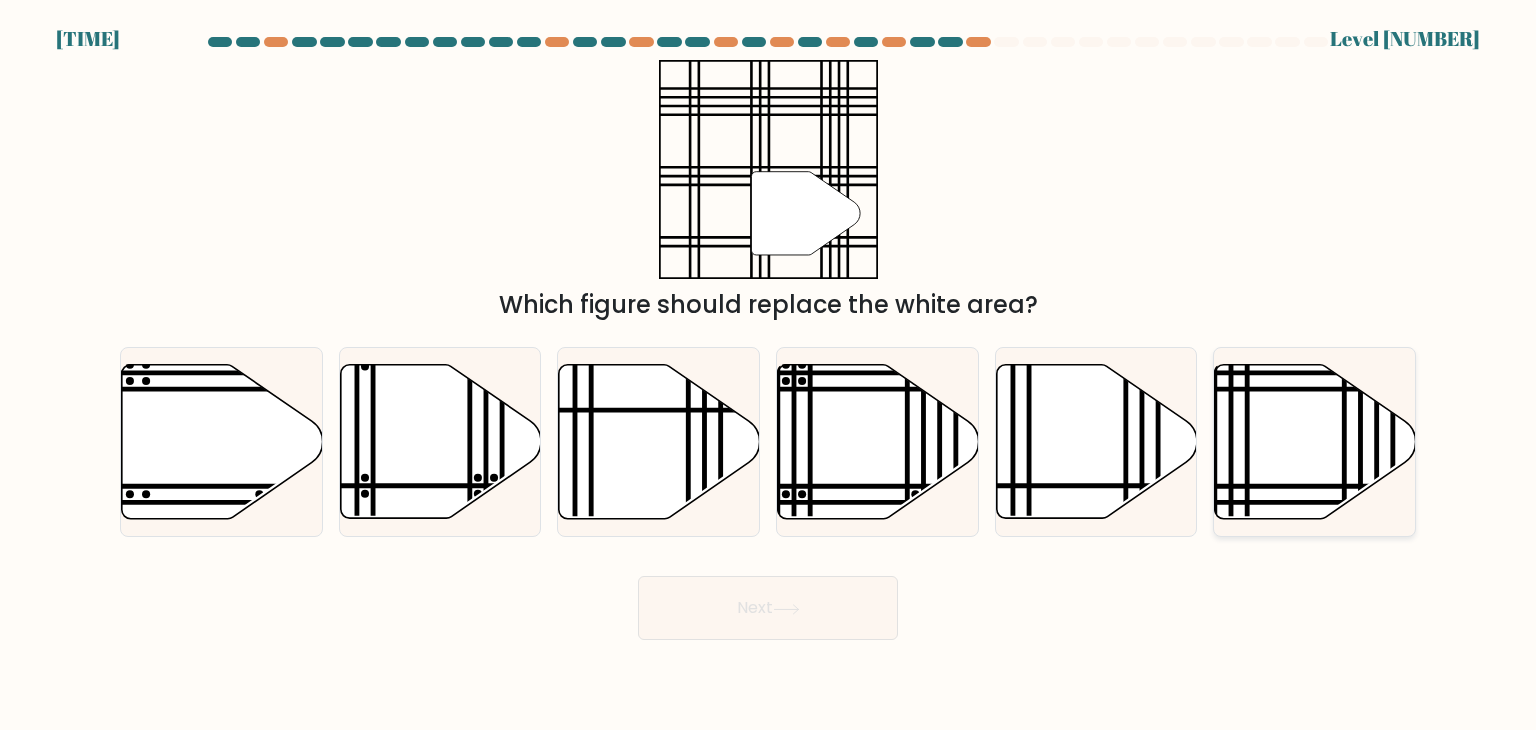 click at bounding box center (1315, 442) 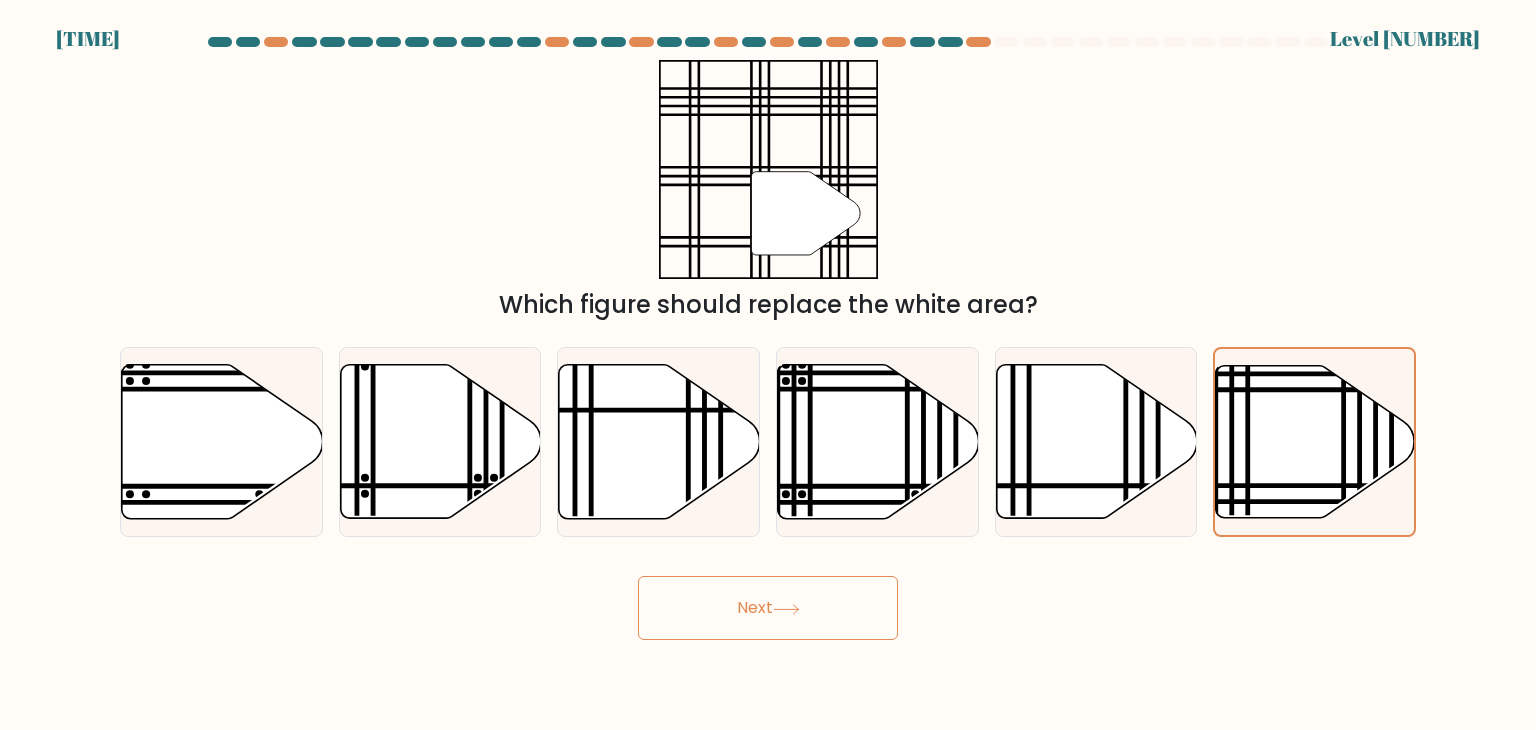 click on "Next" at bounding box center [768, 608] 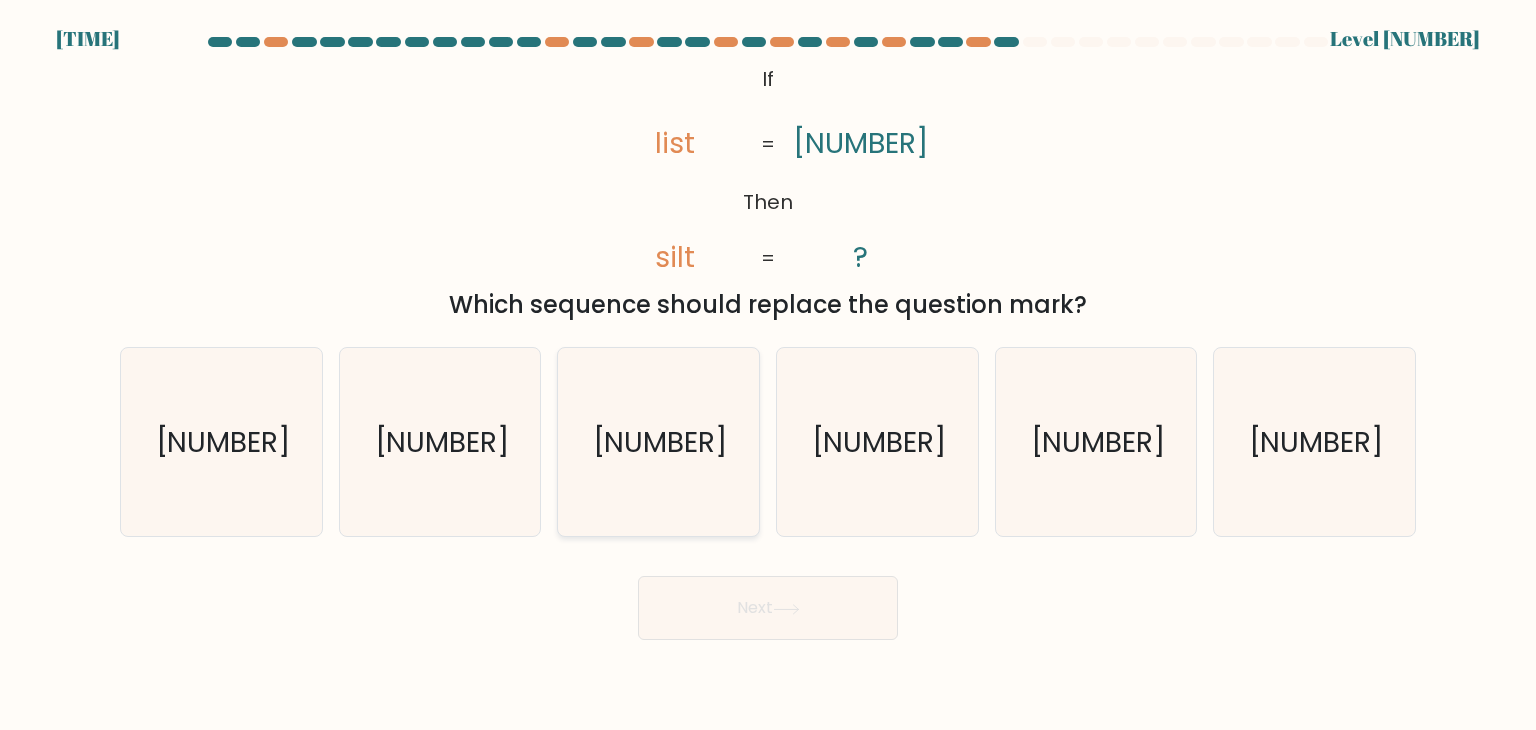 click on "0958" at bounding box center (658, 442) 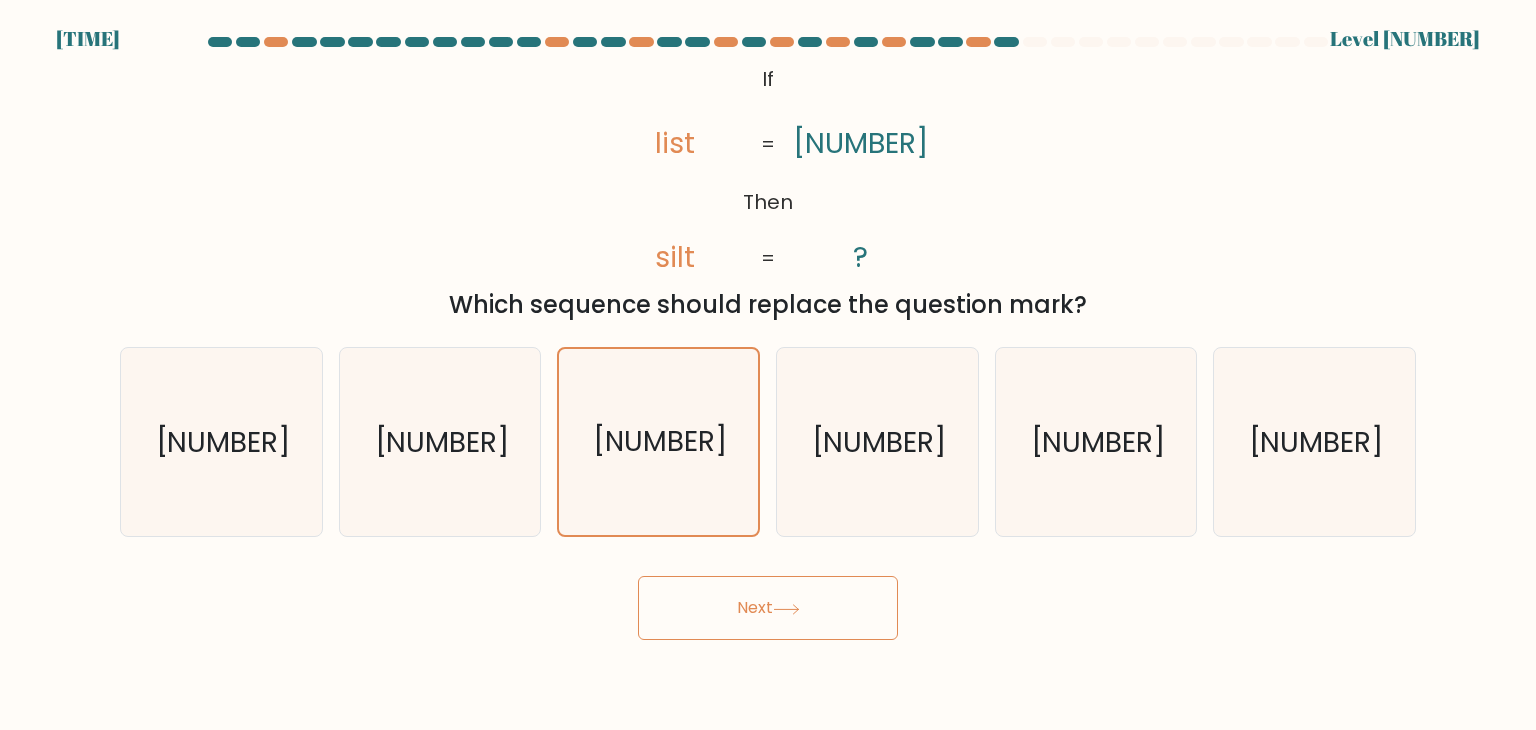 click on "Next" at bounding box center [768, 608] 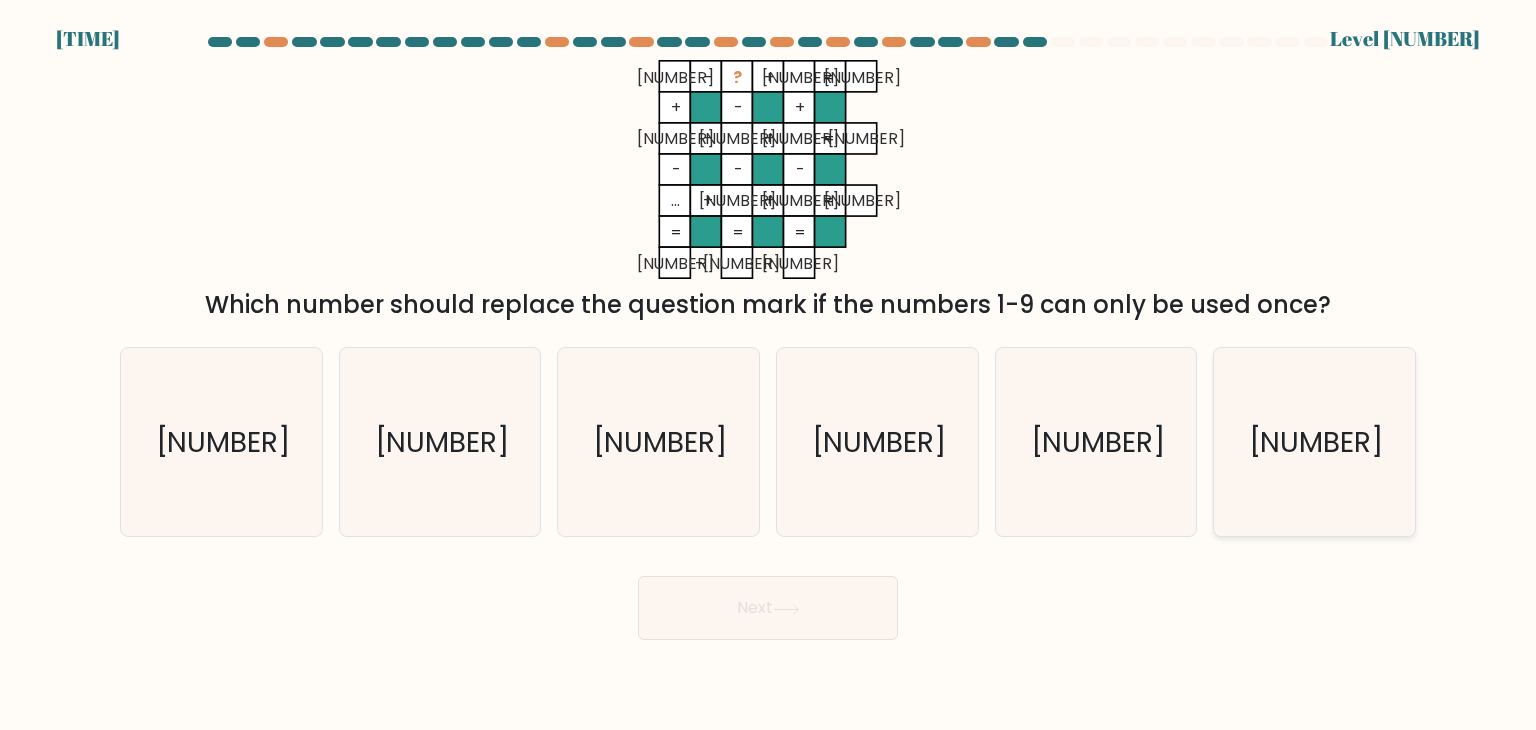 click on "8" at bounding box center (1314, 442) 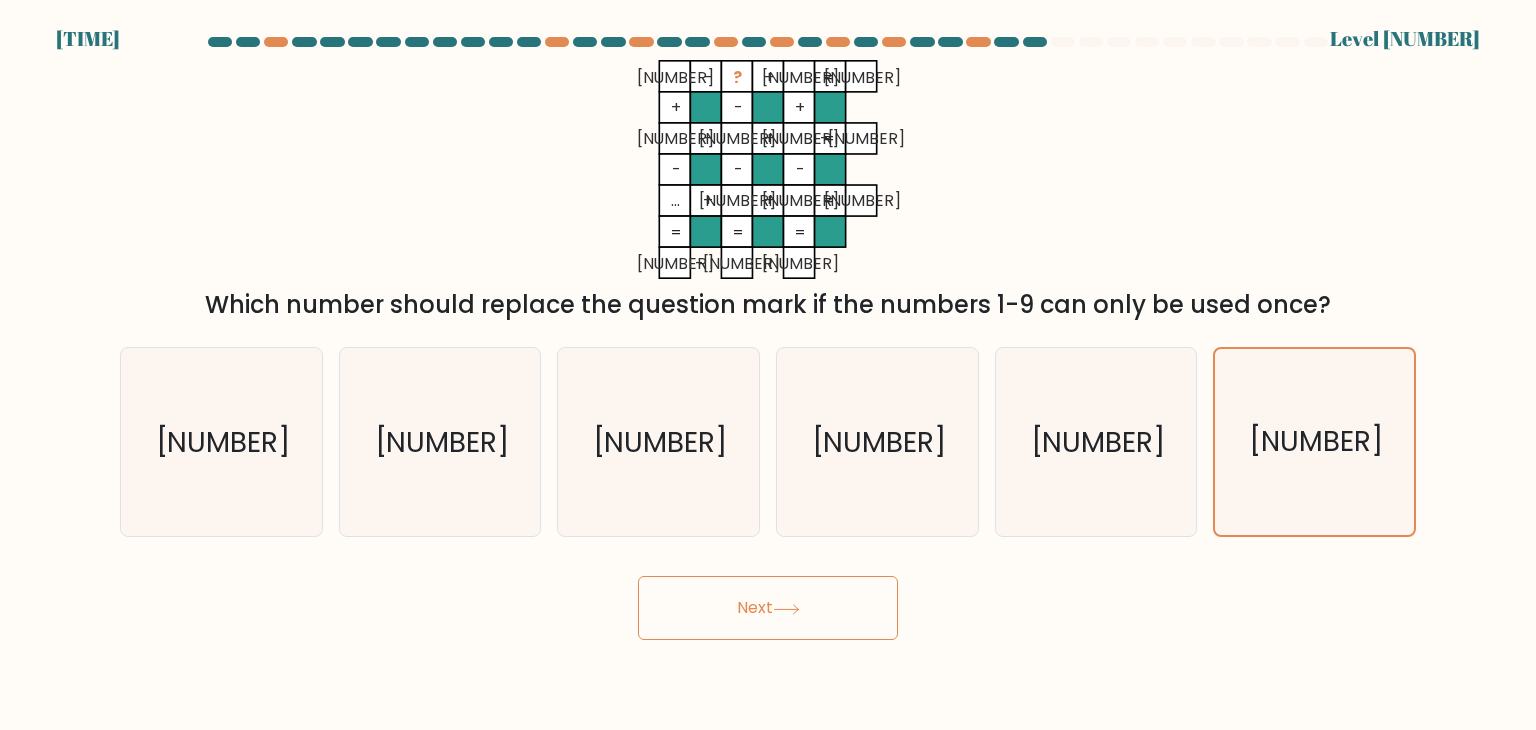 click on "Next" at bounding box center [768, 608] 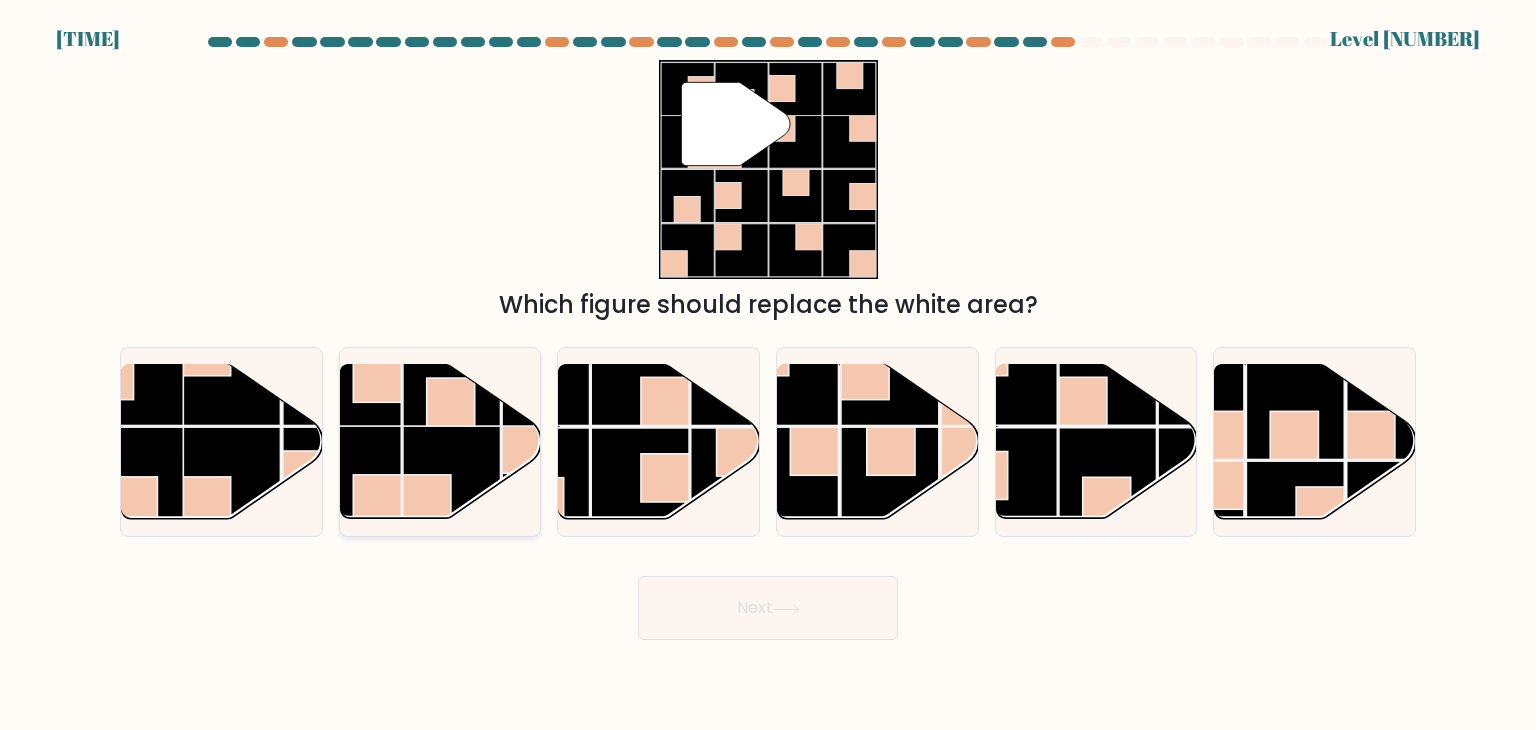 click at bounding box center [427, 499] 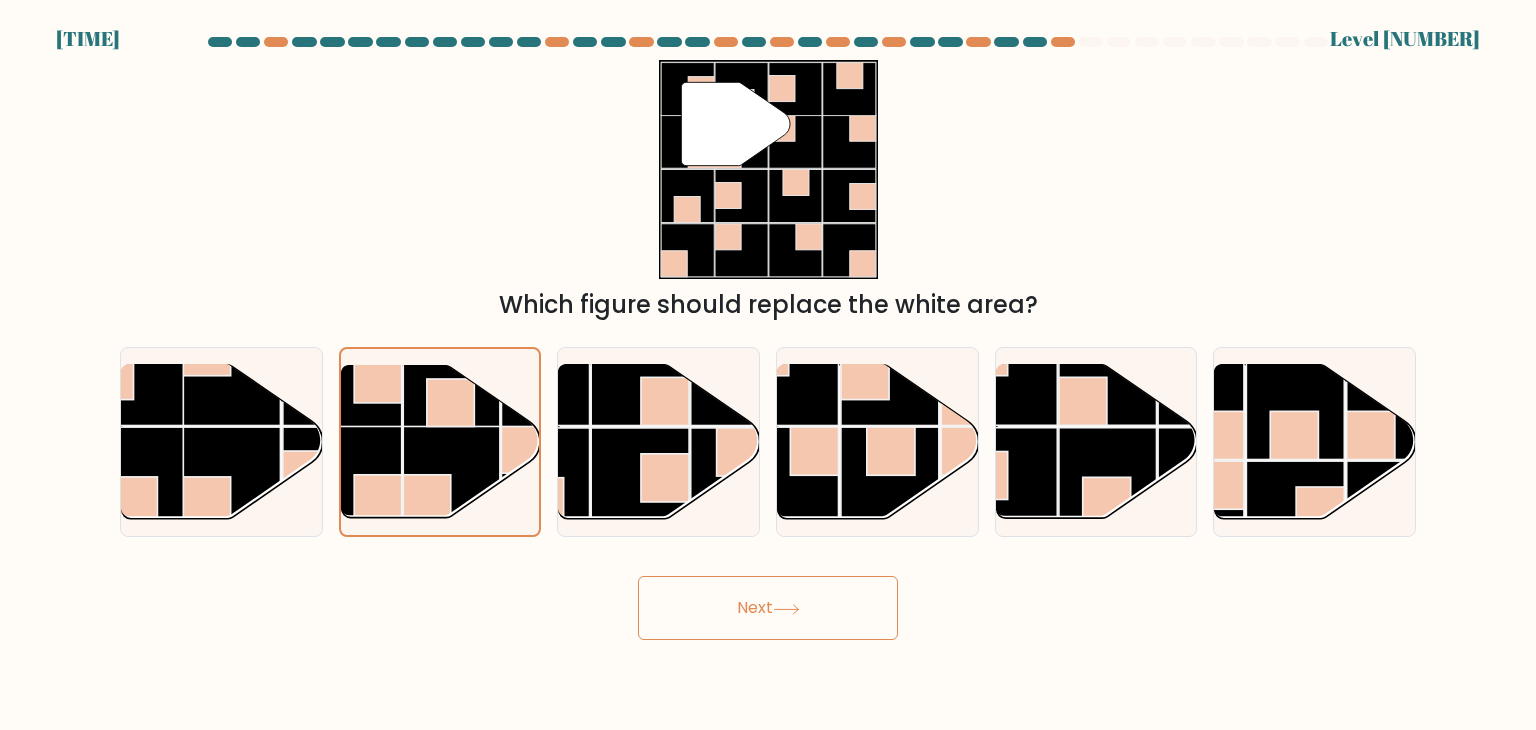 click on "Next" at bounding box center [768, 608] 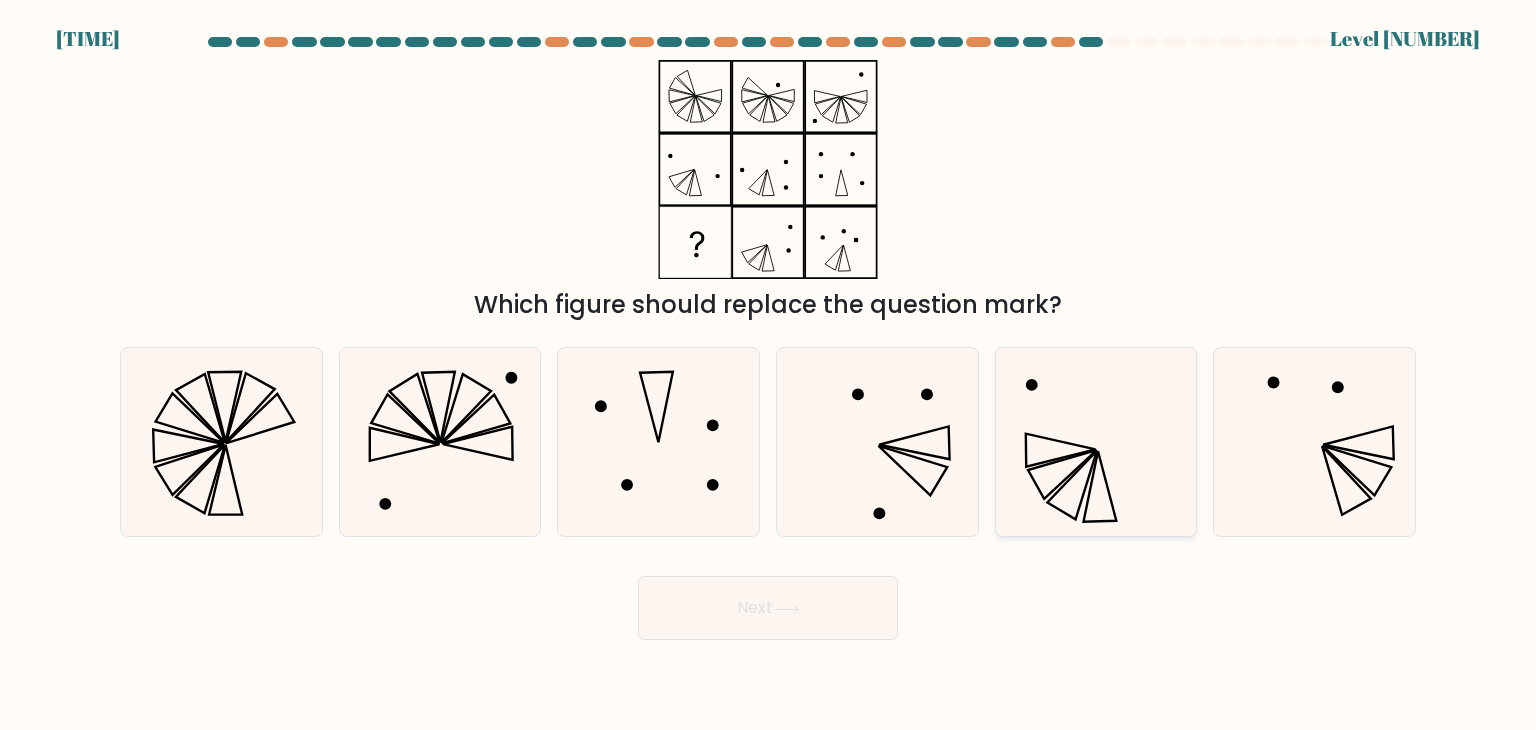 click at bounding box center [1096, 442] 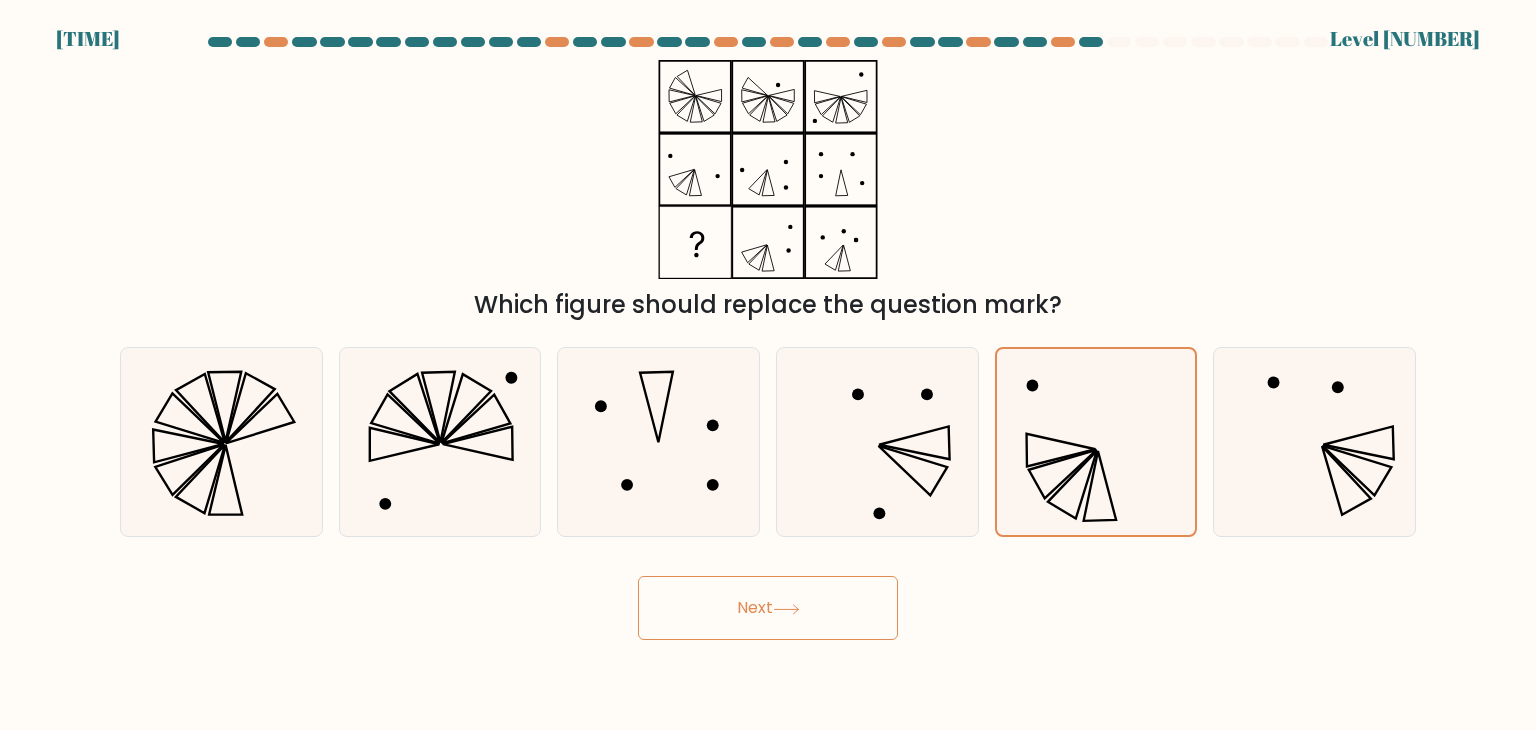 click on "Next" at bounding box center (768, 608) 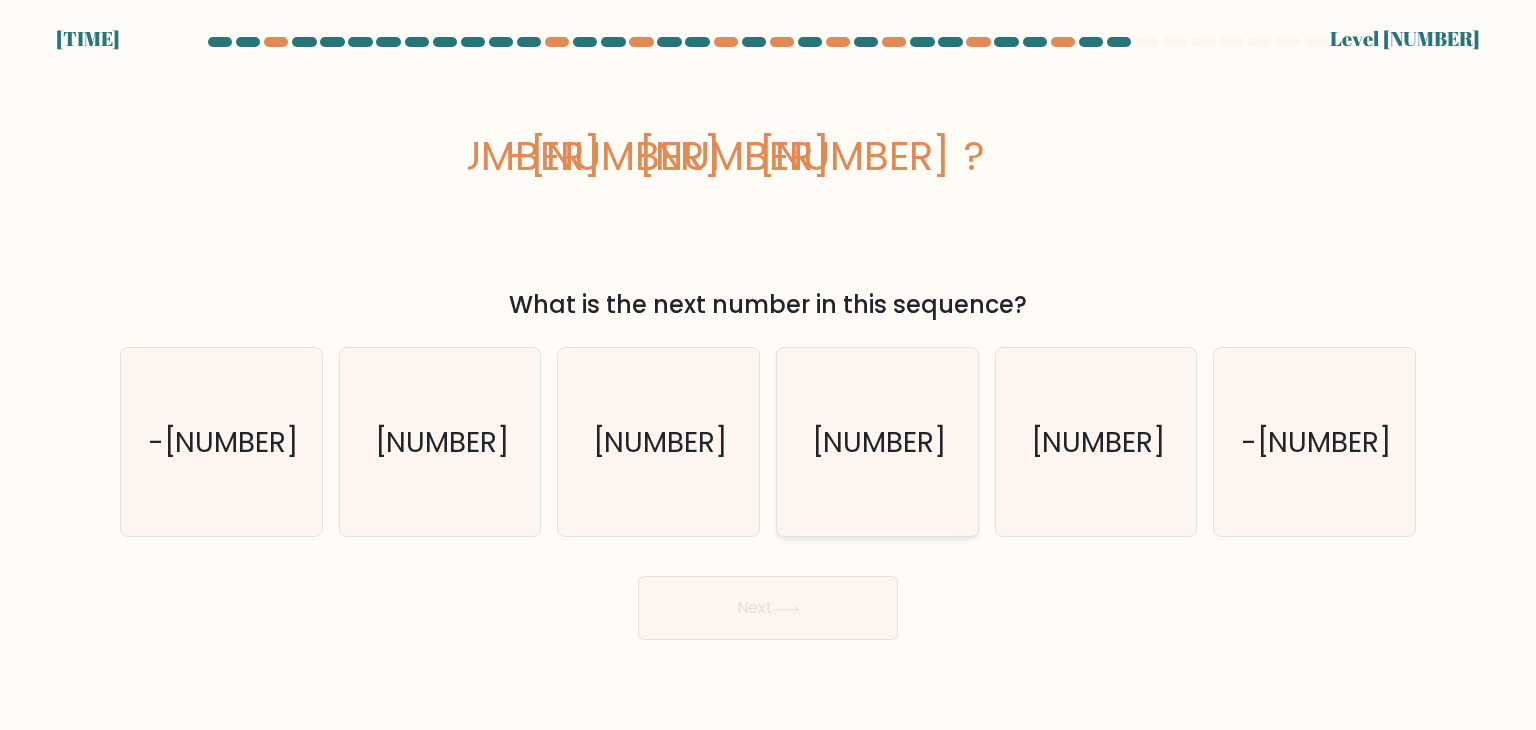 click on "24" at bounding box center [877, 442] 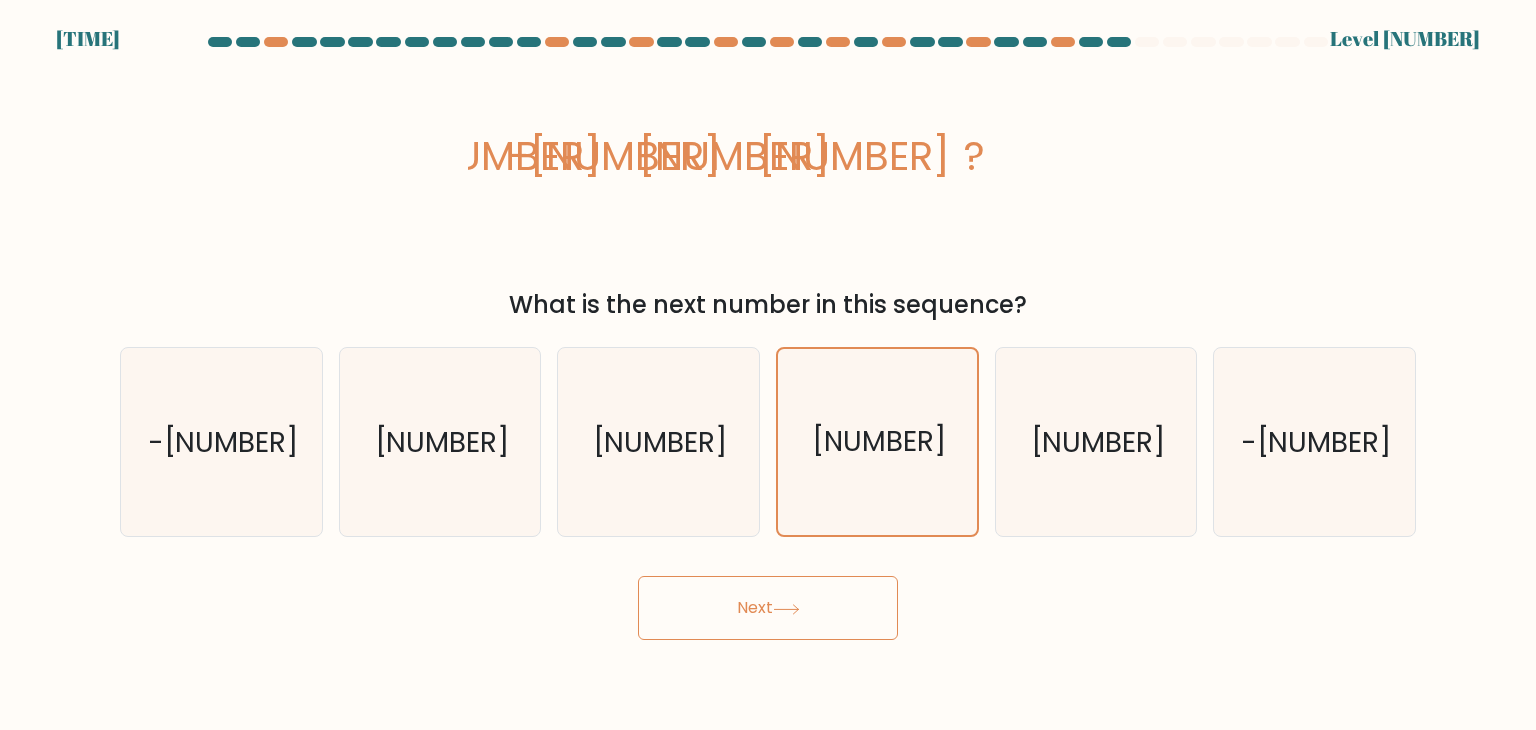 click on "Next" at bounding box center [768, 608] 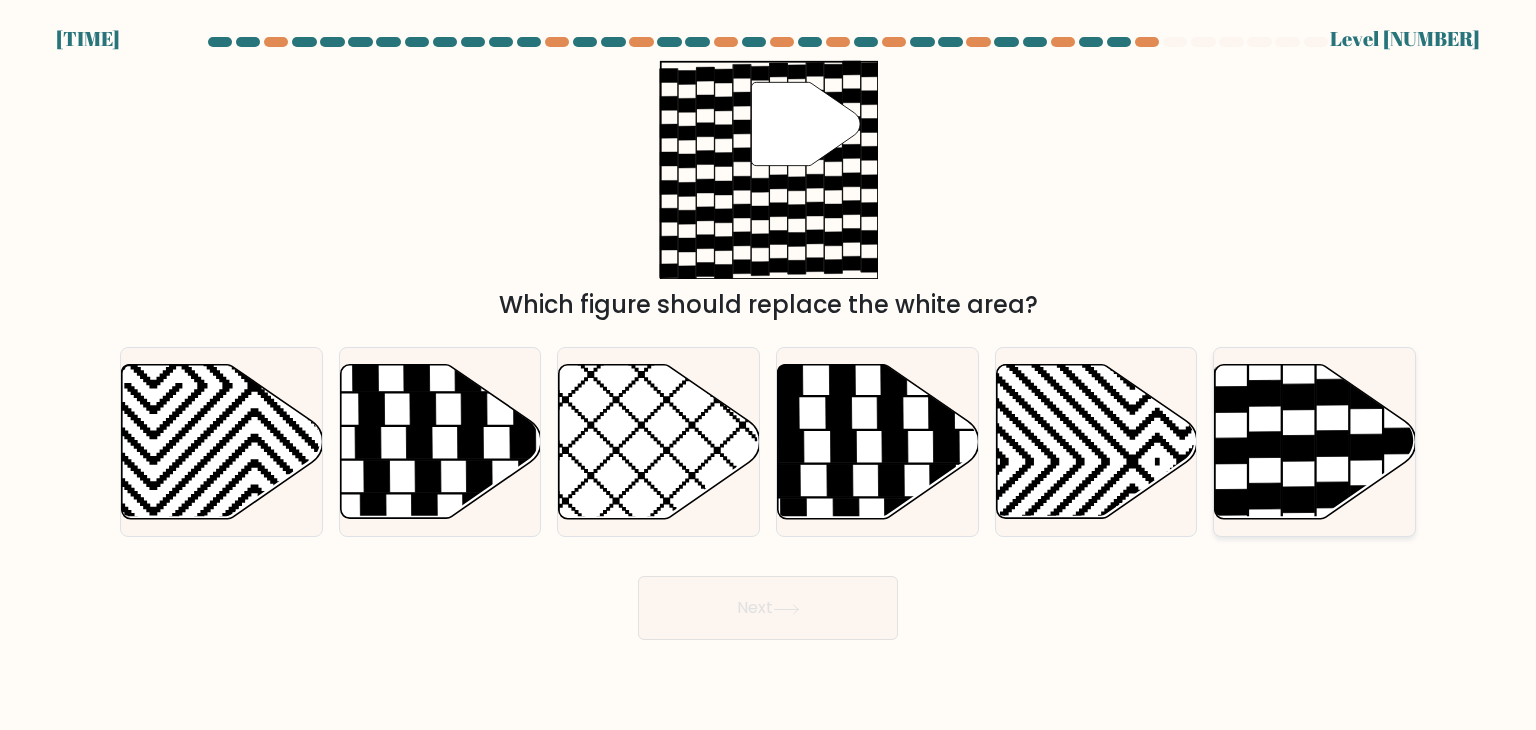 click at bounding box center (1231, 451) 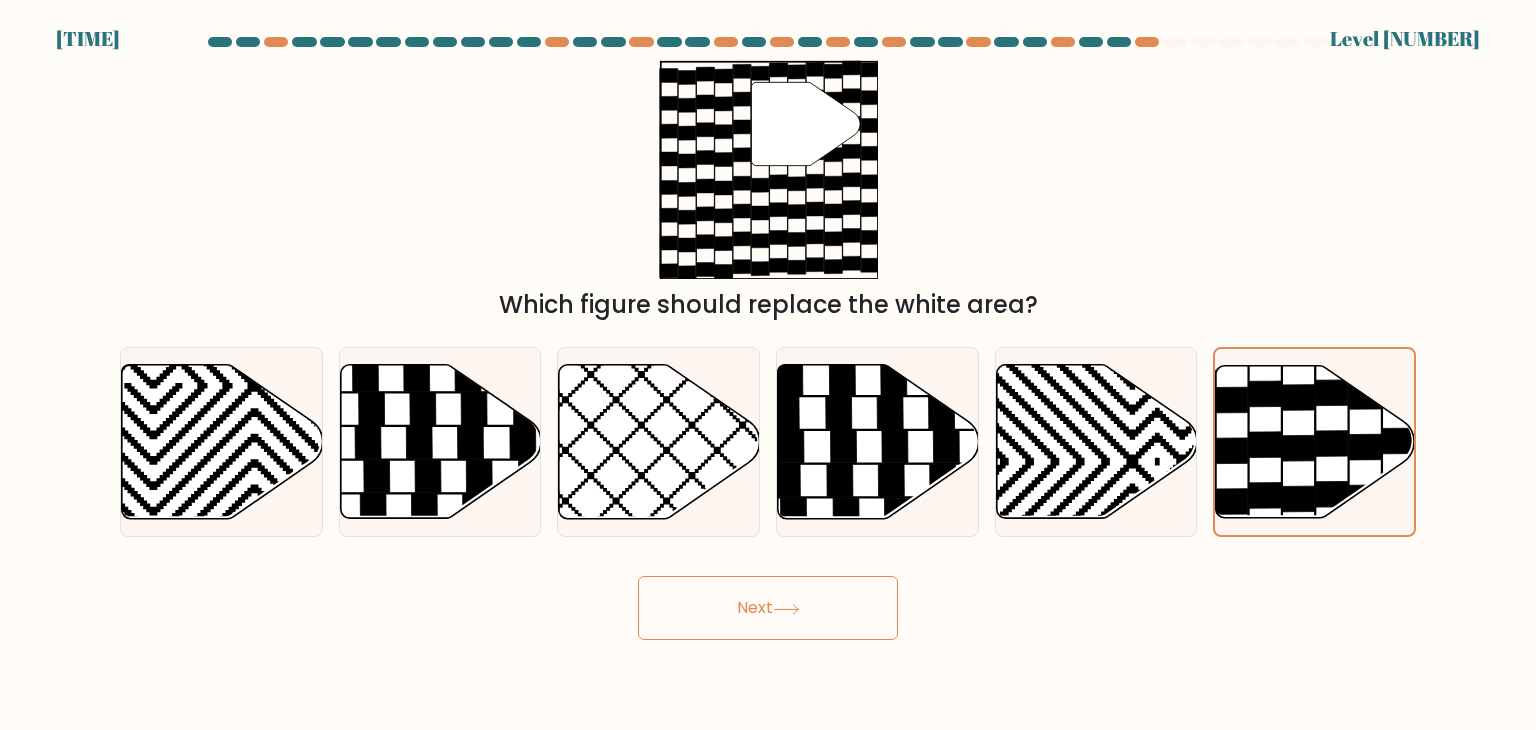 click on "Next" at bounding box center (768, 608) 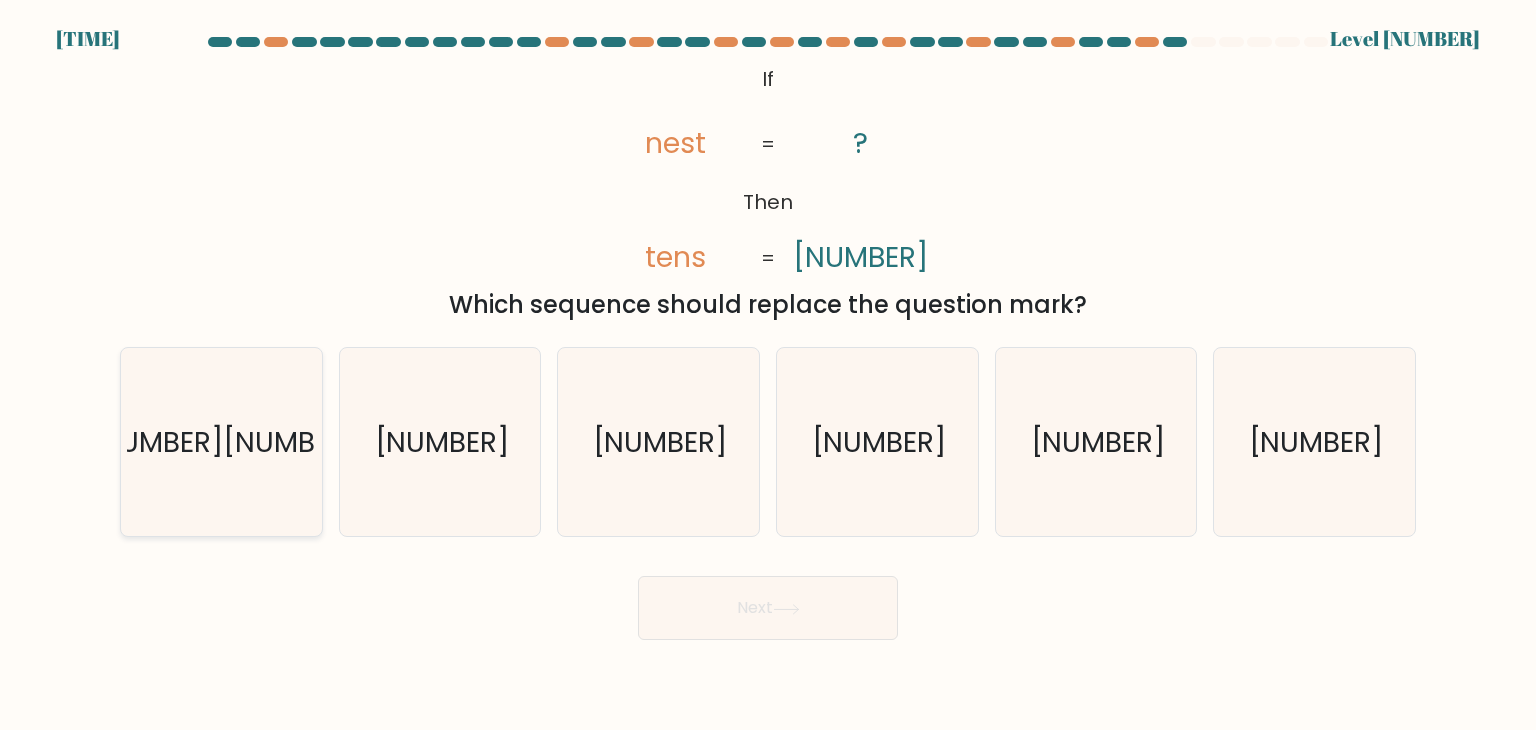 click on "0143" at bounding box center [221, 442] 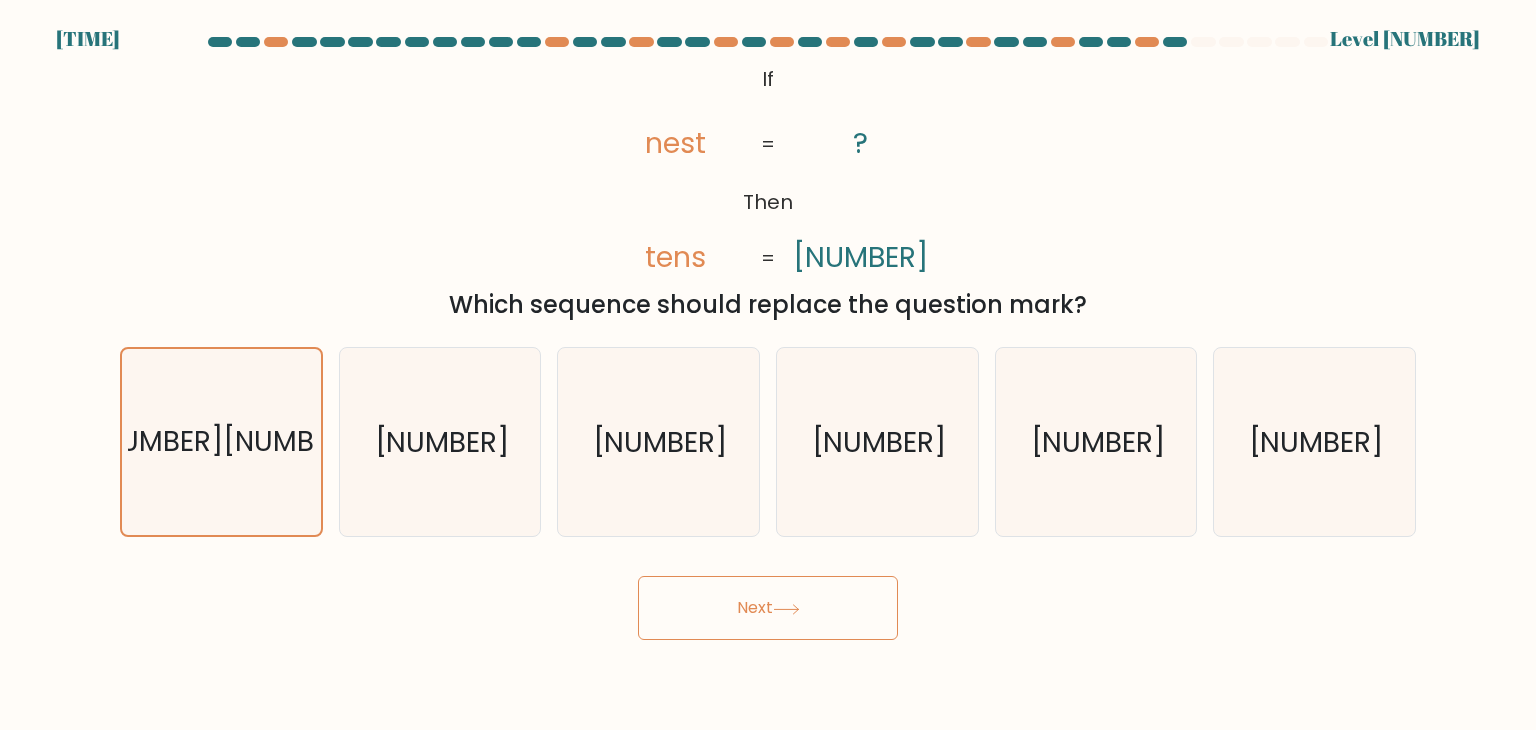 click on "Next" at bounding box center [768, 608] 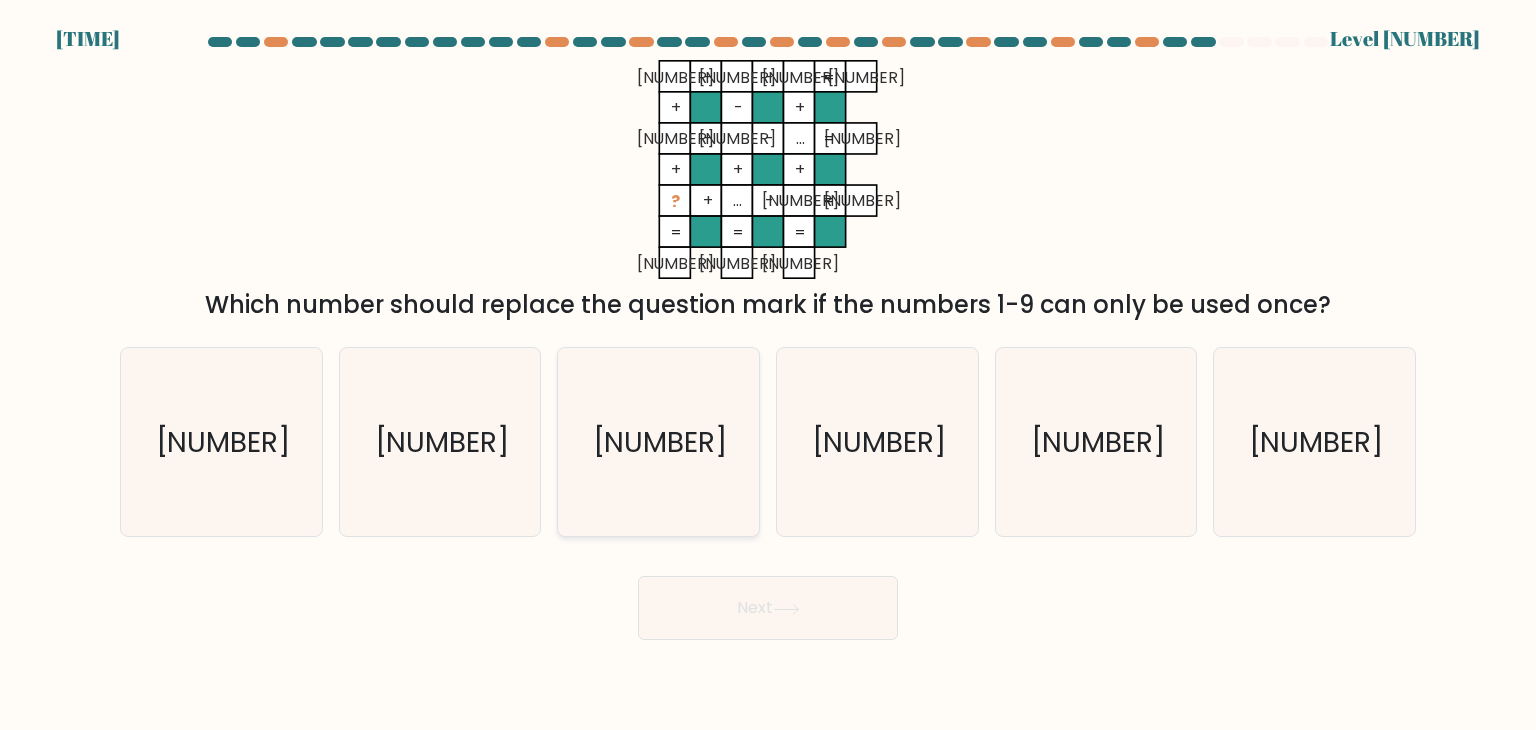 click on "7" at bounding box center [658, 442] 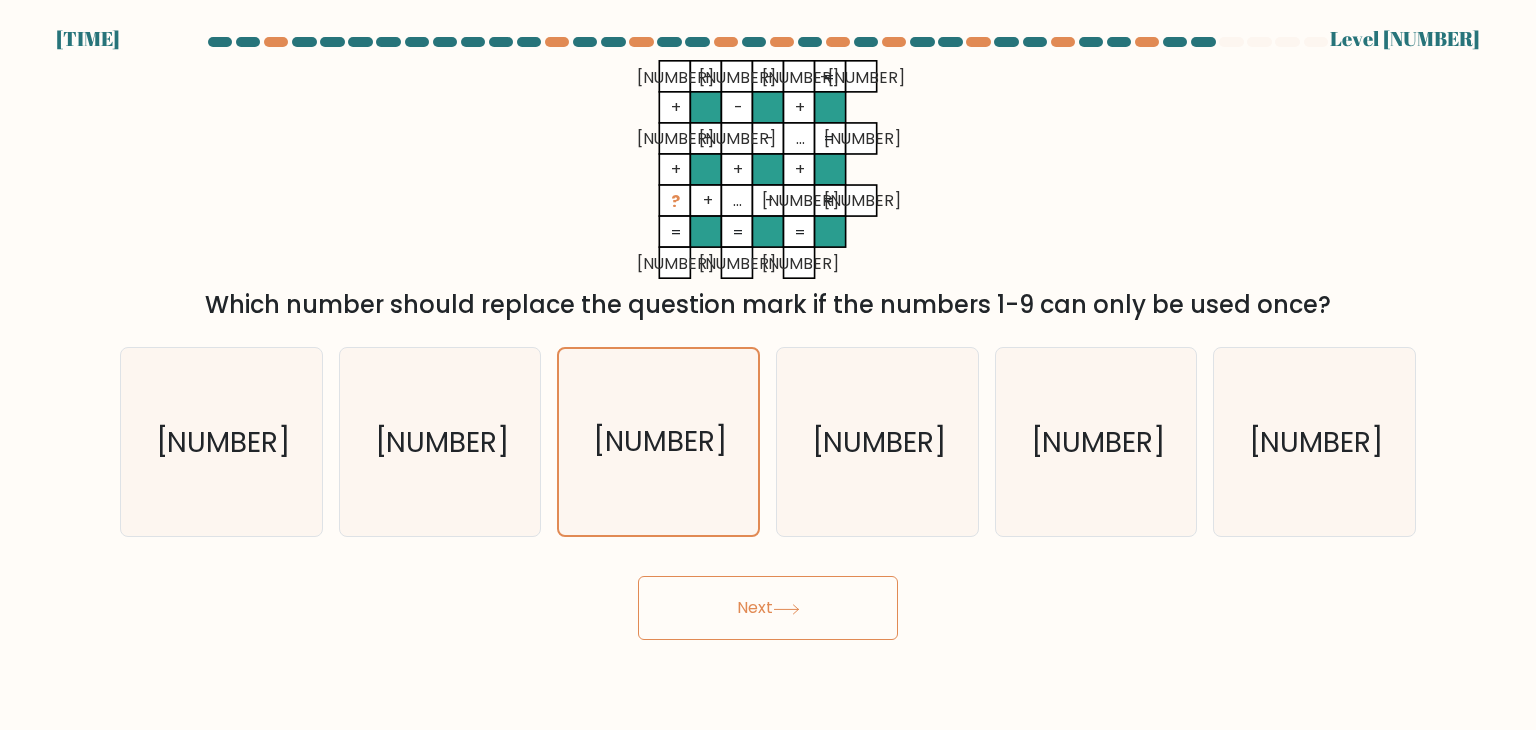 click on "Next" at bounding box center (768, 608) 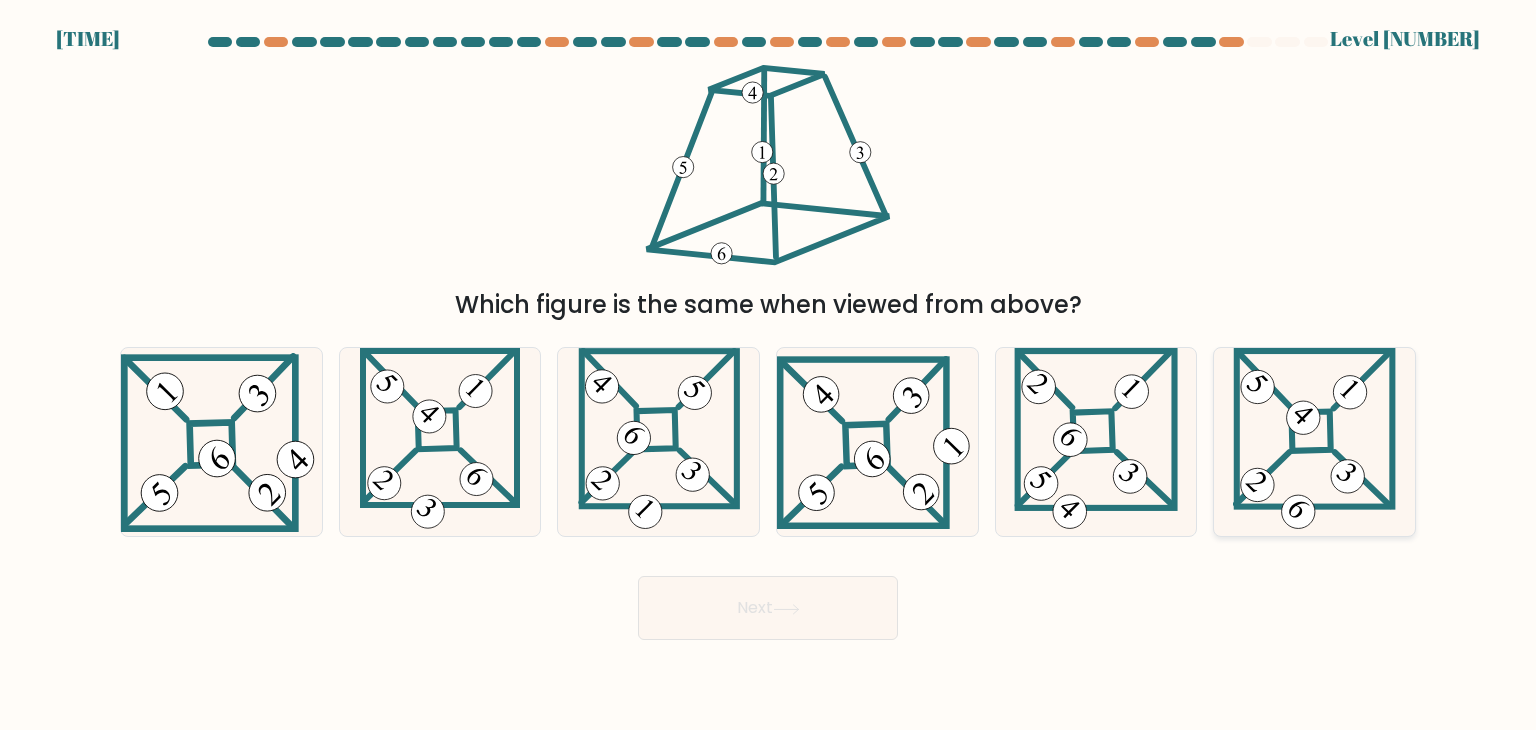 click at bounding box center [1314, 442] 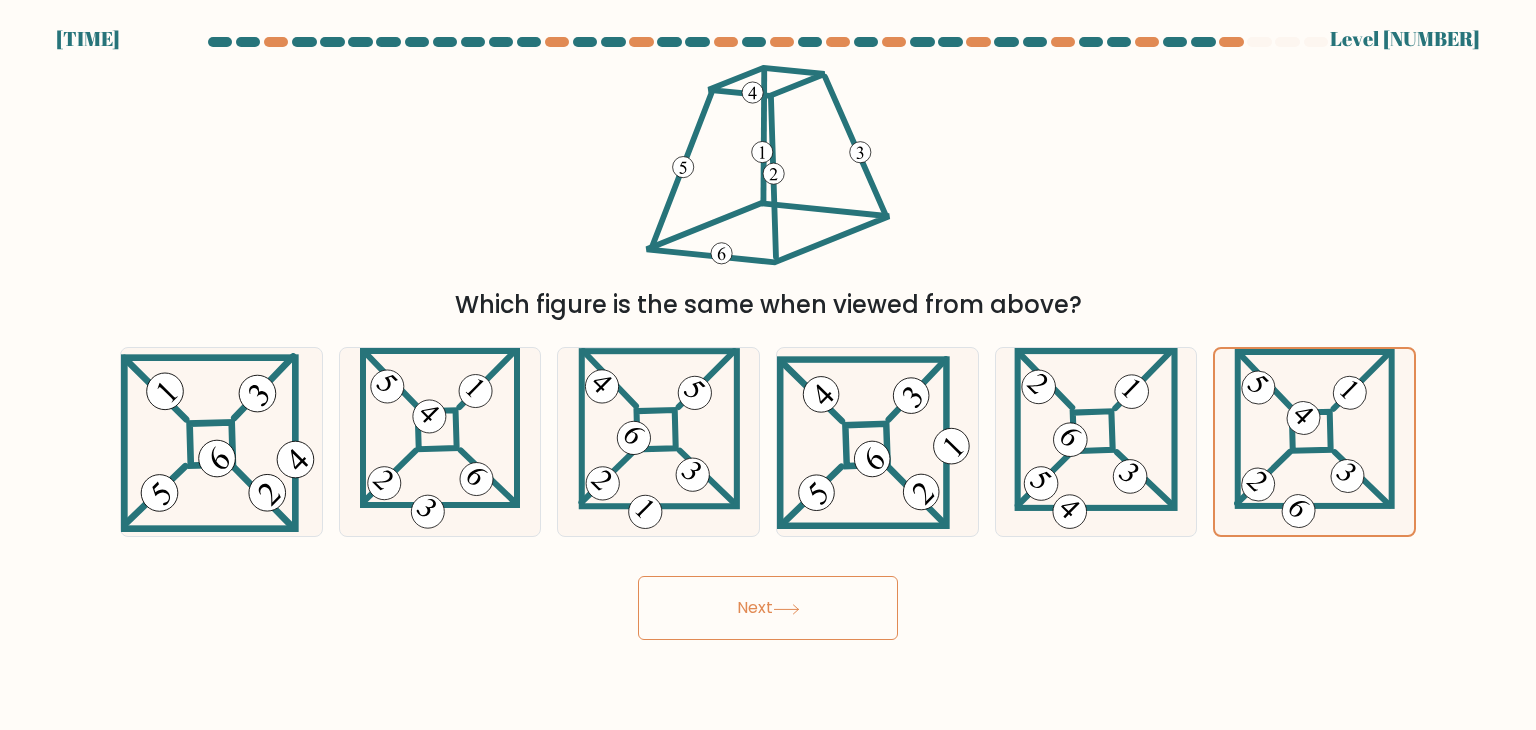 click on "Next" at bounding box center (768, 608) 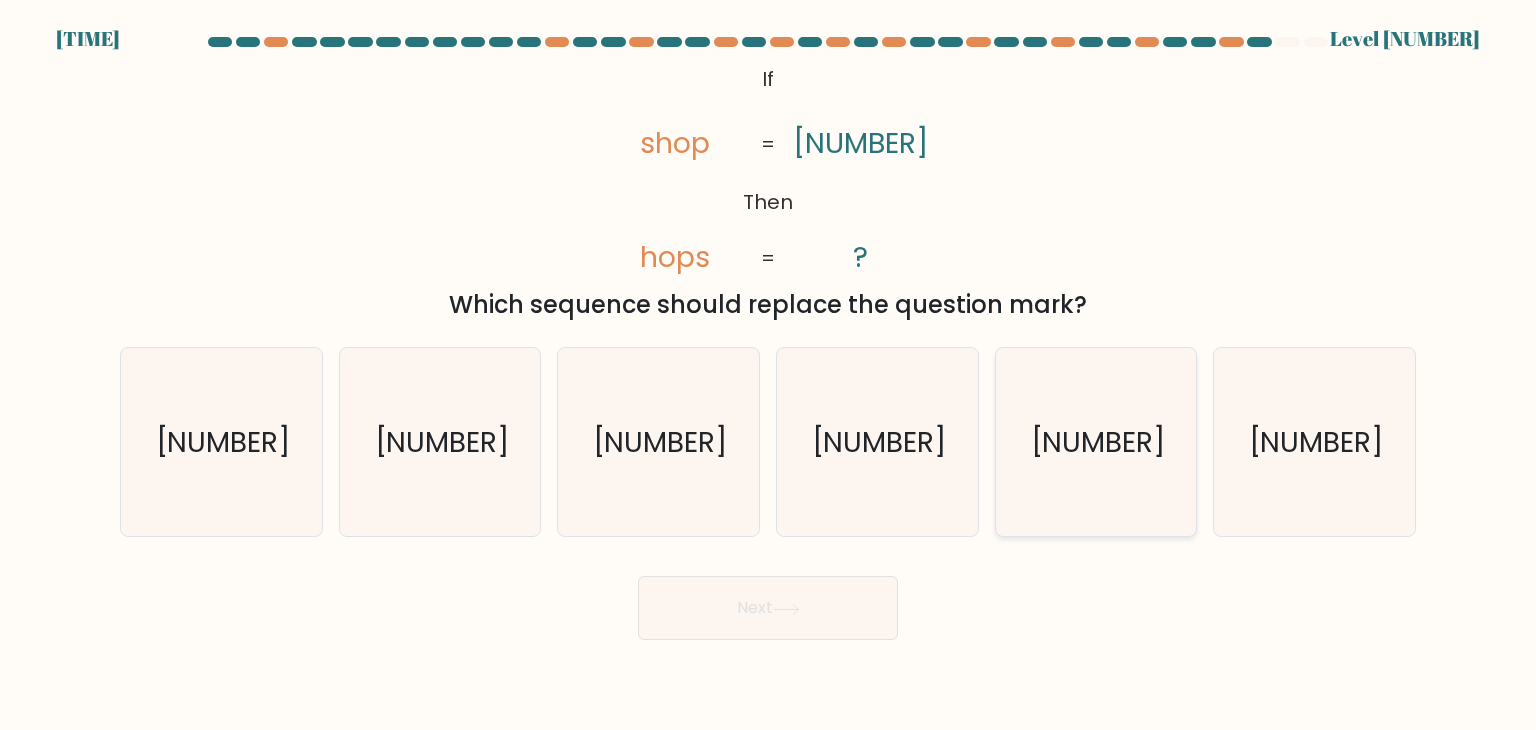click on "5718" at bounding box center (1096, 442) 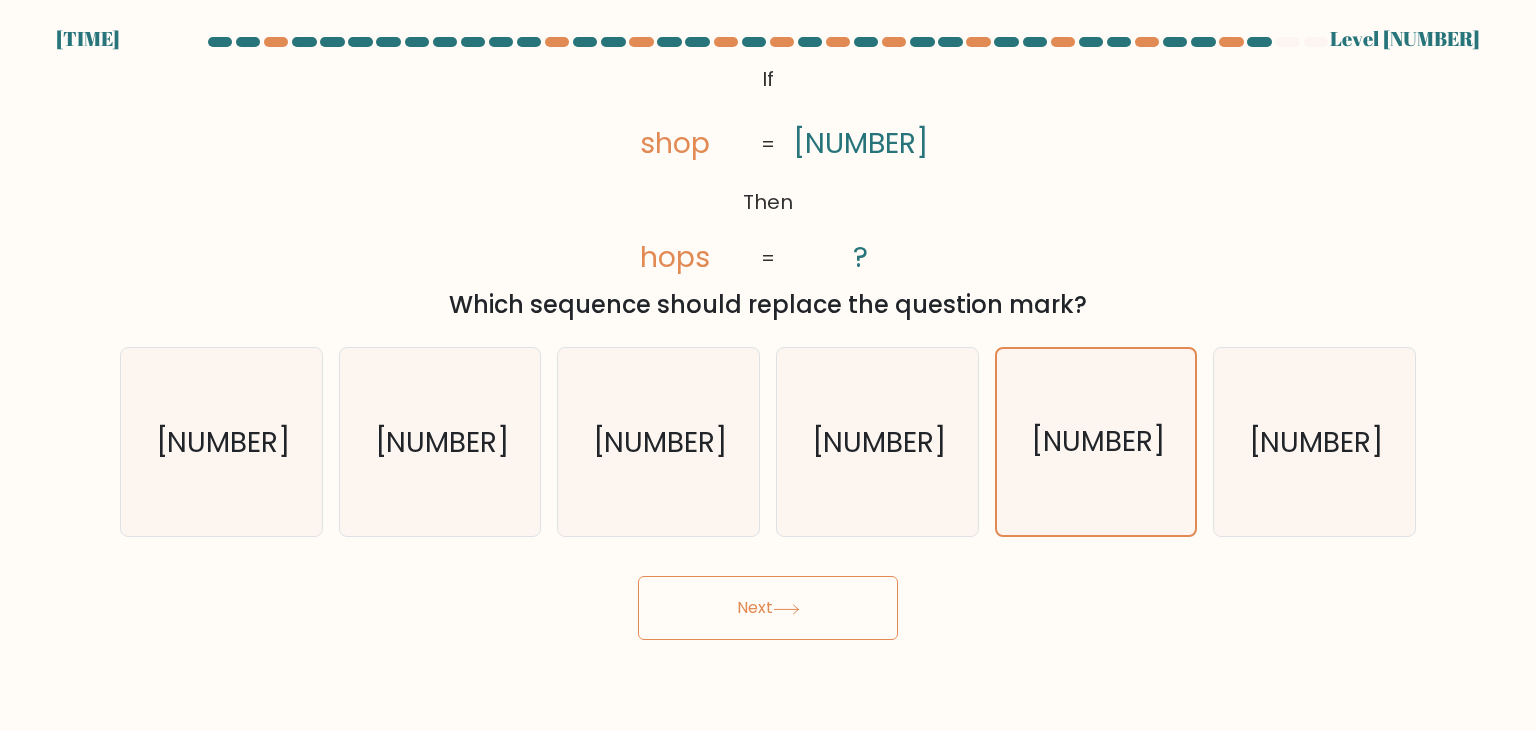 click on "Next" at bounding box center [768, 608] 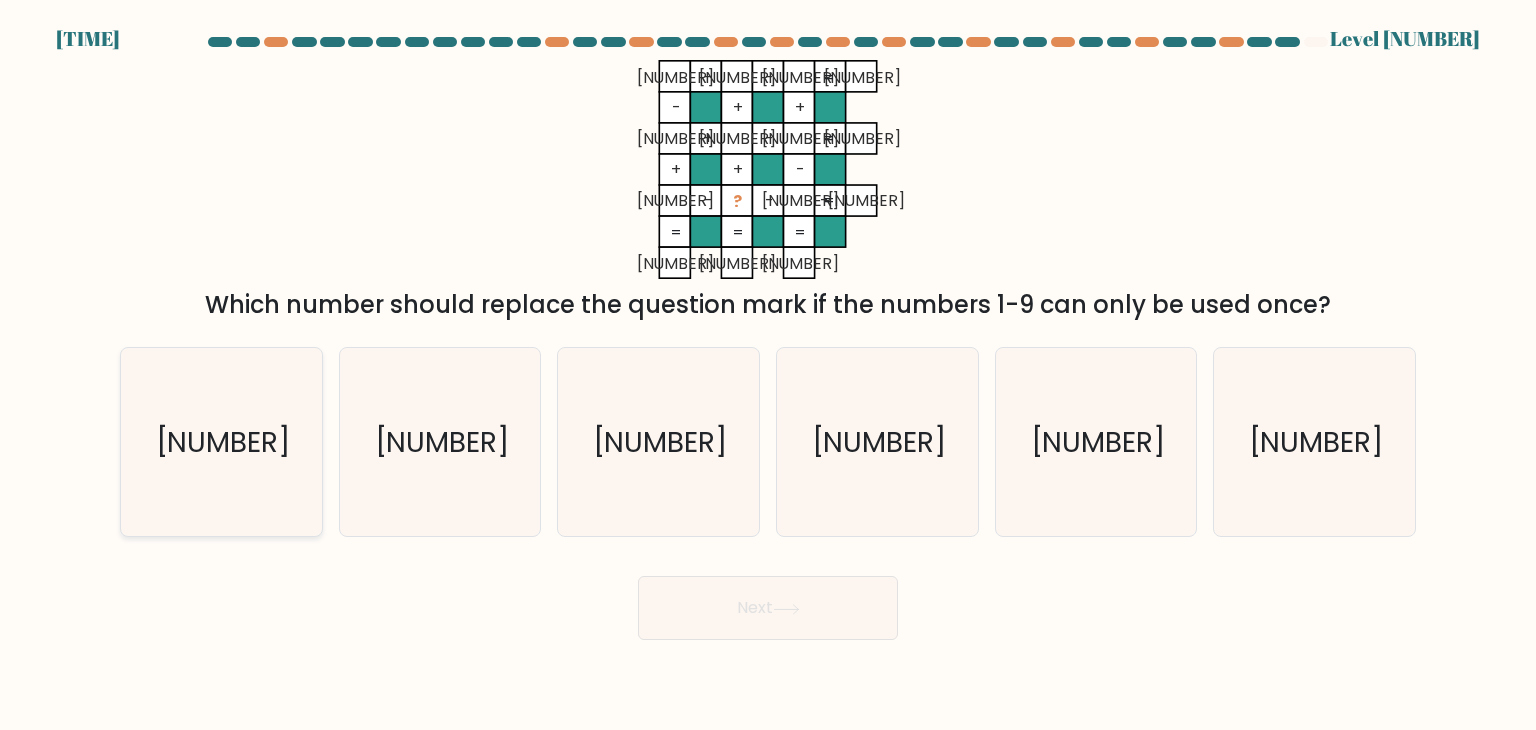 click on "2" at bounding box center [223, 442] 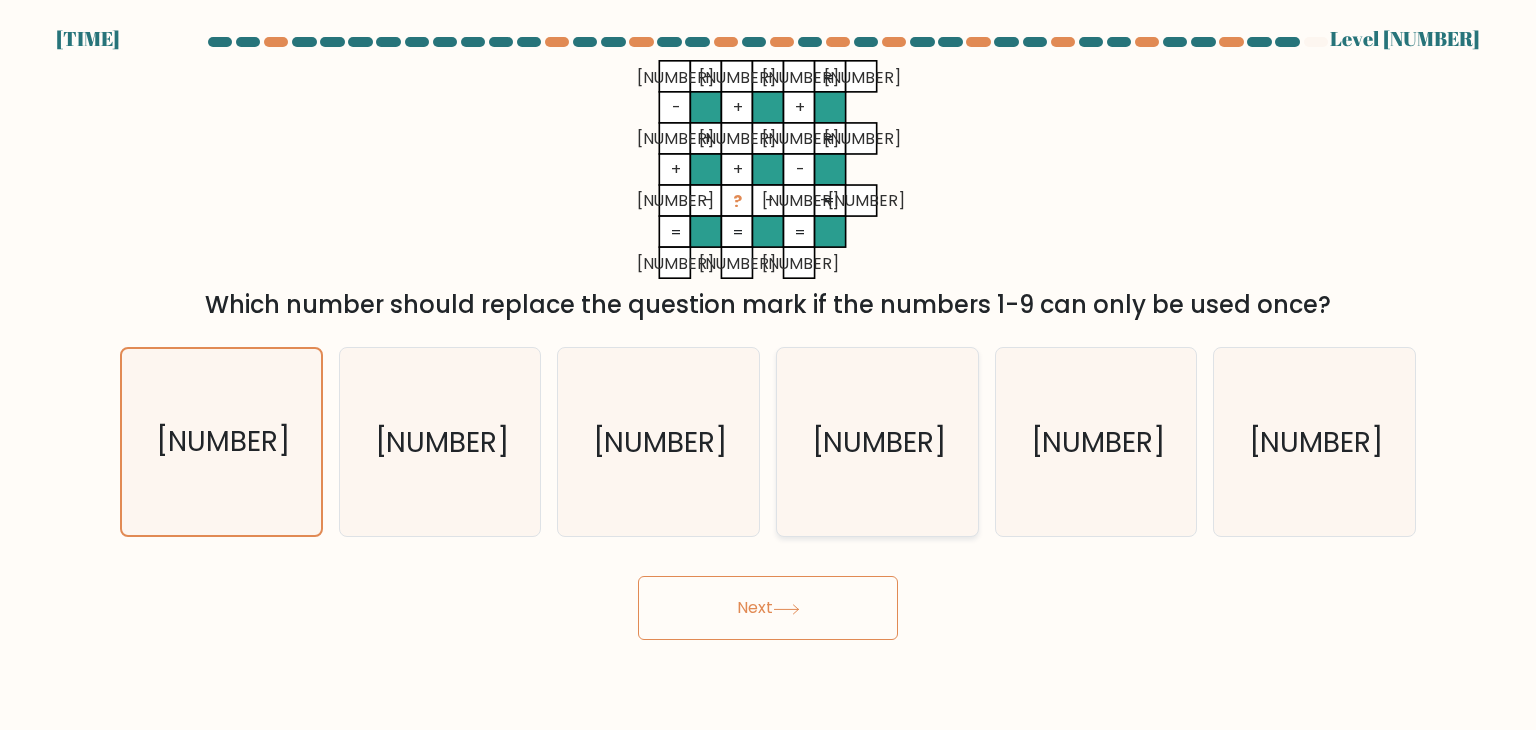 click on "7" at bounding box center (877, 442) 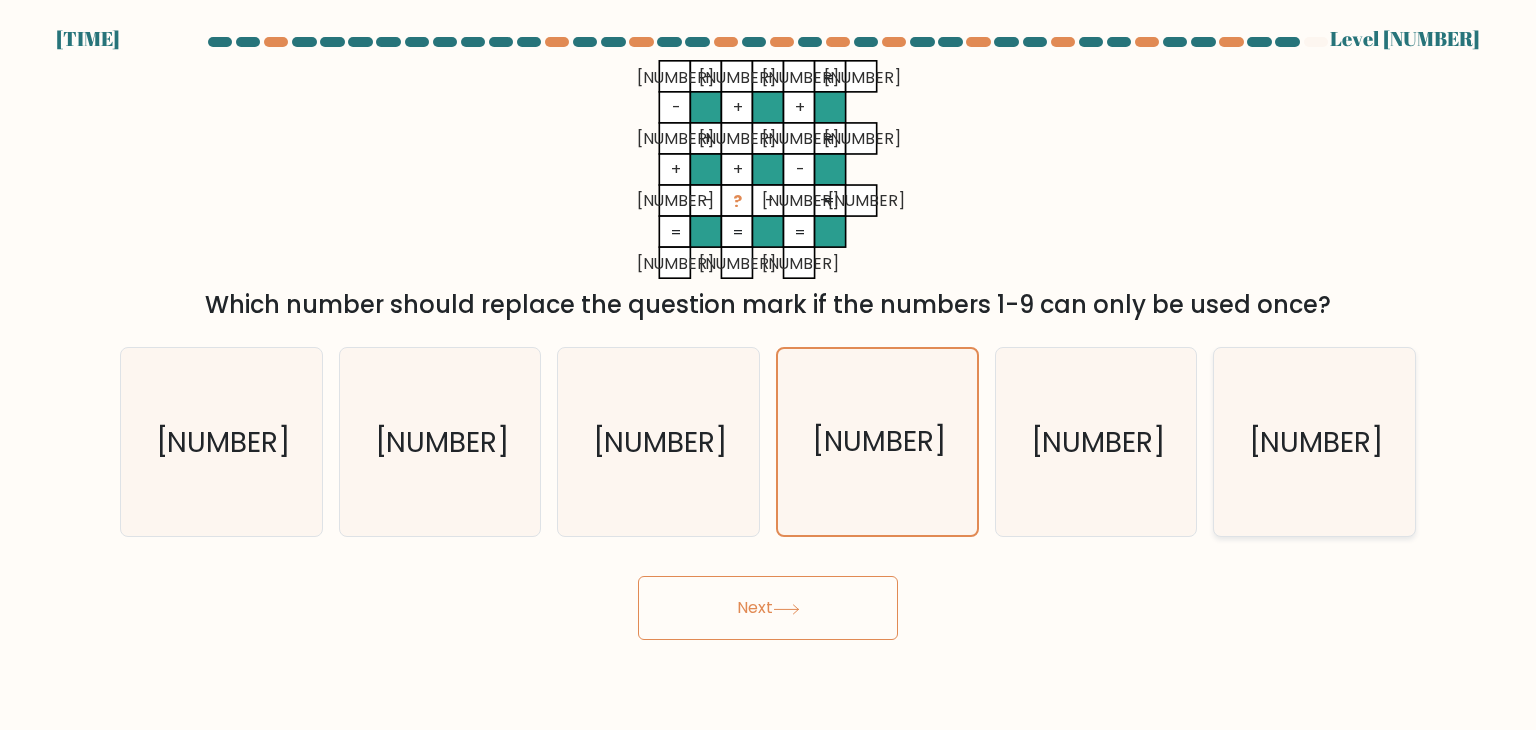 click on "9" at bounding box center (1314, 442) 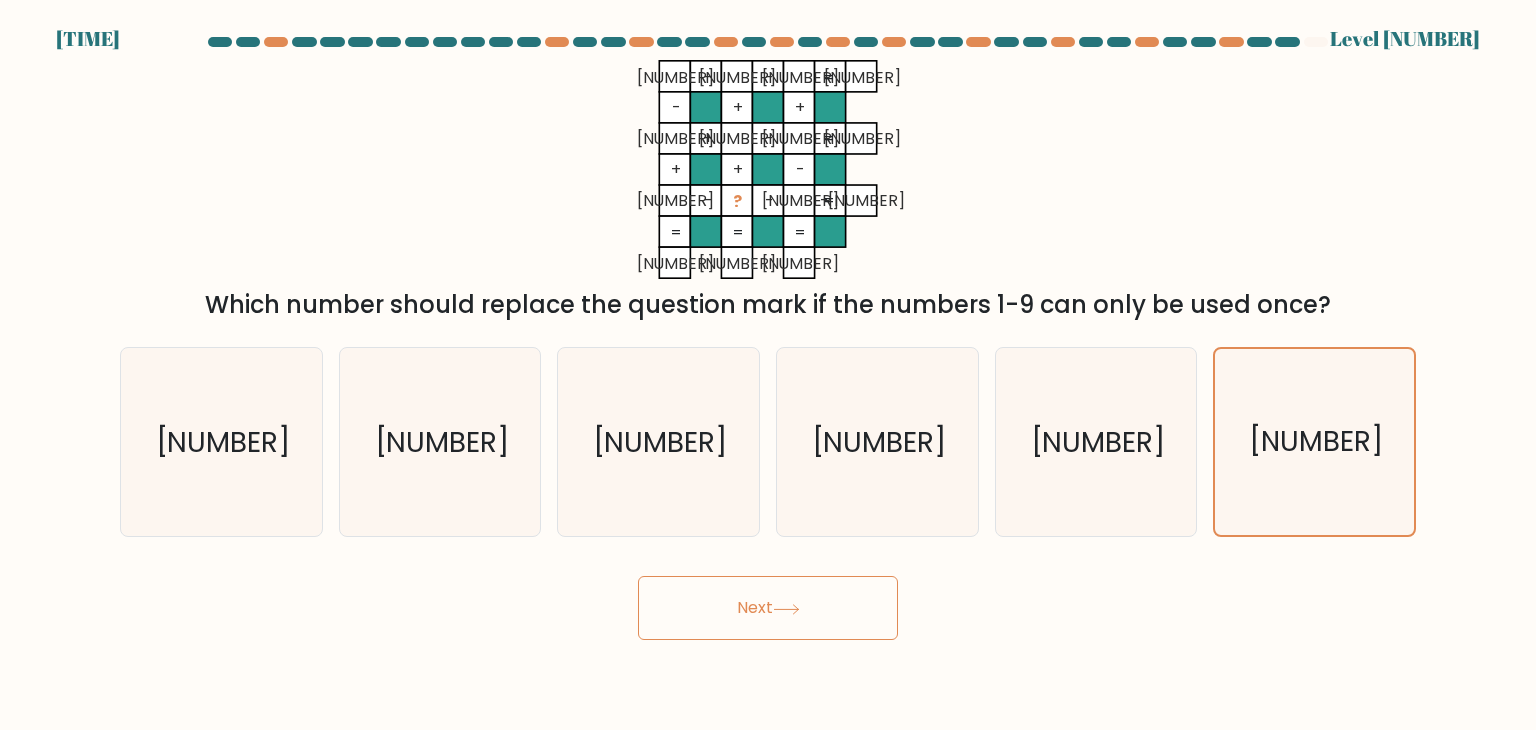click on "Next" at bounding box center (768, 608) 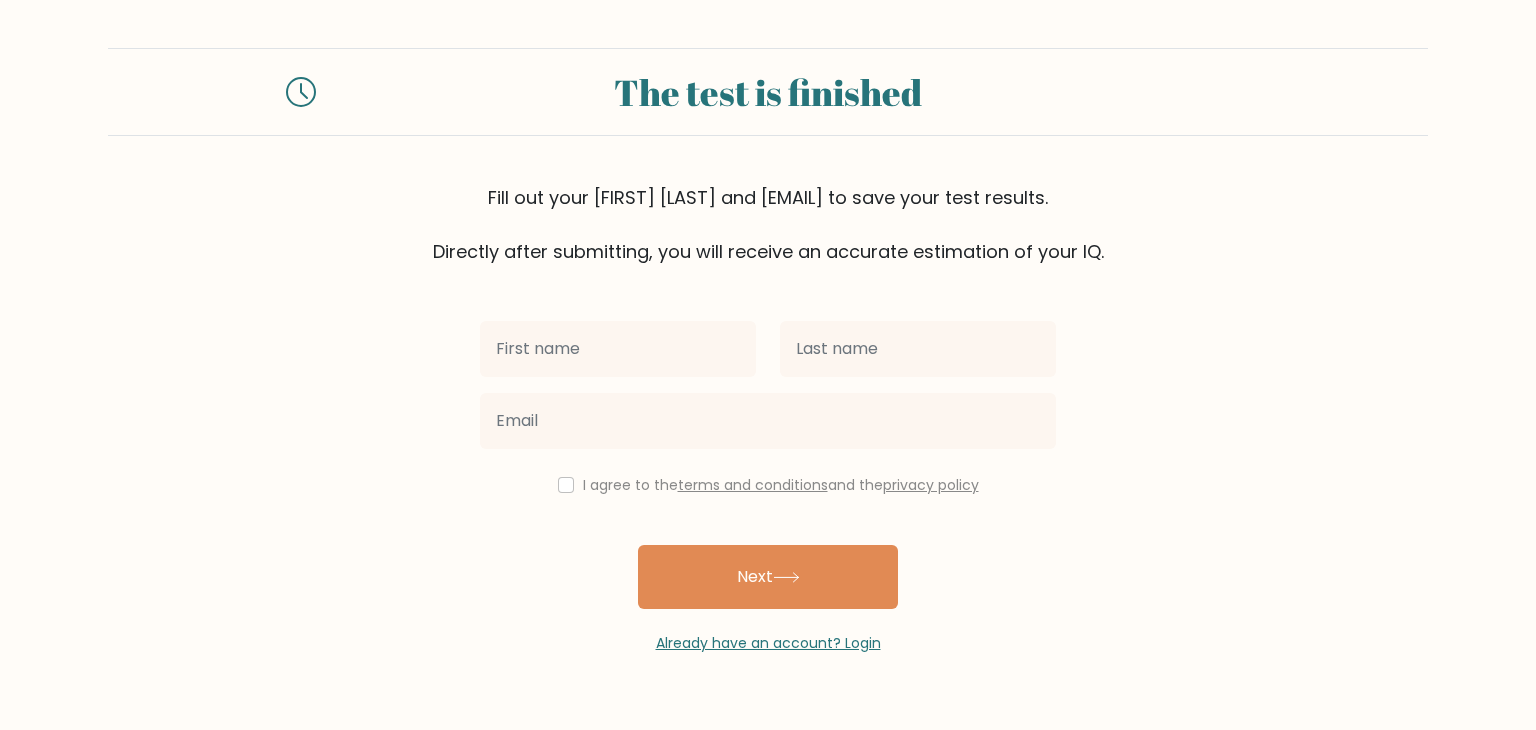 scroll, scrollTop: 0, scrollLeft: 0, axis: both 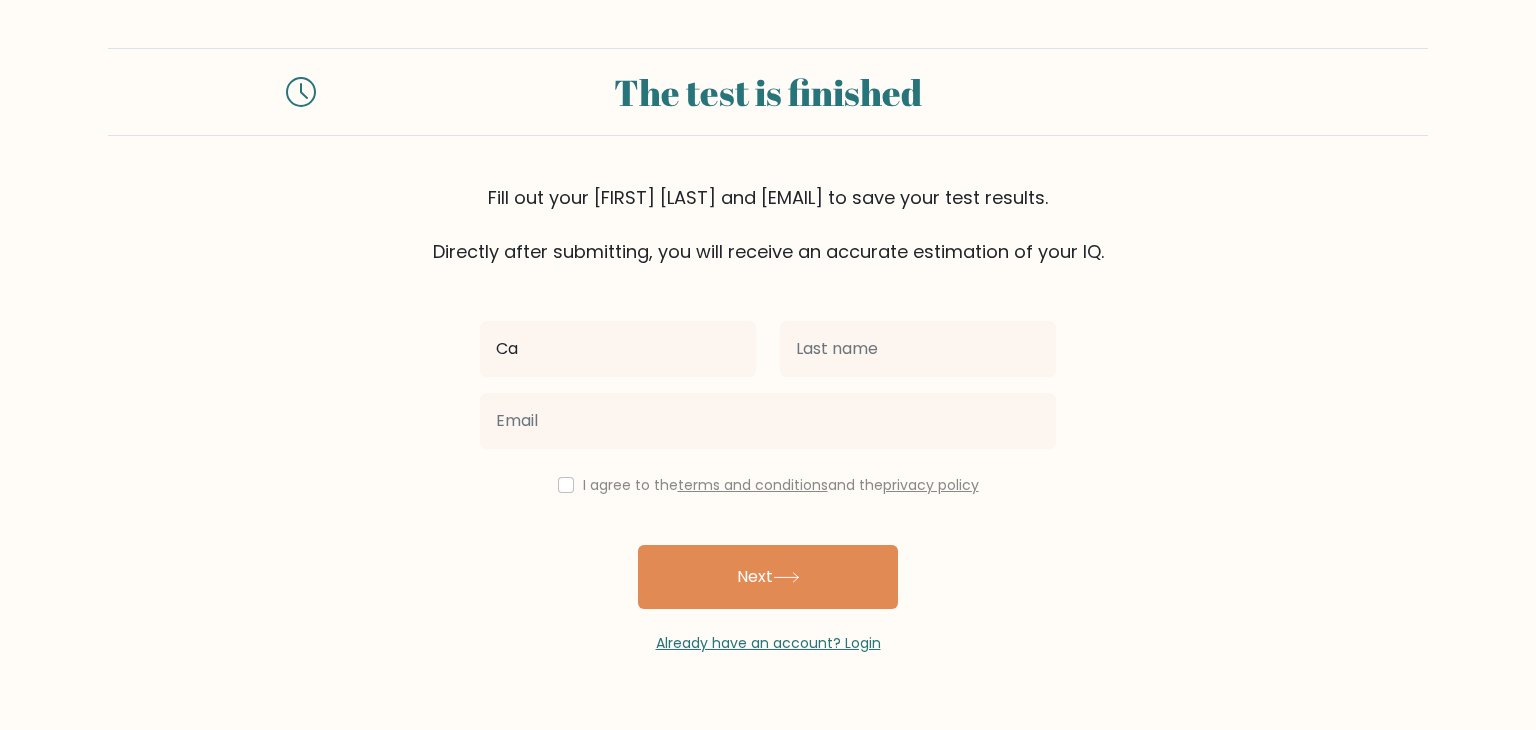 type on "[FIRST] [LAST]" 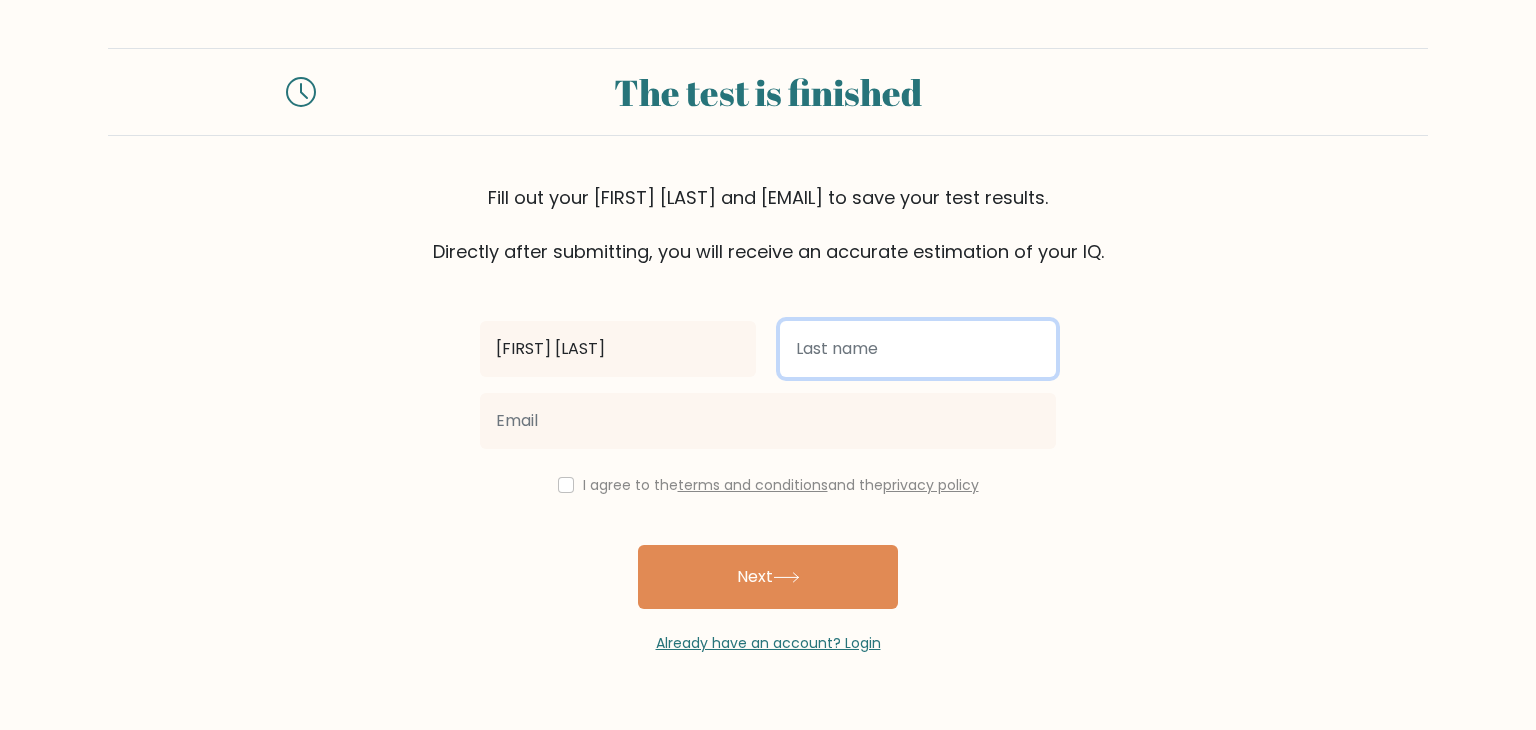 click at bounding box center [918, 349] 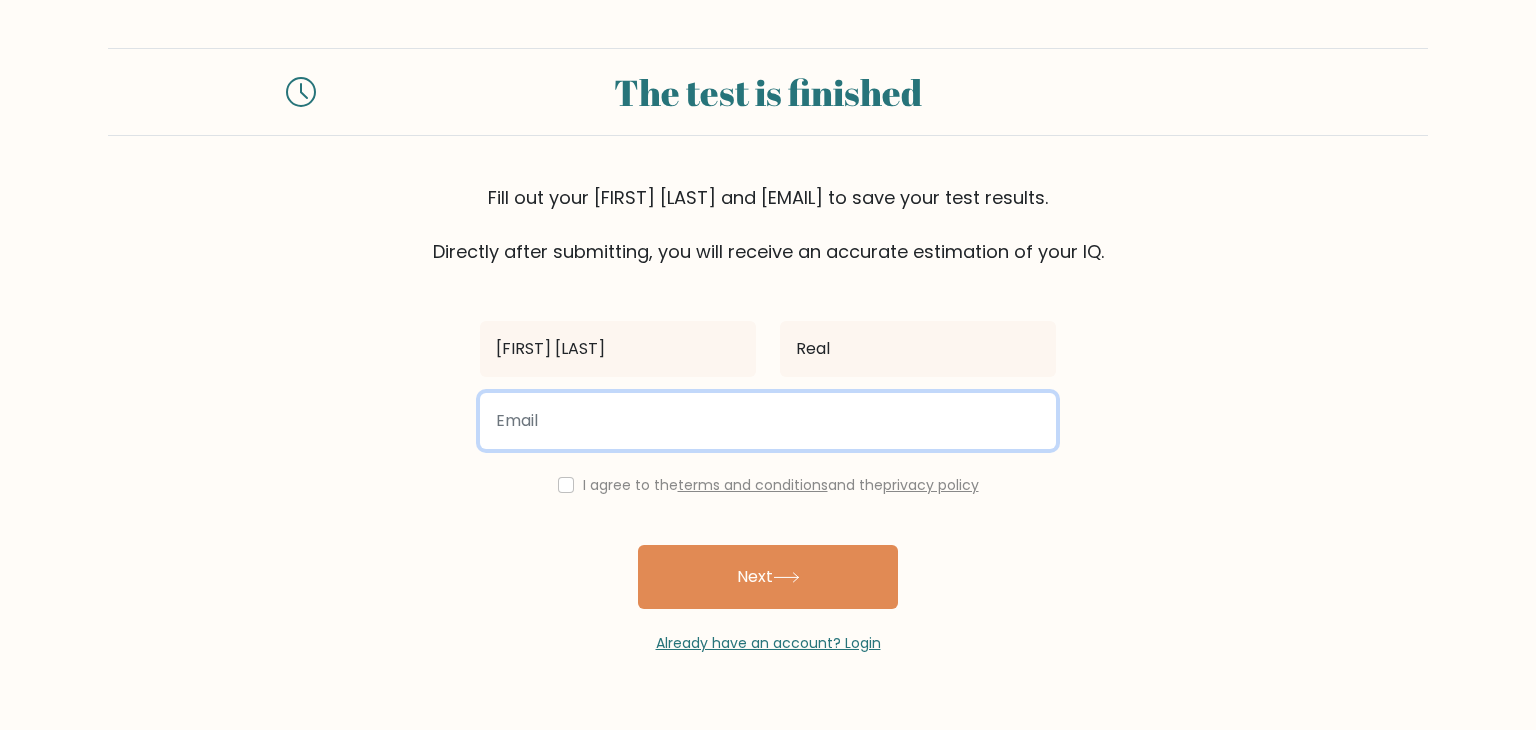 click at bounding box center (768, 421) 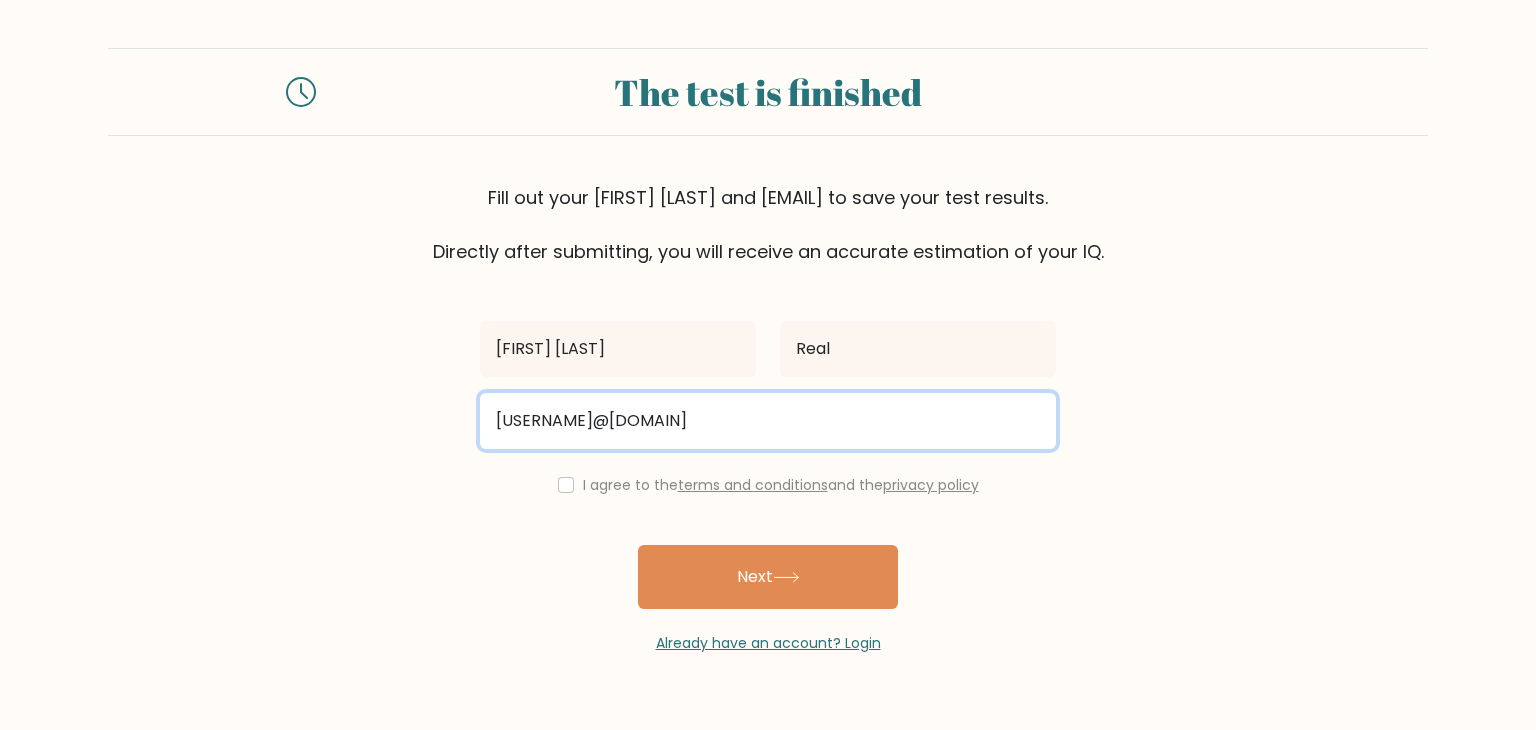 drag, startPoint x: 809, startPoint y: 417, endPoint x: 457, endPoint y: 416, distance: 352.00143 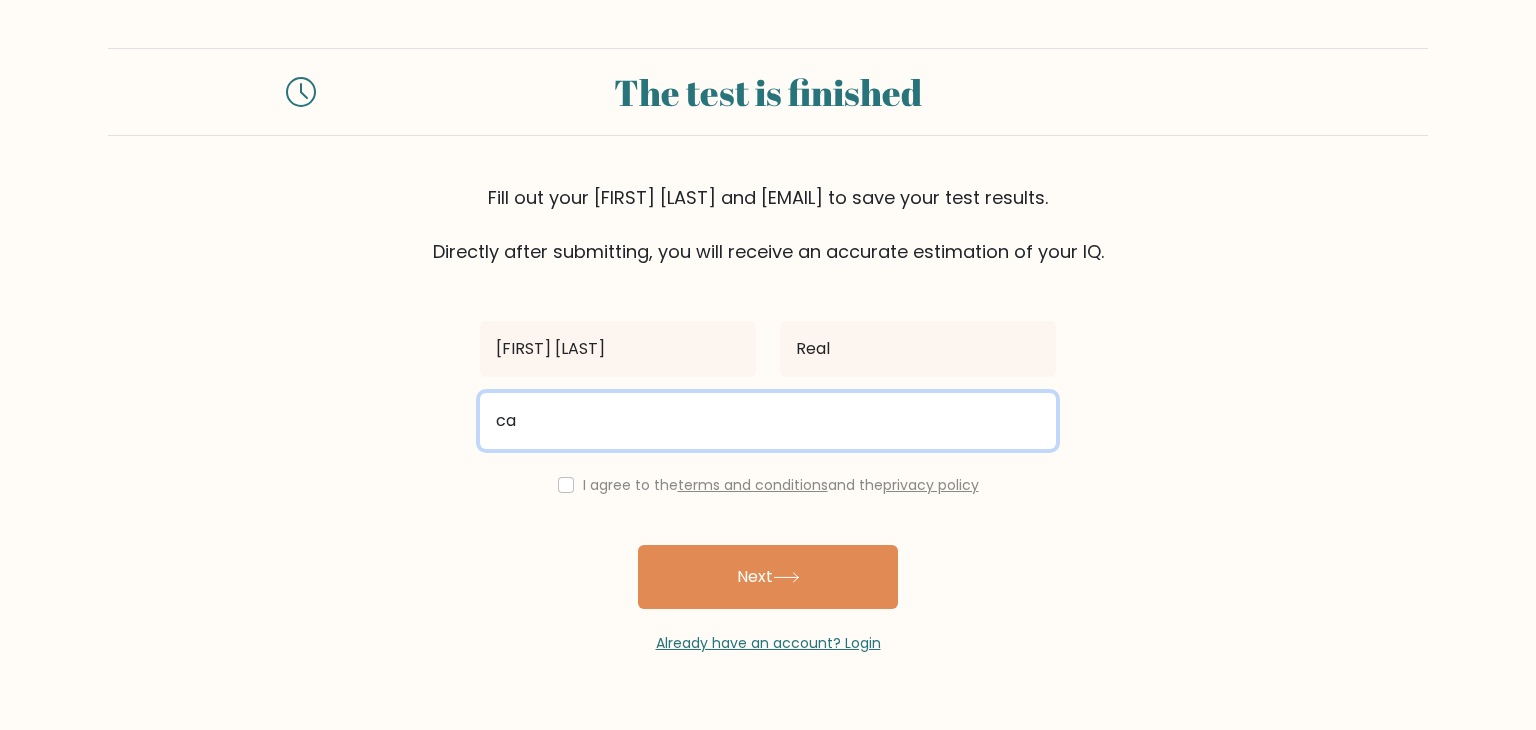type on "[USERNAME]@[DOMAIN]" 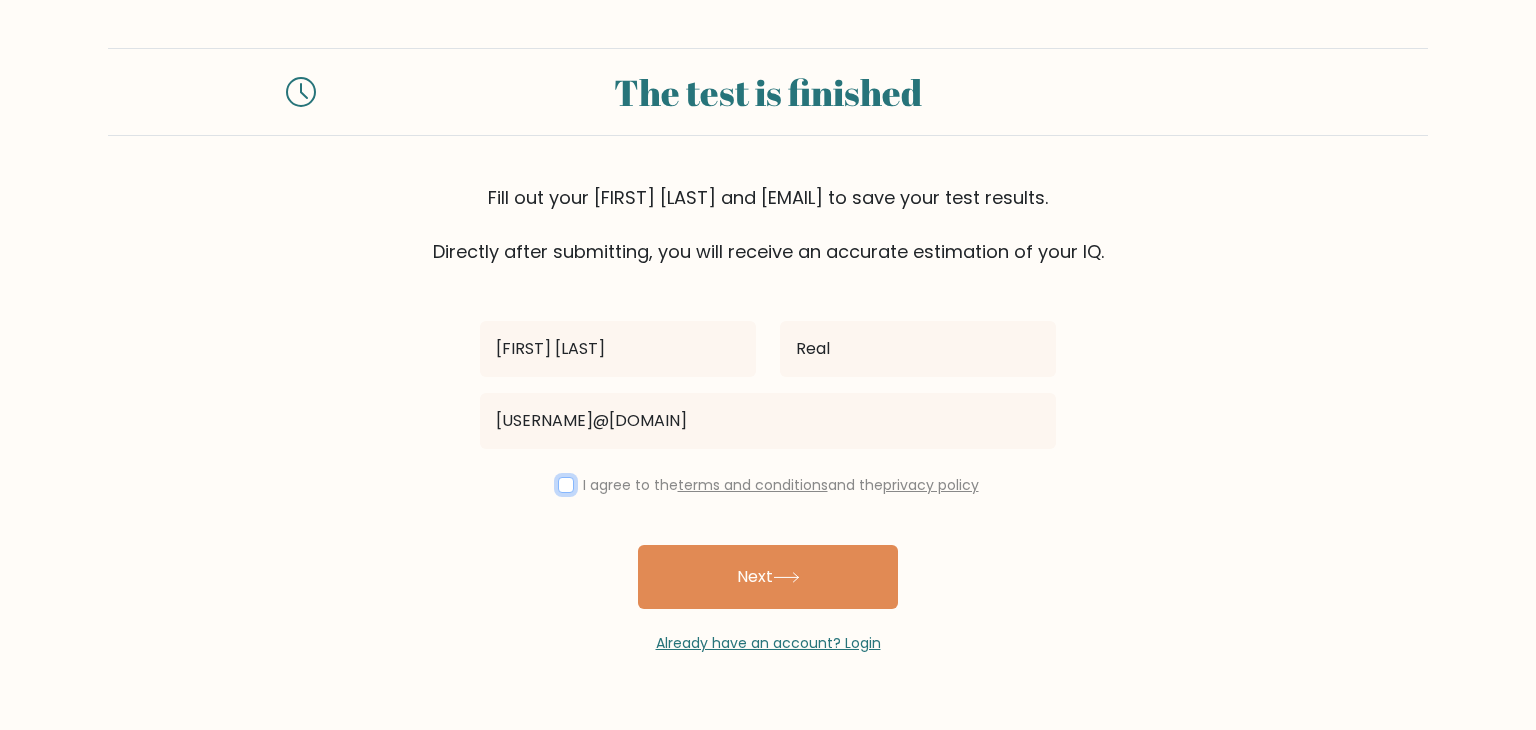 click at bounding box center [566, 485] 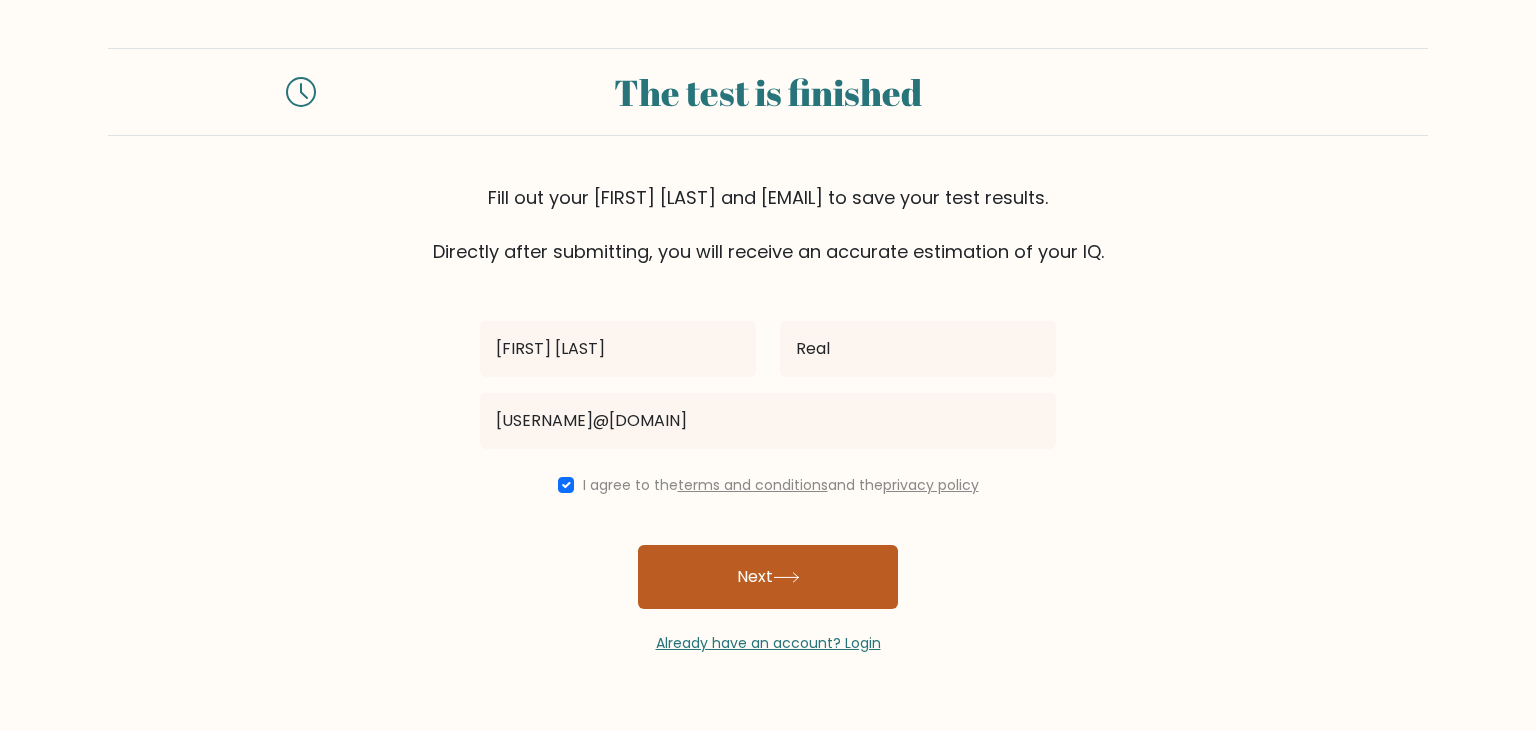 click on "Next" at bounding box center (768, 577) 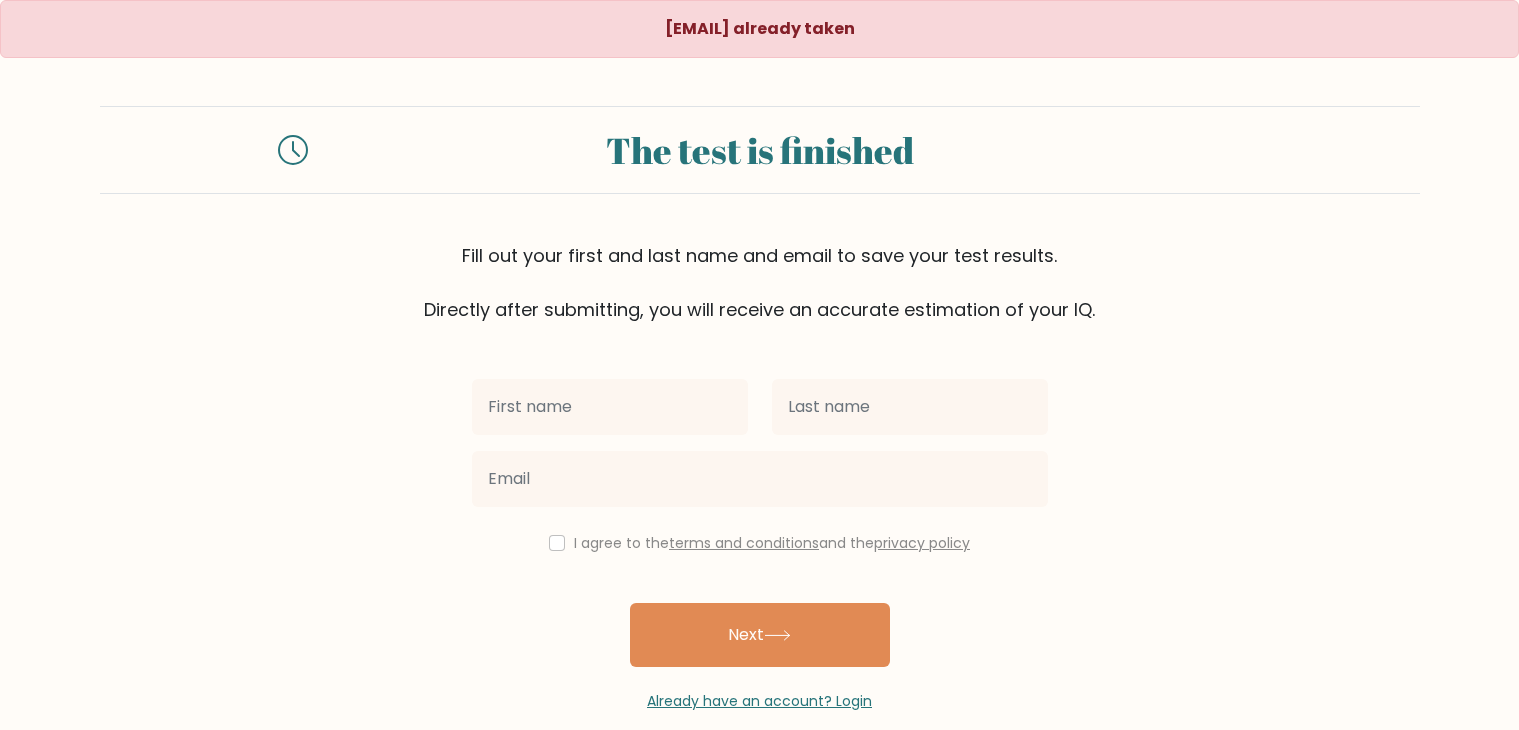scroll, scrollTop: 0, scrollLeft: 0, axis: both 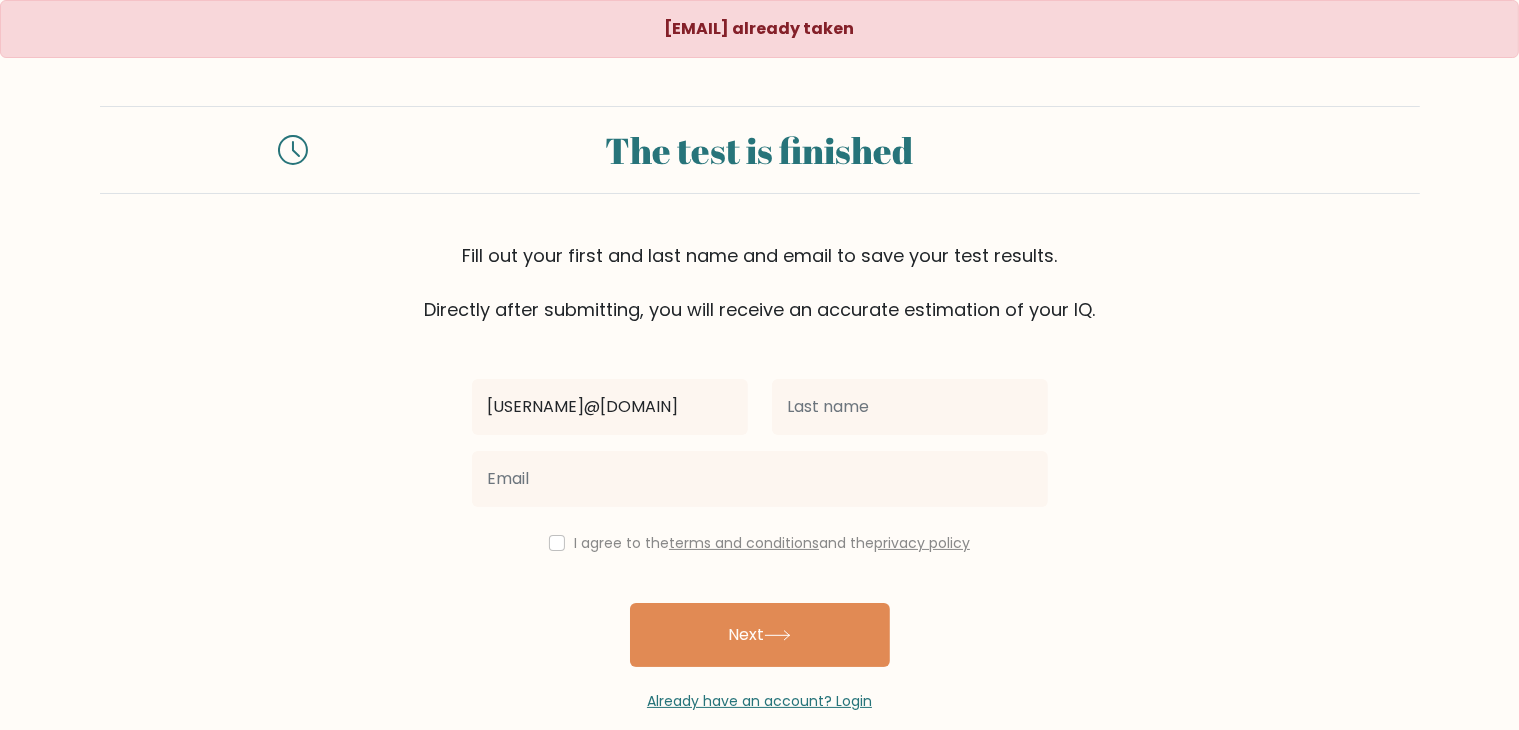 drag, startPoint x: 722, startPoint y: 401, endPoint x: 448, endPoint y: 389, distance: 274.26263 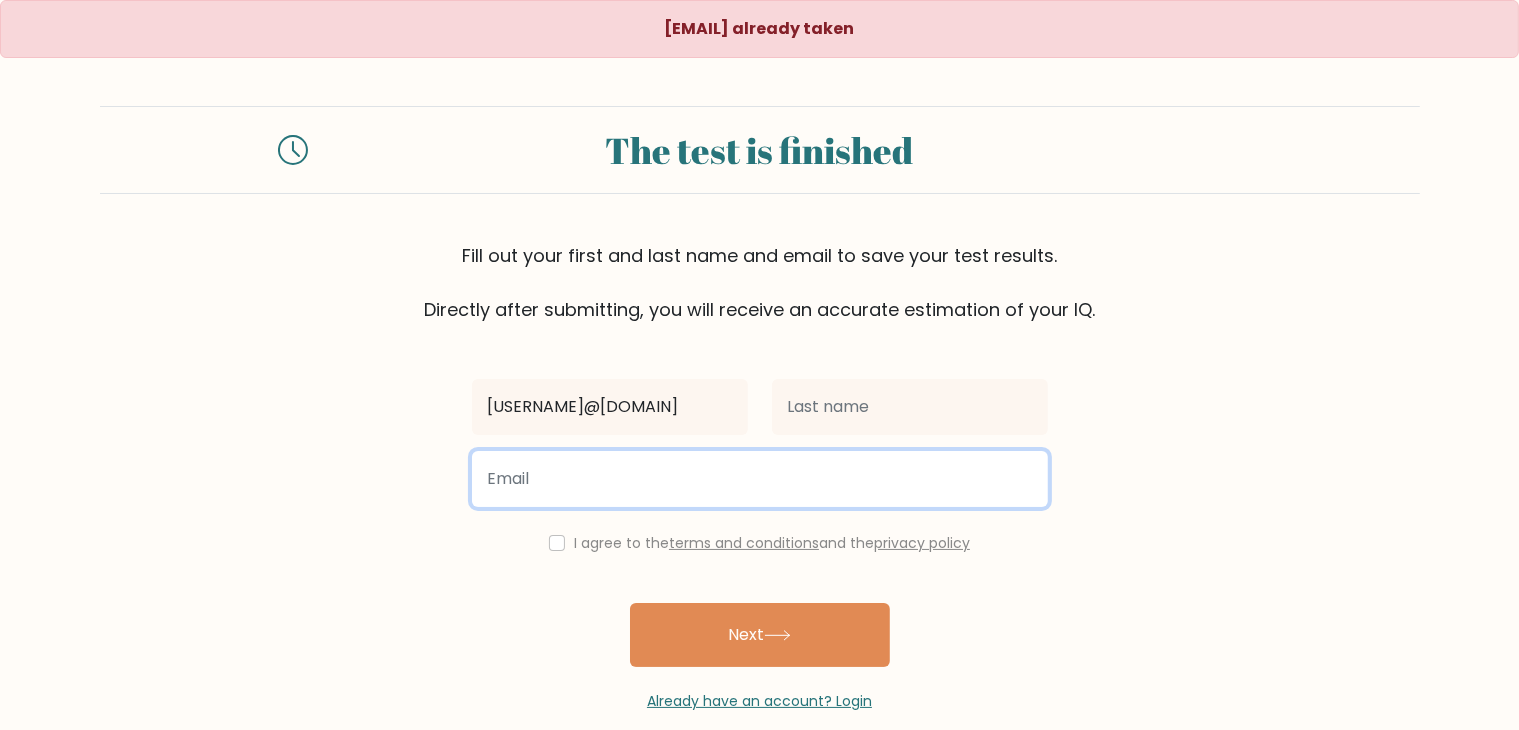 click at bounding box center (760, 479) 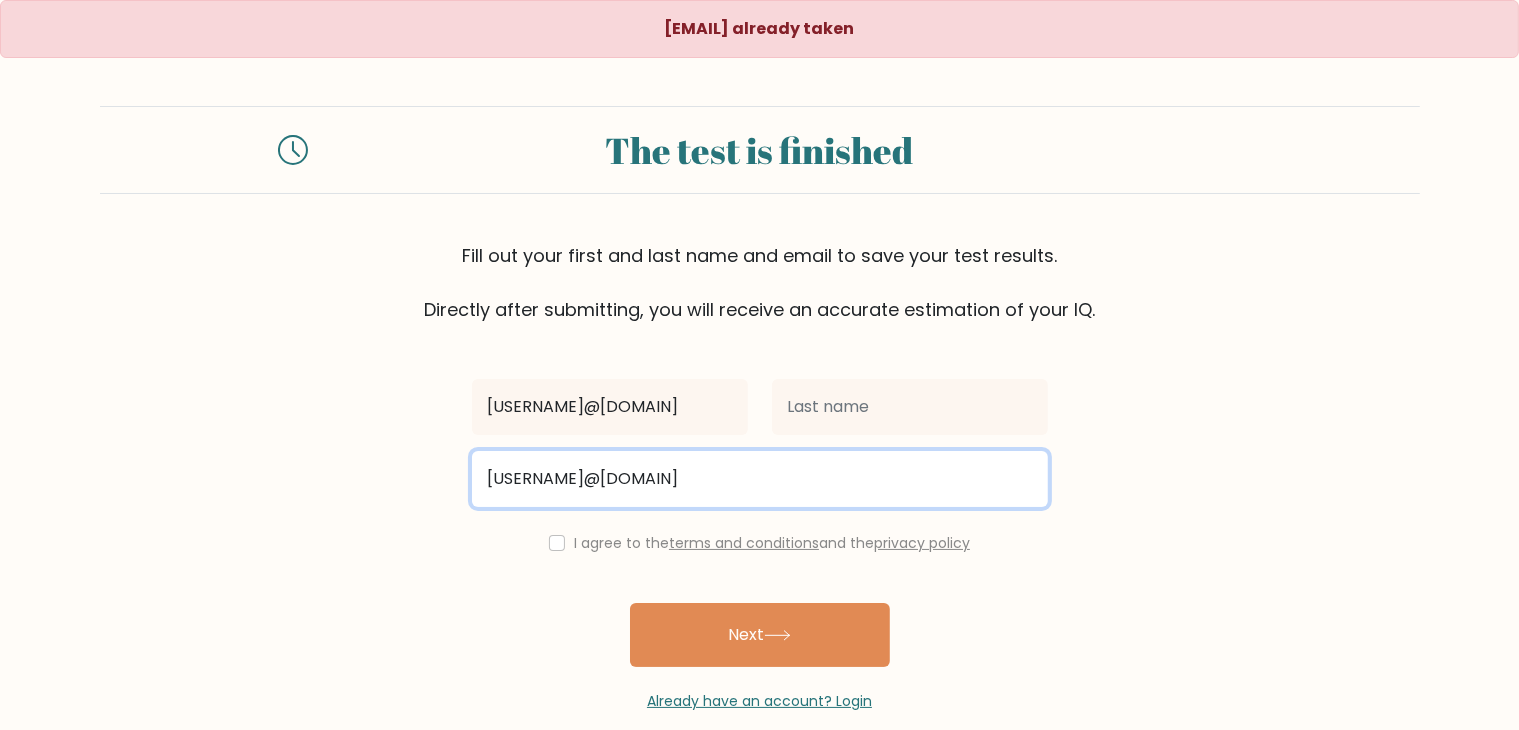 type on "[USERNAME]@[DOMAIN]" 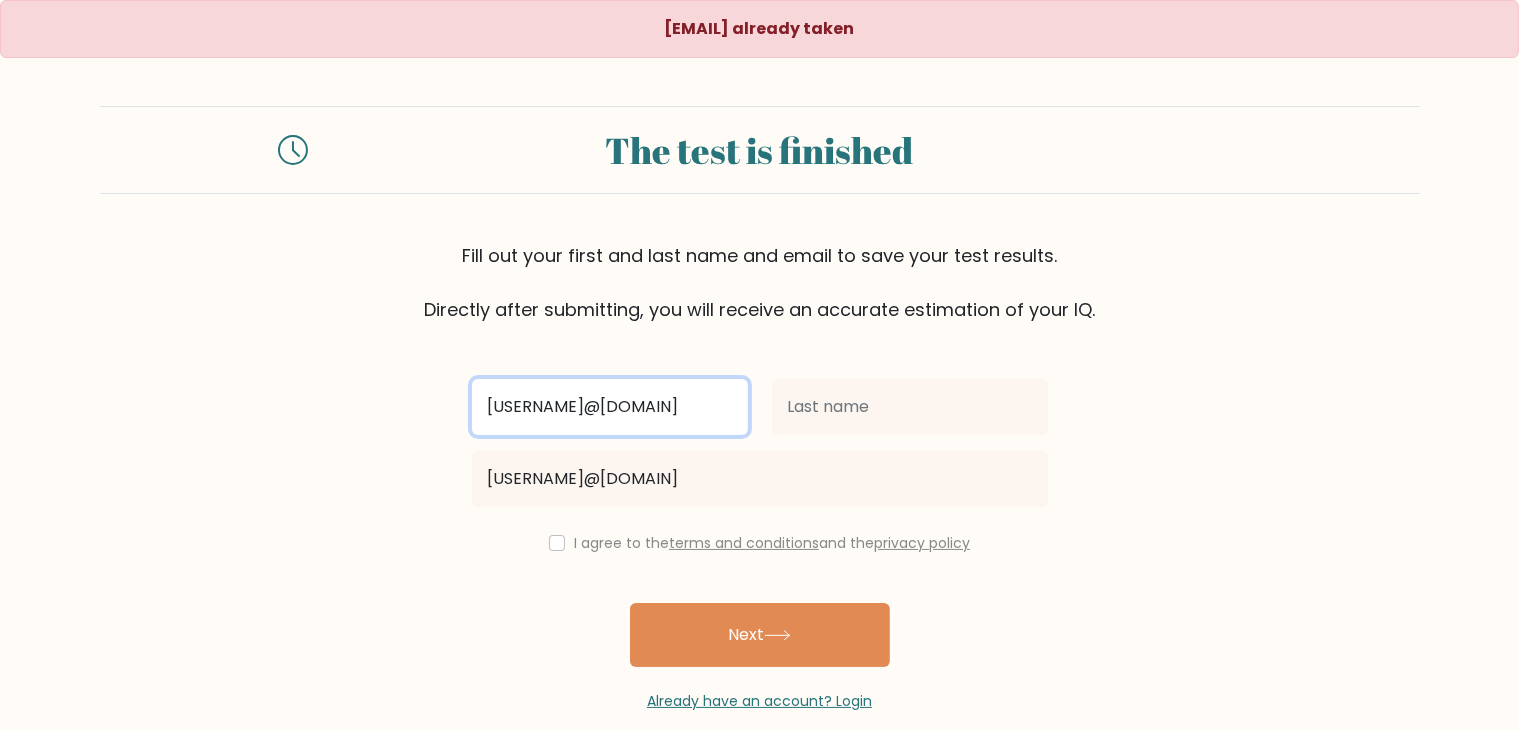drag, startPoint x: 728, startPoint y: 403, endPoint x: 473, endPoint y: 409, distance: 255.07057 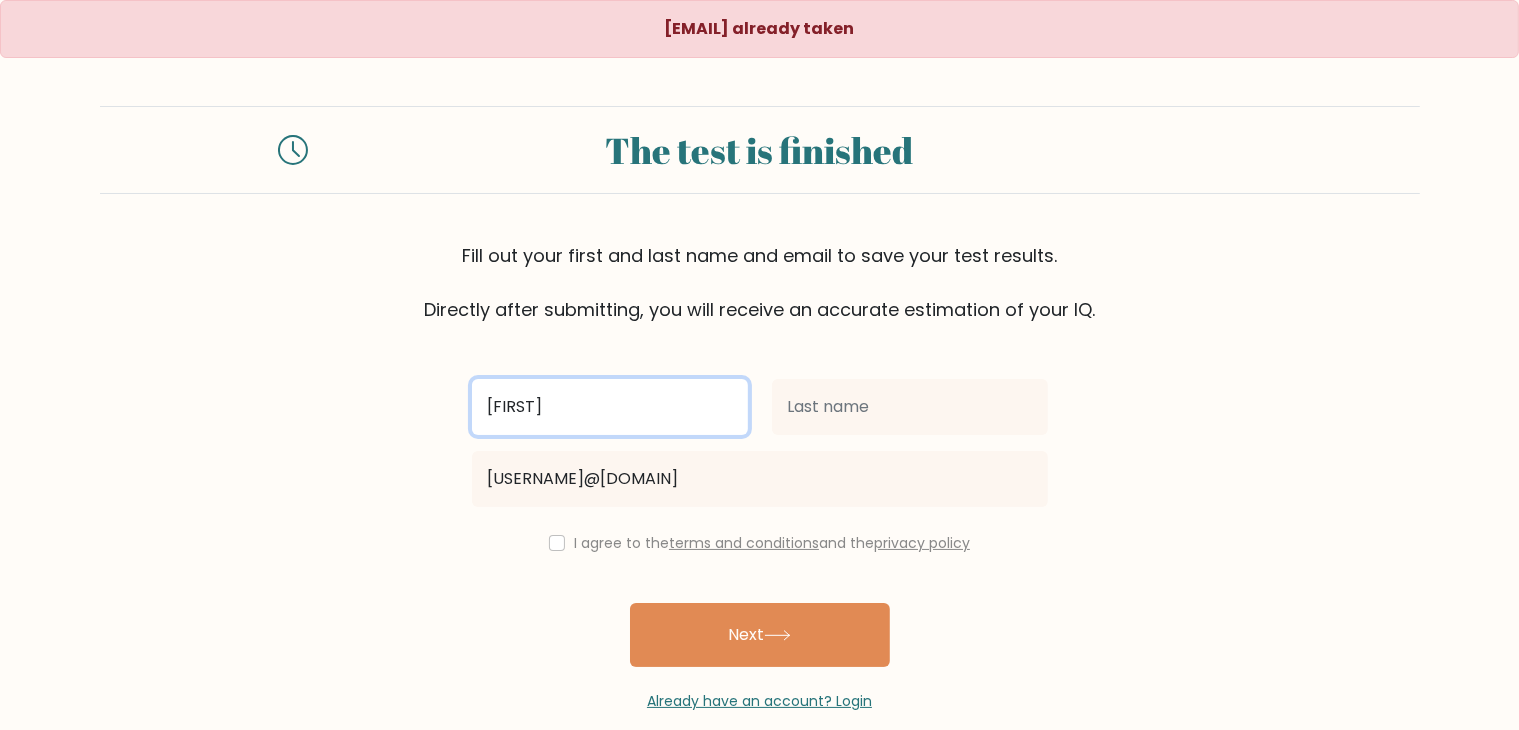 type on "[FIRST] [LAST]" 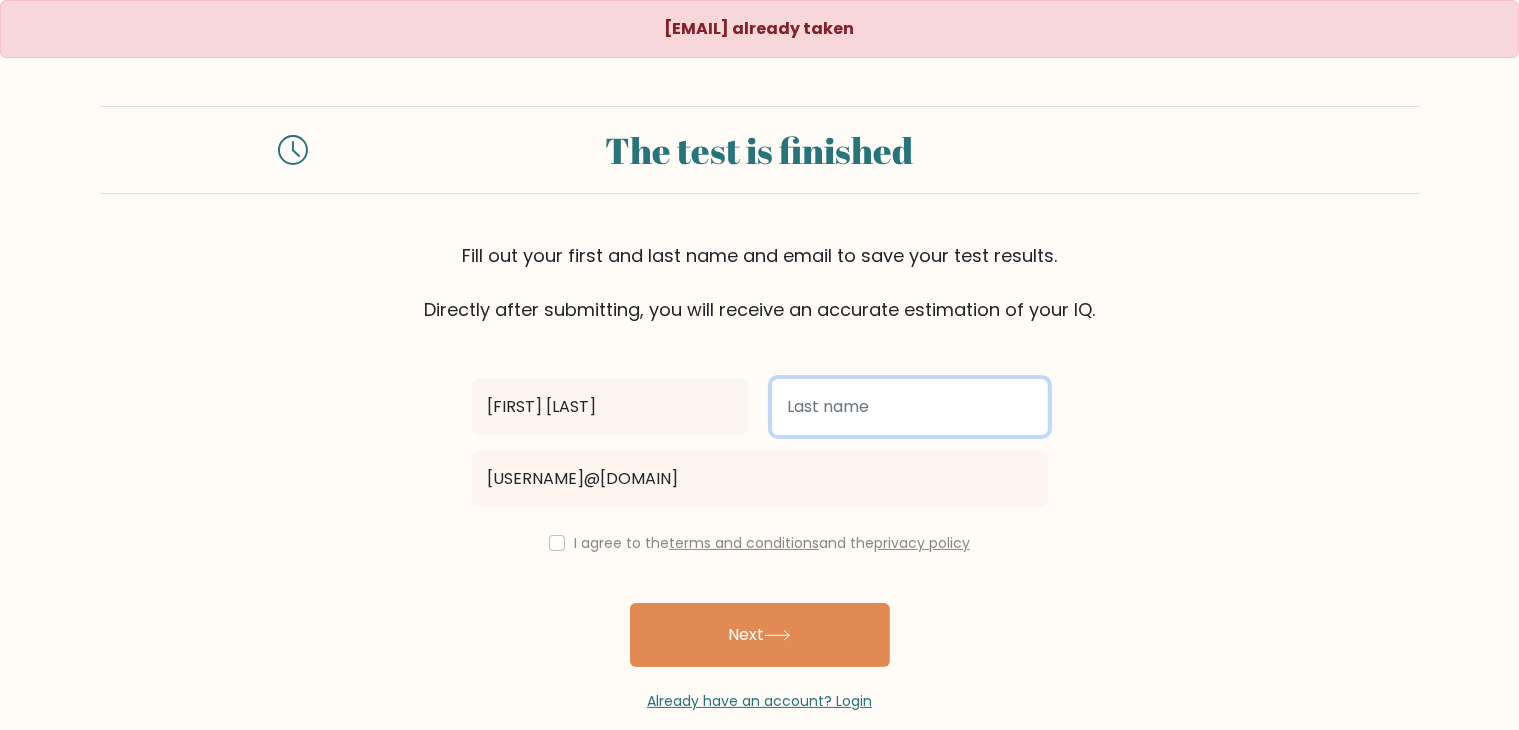 click at bounding box center [910, 407] 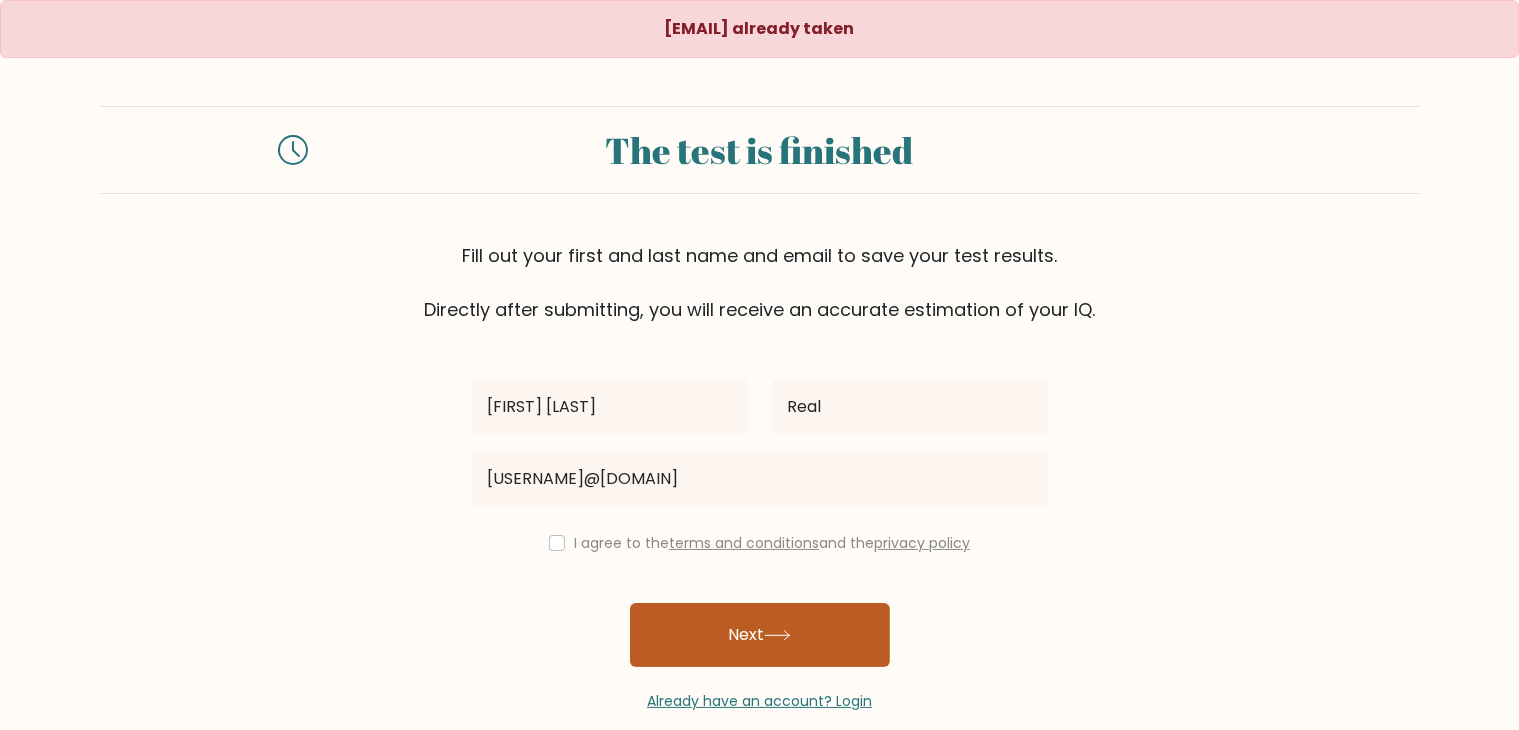 click on "Next" at bounding box center [760, 635] 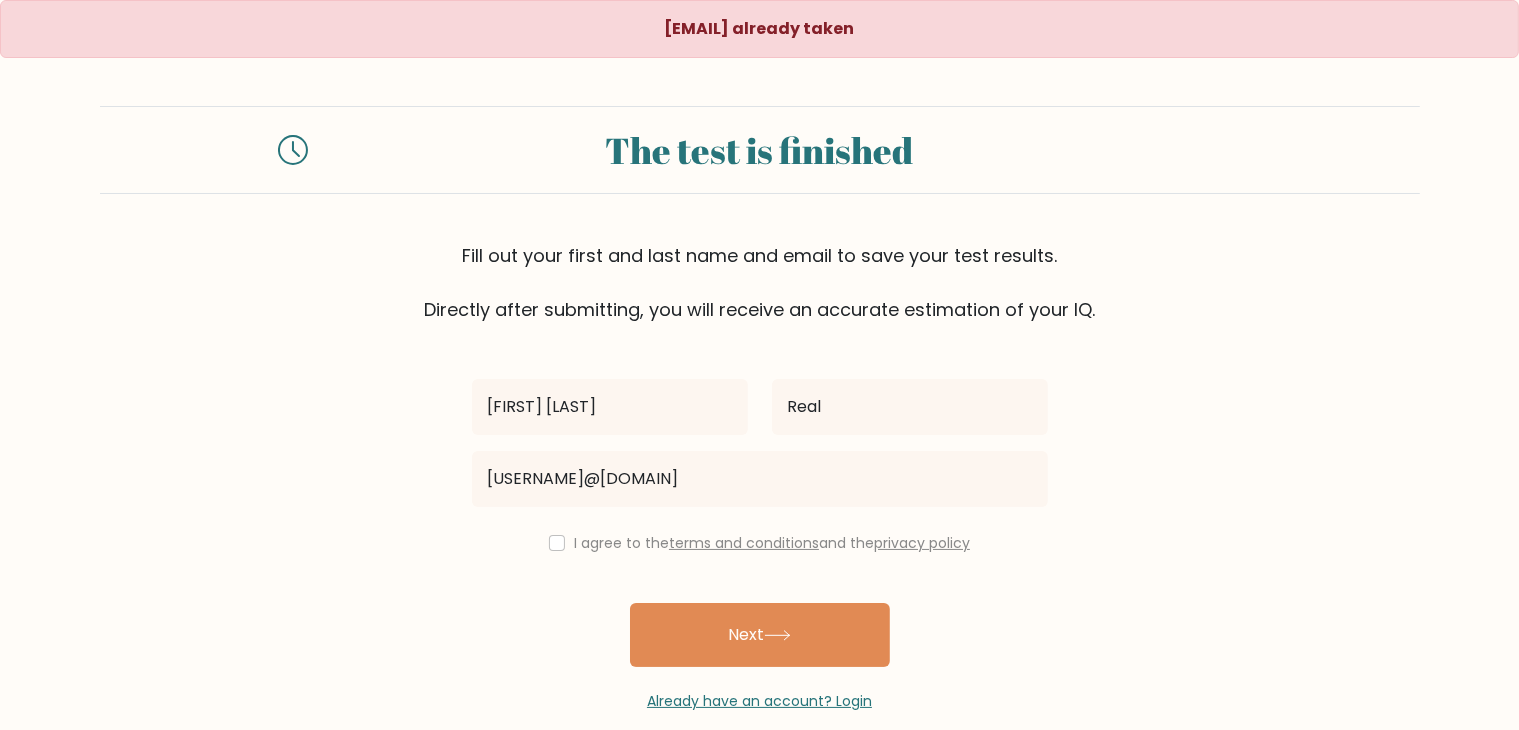 click on "I agree to the  terms and conditions  and the  privacy policy" at bounding box center [772, 543] 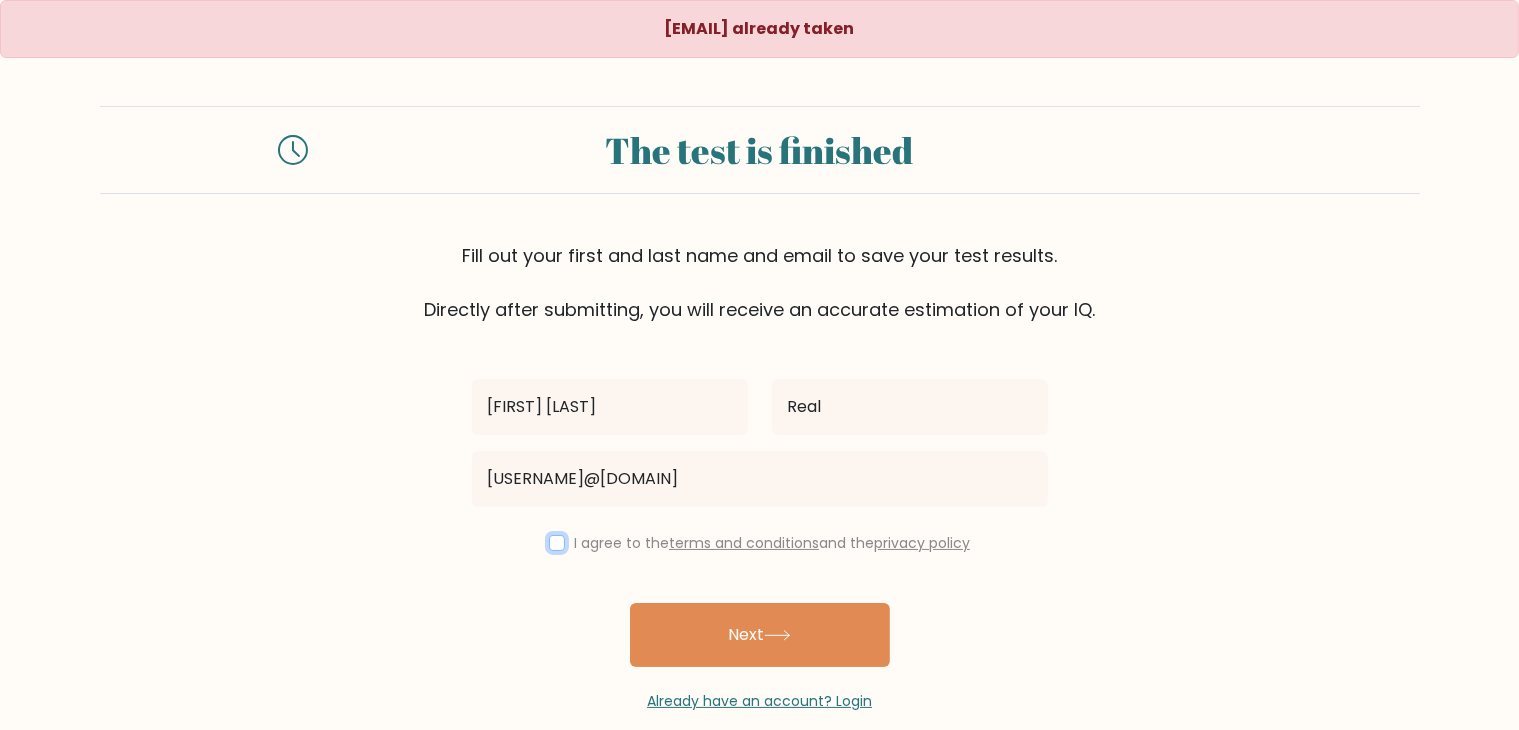 click at bounding box center [557, 543] 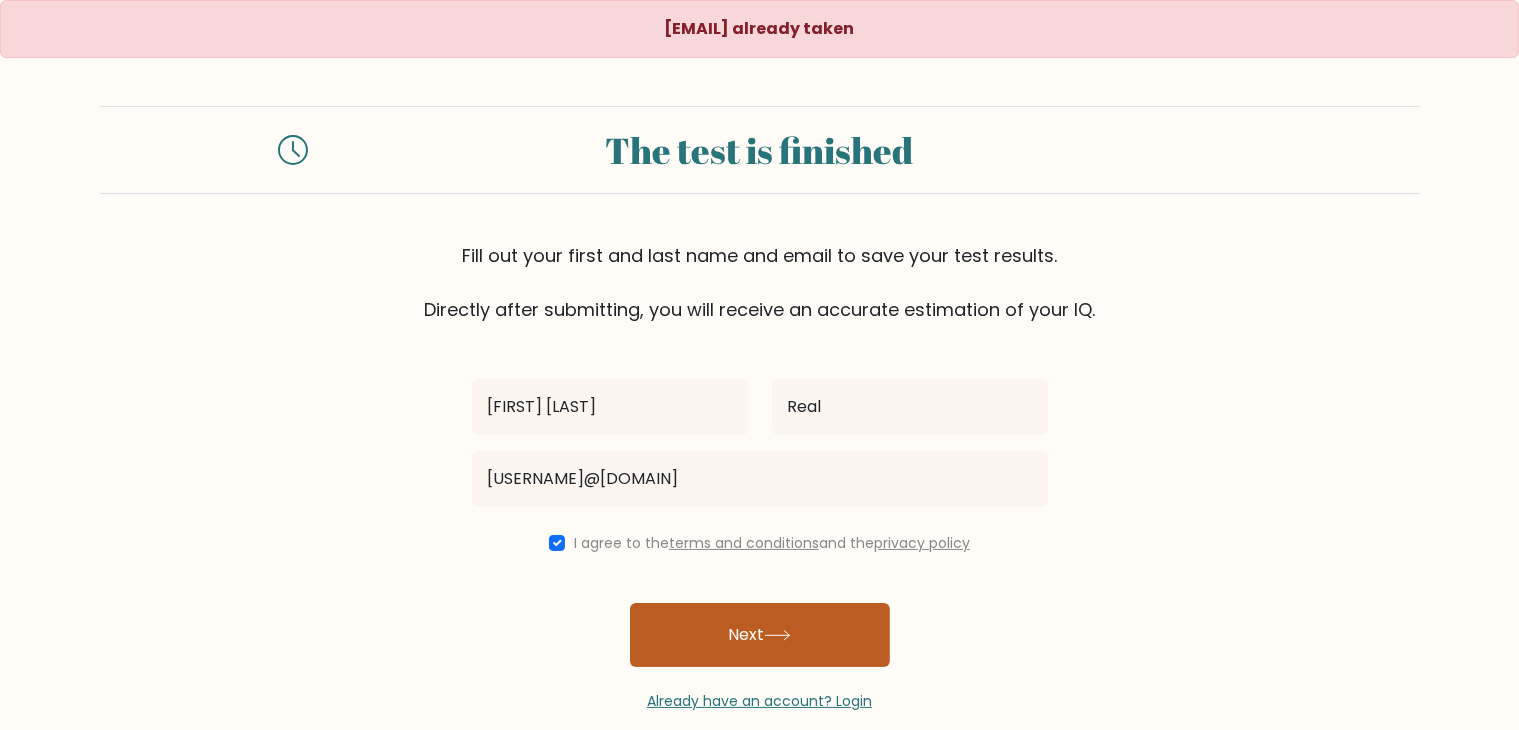 click on "Next" at bounding box center (760, 635) 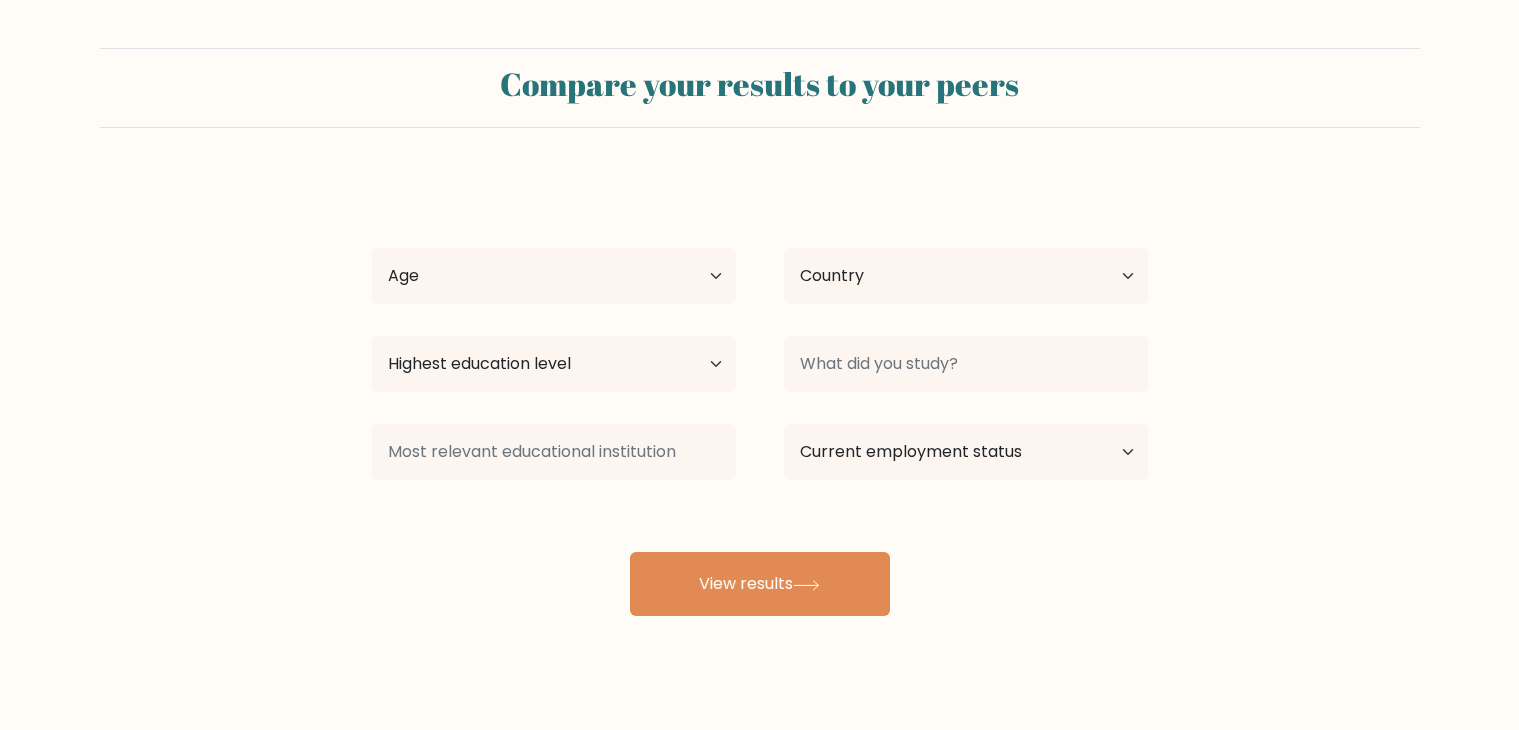 scroll, scrollTop: 0, scrollLeft: 0, axis: both 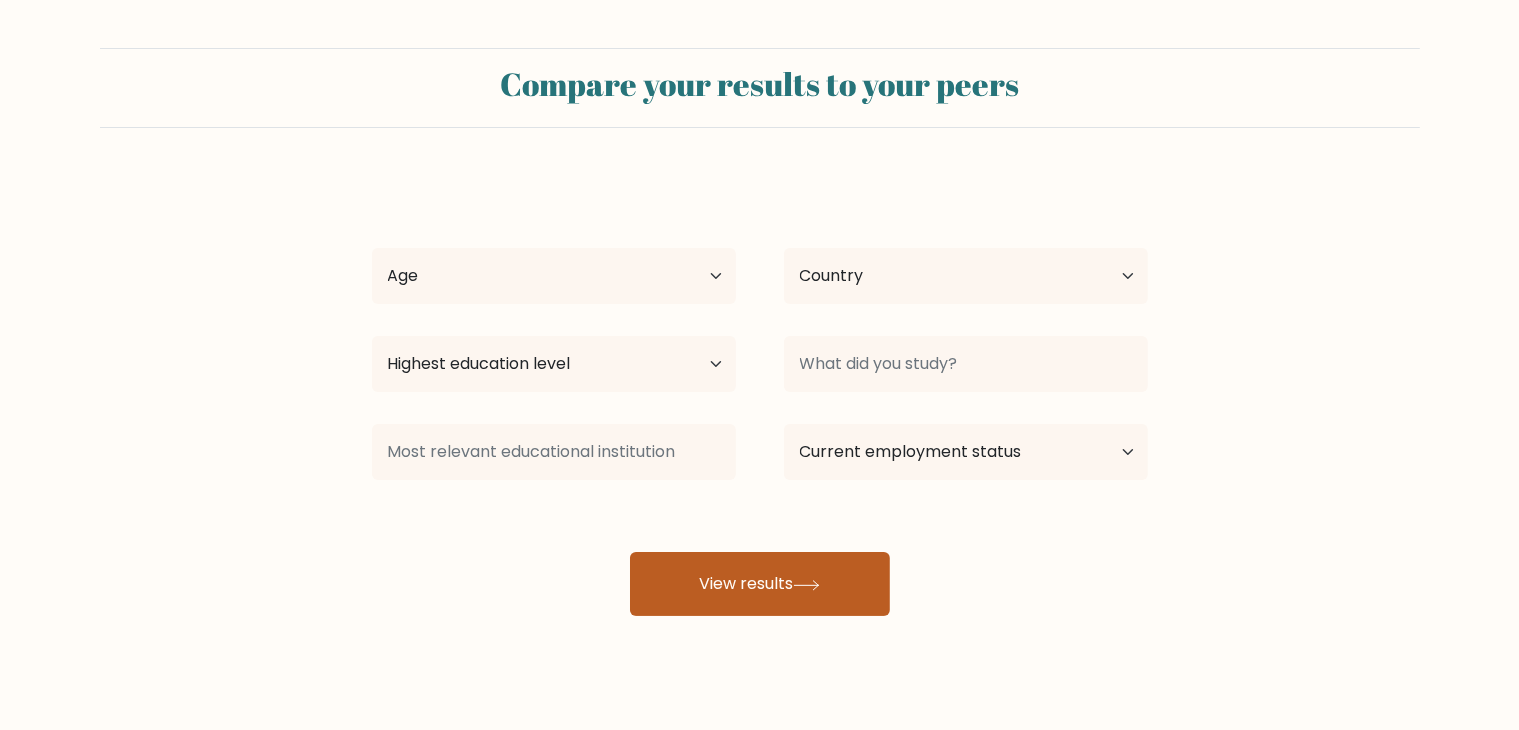 click on "View results" at bounding box center (760, 584) 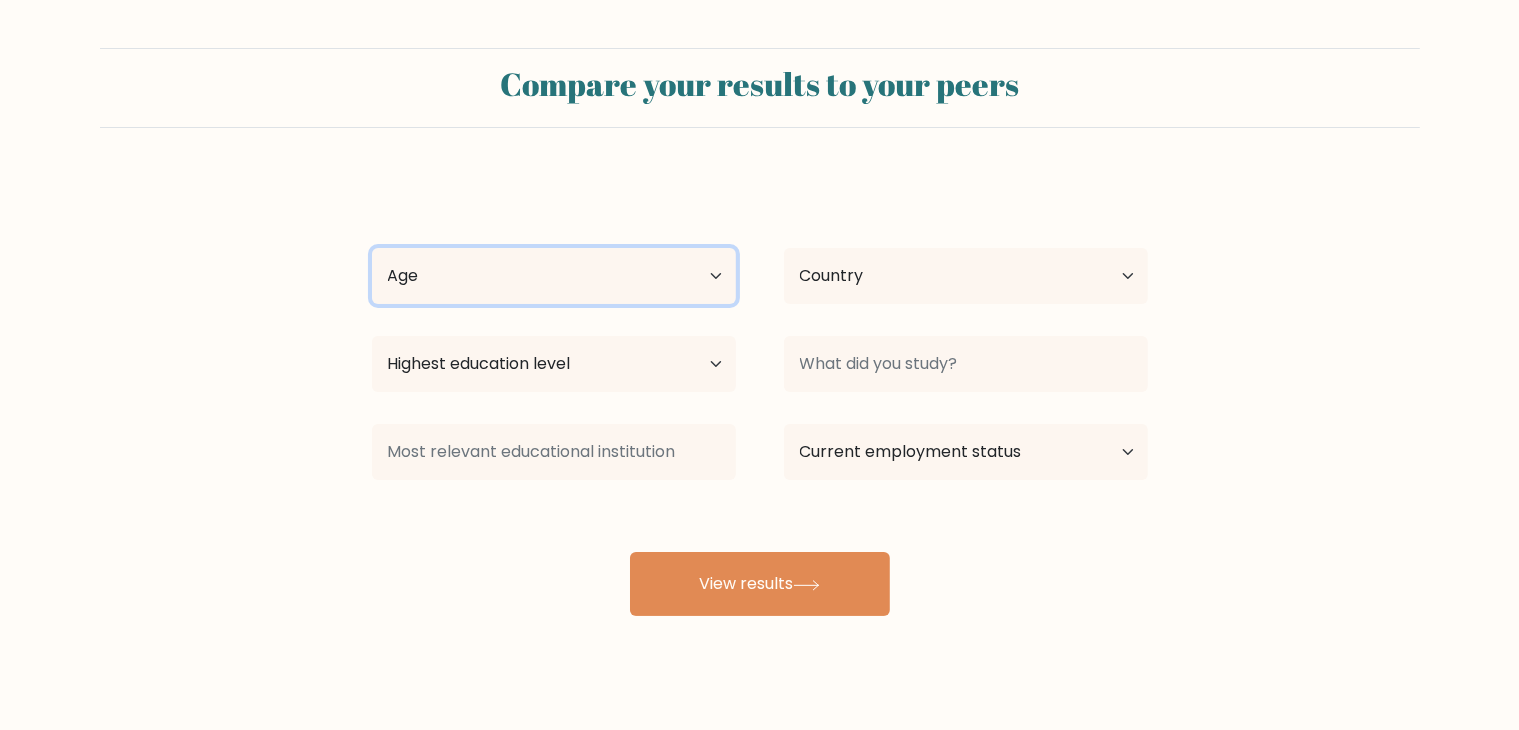 click on "Age
Under 18 years old
18-24 years old
25-34 years old
35-44 years old
45-54 years old
55-64 years old
65 years old and above" at bounding box center (554, 276) 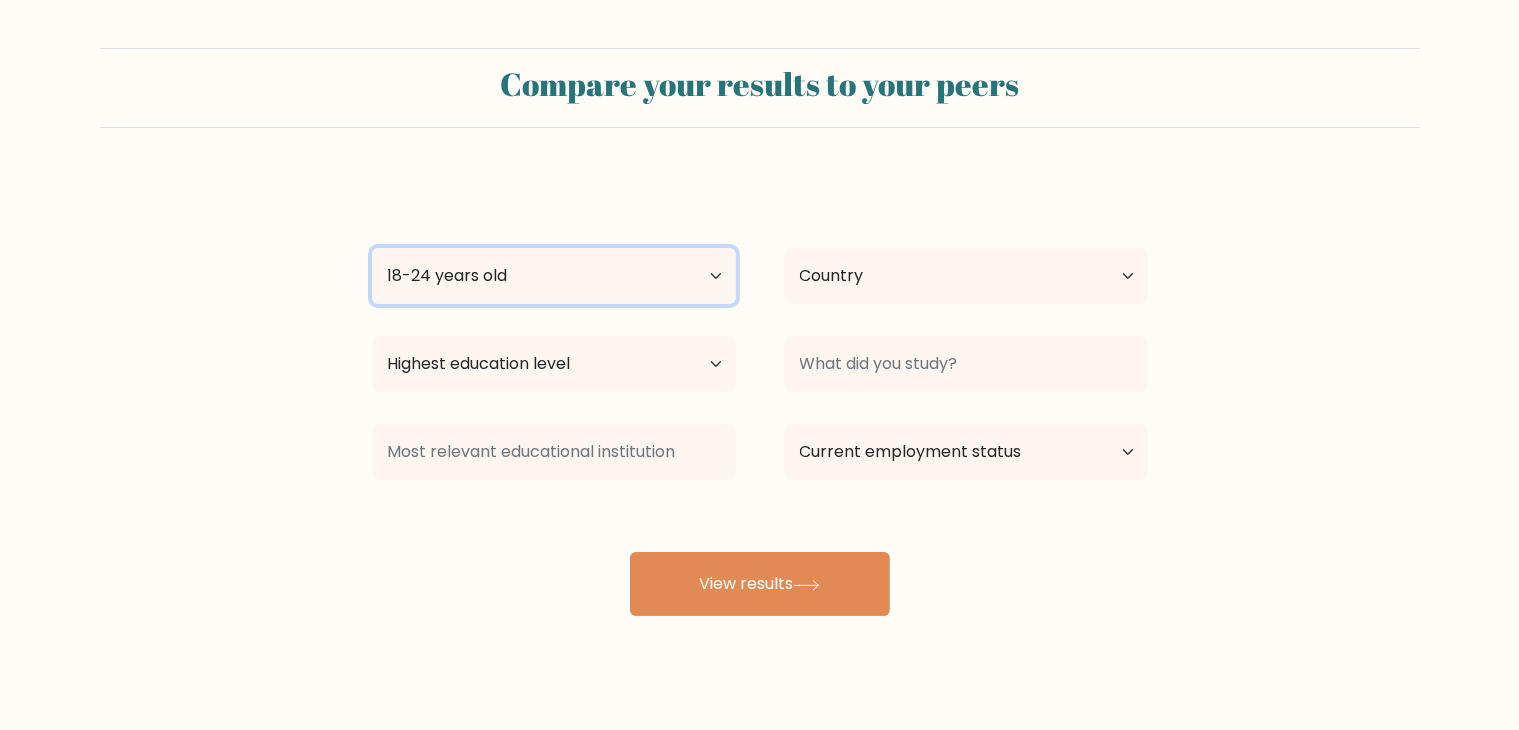 click on "Age
Under 18 years old
18-24 years old
25-34 years old
35-44 years old
45-54 years old
55-64 years old
65 years old and above" at bounding box center (554, 276) 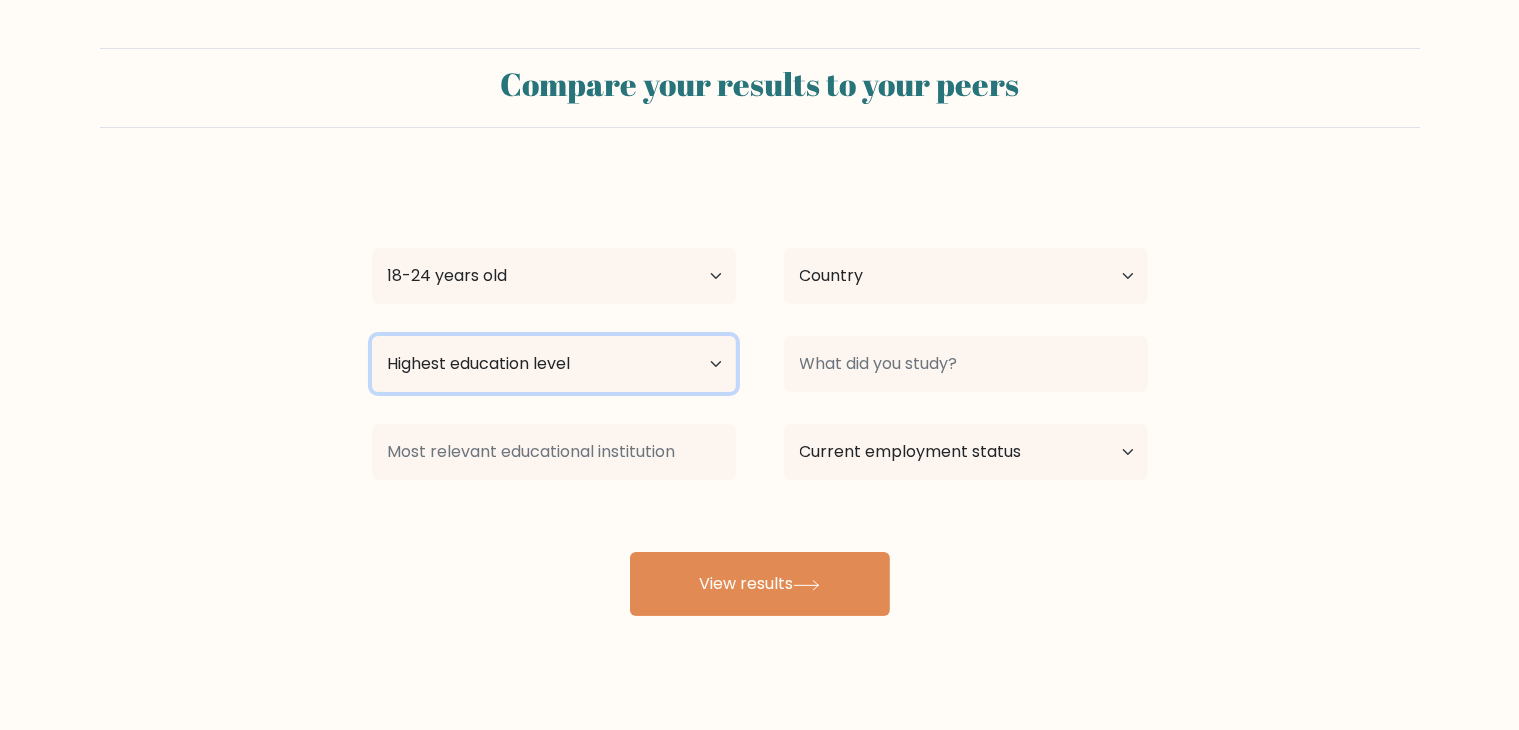 click on "Highest education level
No schooling
Primary
Lower Secondary
Upper Secondary
Occupation Specific
Bachelor's degree
Master's degree
Doctoral degree" at bounding box center (554, 364) 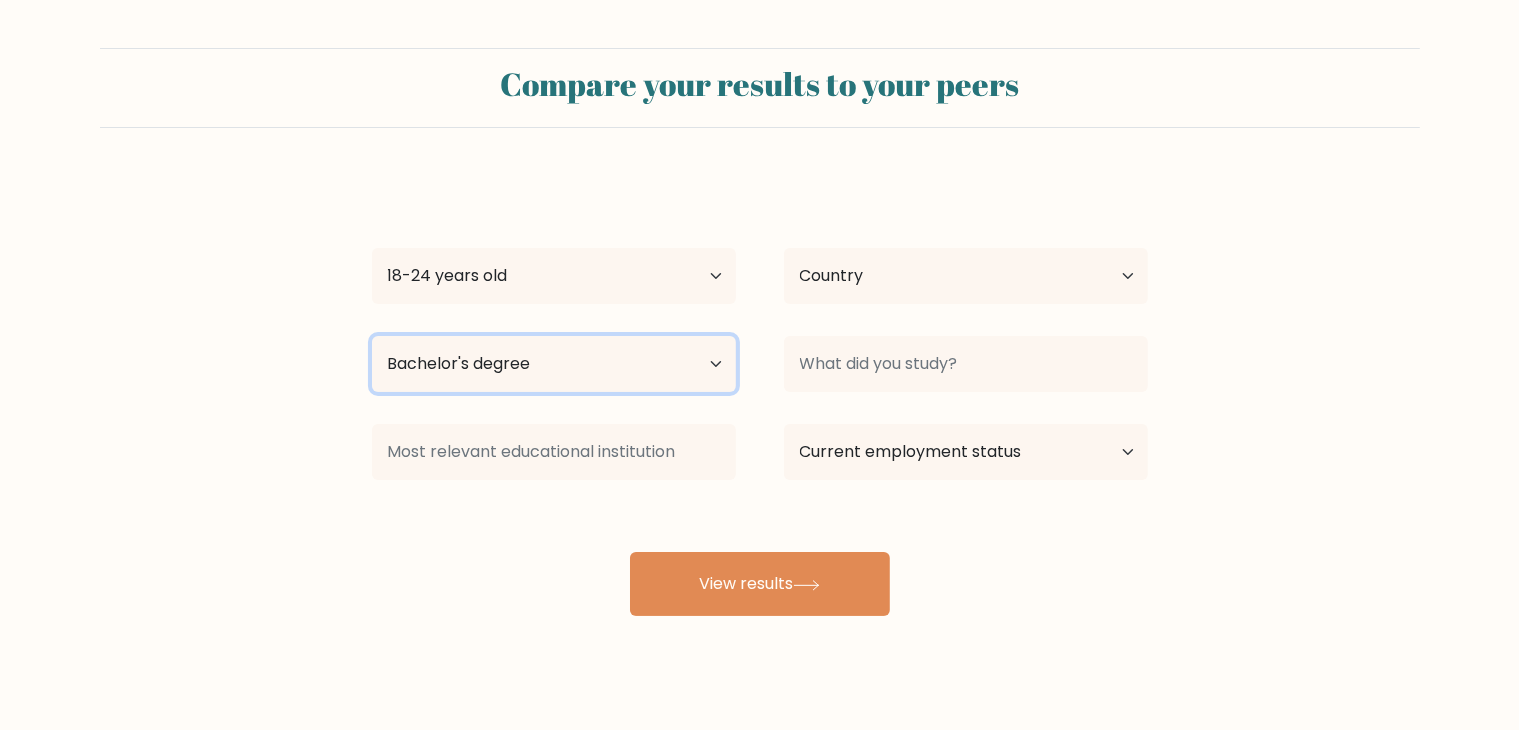 click on "Highest education level
No schooling
Primary
Lower Secondary
Upper Secondary
Occupation Specific
Bachelor's degree
Master's degree
Doctoral degree" at bounding box center [554, 364] 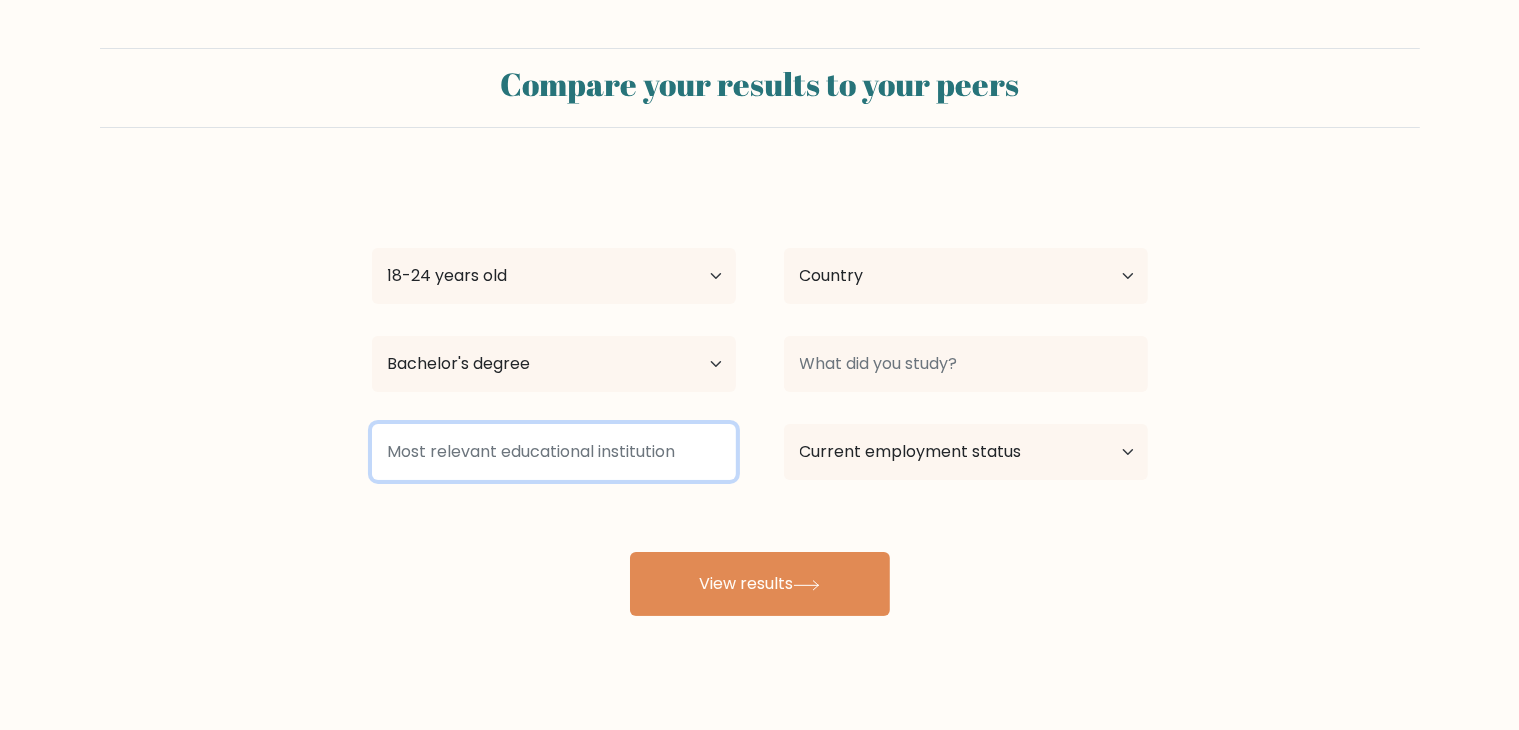 click at bounding box center (554, 452) 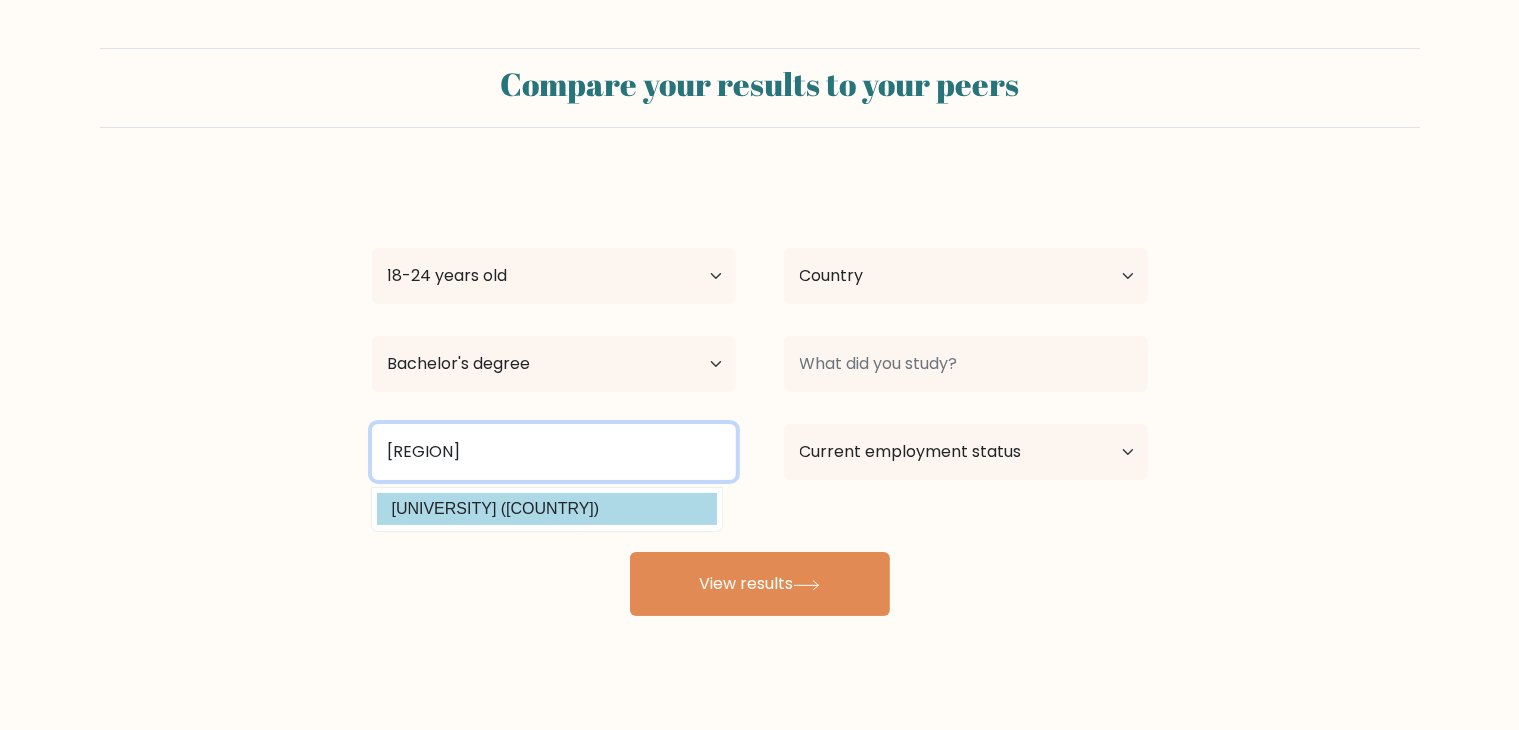 type on "Capiz" 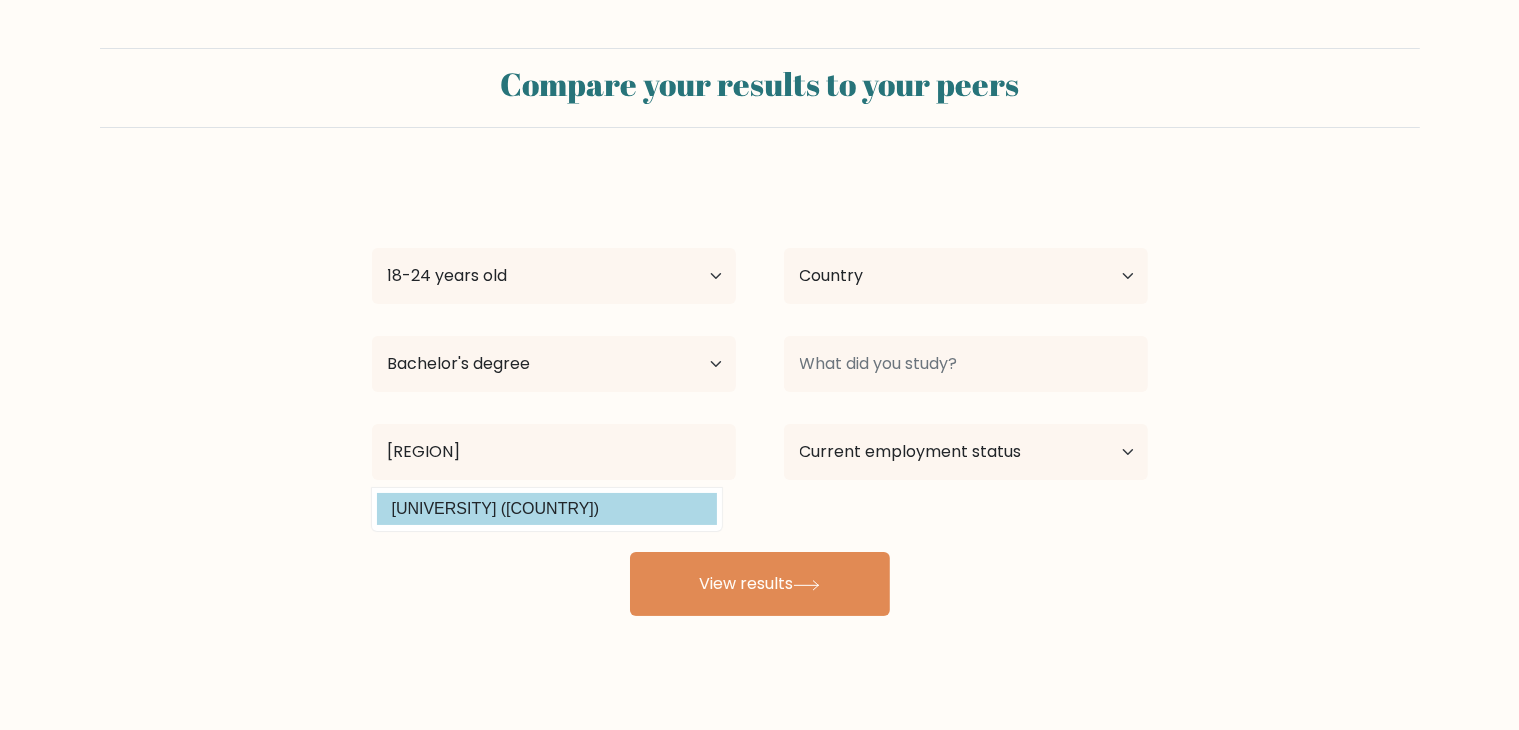 click on "Caren Nicole
Real
Age
Under 18 years old
18-24 years old
25-34 years old
35-44 years old
45-54 years old
55-64 years old
65 years old and above
Country
Afghanistan
Albania
Algeria
American Samoa
Andorra
Angola
Anguilla
Antarctica
Antigua and Barbuda
Argentina
Armenia
Aruba
Australia
Austria
Azerbaijan
Bahamas
Bahrain
Bangladesh
Barbados
Belarus
Belgium
Belize
Benin
Bermuda
Bhutan
Bolivia
Bonaire, Sint Eustatius and Saba
Bosnia and Herzegovina
Botswana
Bouvet Island
Brazil
Brunei" at bounding box center (760, 396) 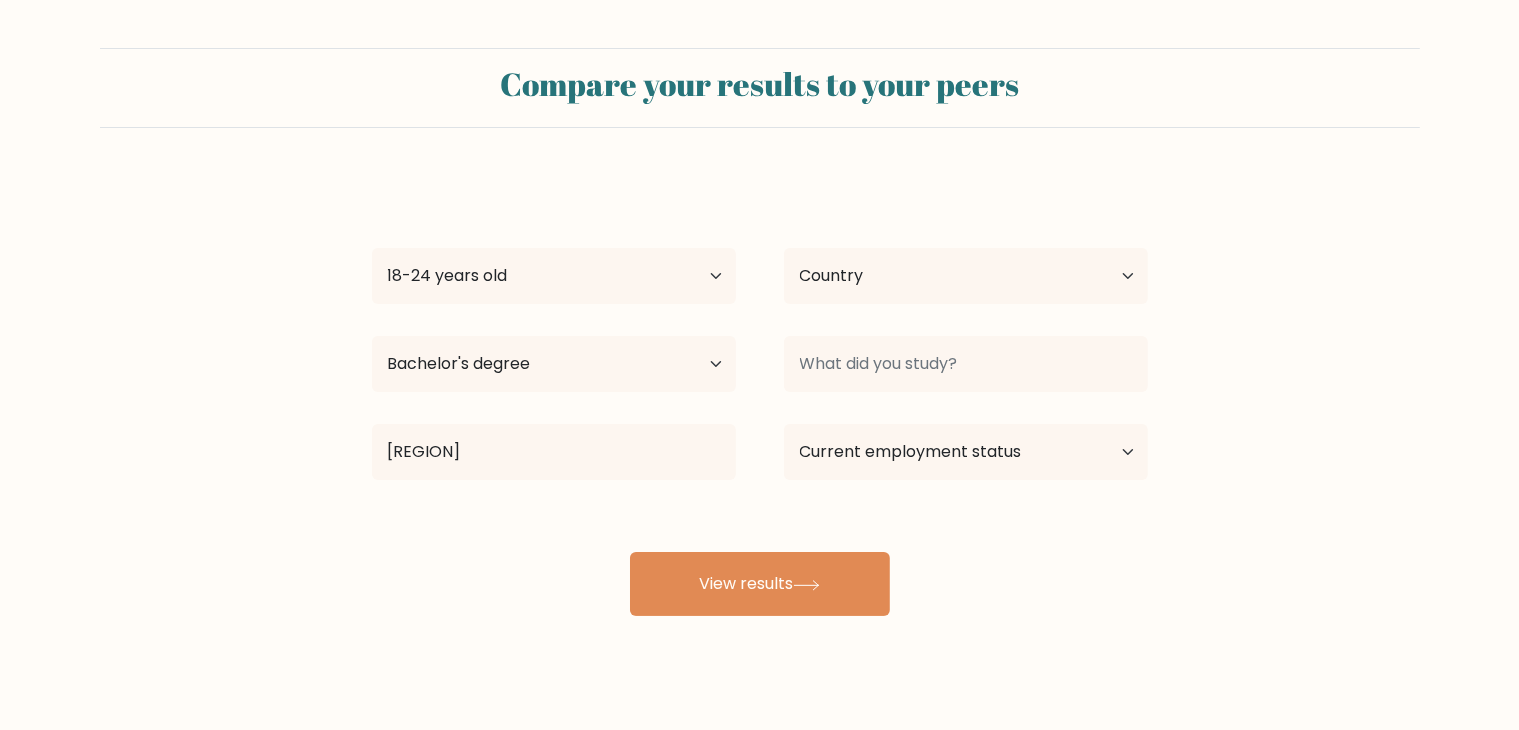 click on "Caren Nicole
Real
Age
Under 18 years old
18-24 years old
25-34 years old
35-44 years old
45-54 years old
55-64 years old
65 years old and above
Country
Afghanistan
Albania
Algeria
American Samoa
Andorra
Angola
Anguilla
Antarctica
Antigua and Barbuda
Argentina
Armenia
Aruba
Australia
Austria
Azerbaijan
Bahamas
Bahrain
Bangladesh
Barbados
Belarus
Belgium
Belize
Benin
Bermuda
Bhutan
Bolivia
Bonaire, Sint Eustatius and Saba
Bosnia and Herzegovina
Botswana
Bouvet Island
Brazil
Brunei" at bounding box center (760, 396) 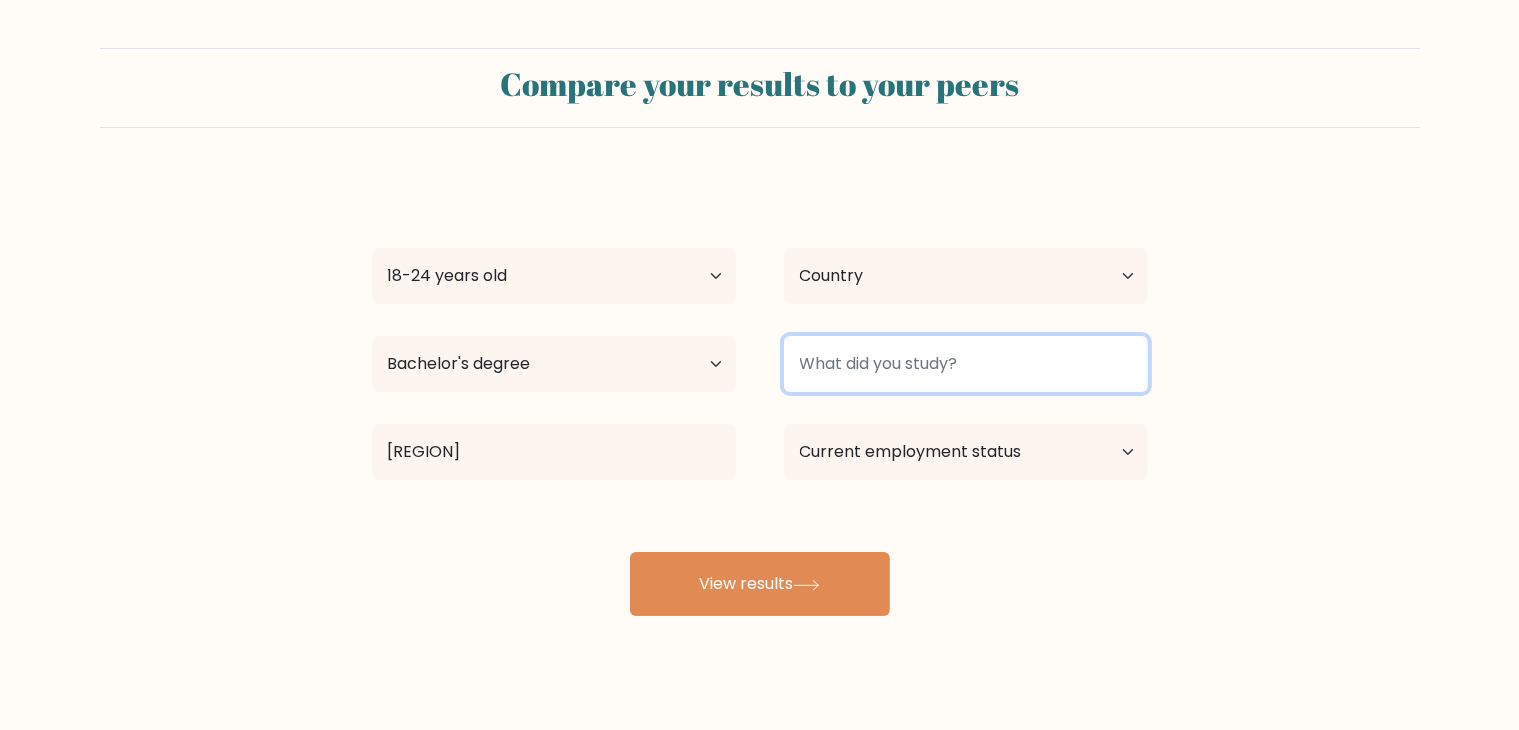 click at bounding box center (966, 364) 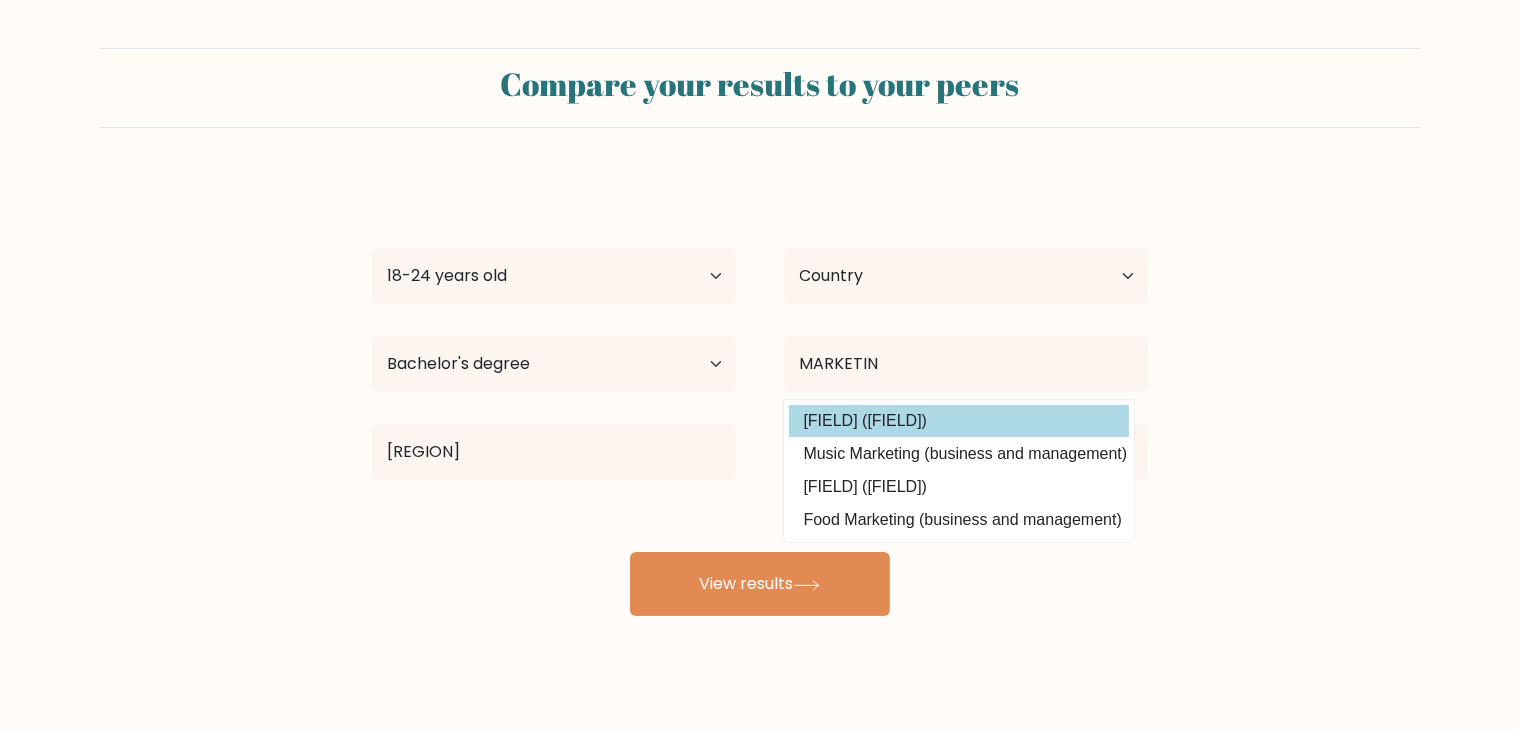 click on "Caren Nicole
Real
Age
Under 18 years old
18-24 years old
25-34 years old
35-44 years old
45-54 years old
55-64 years old
65 years old and above
Country
Afghanistan
Albania
Algeria
American Samoa
Andorra
Angola
Anguilla
Antarctica
Antigua and Barbuda
Argentina
Armenia
Aruba
Australia
Austria
Azerbaijan
Bahamas
Bahrain
Bangladesh
Barbados
Belarus
Belgium
Belize
Benin
Bermuda
Bhutan
Bolivia
Bonaire, Sint Eustatius and Saba
Bosnia and Herzegovina
Botswana
Bouvet Island
Brazil
Brunei" at bounding box center (760, 396) 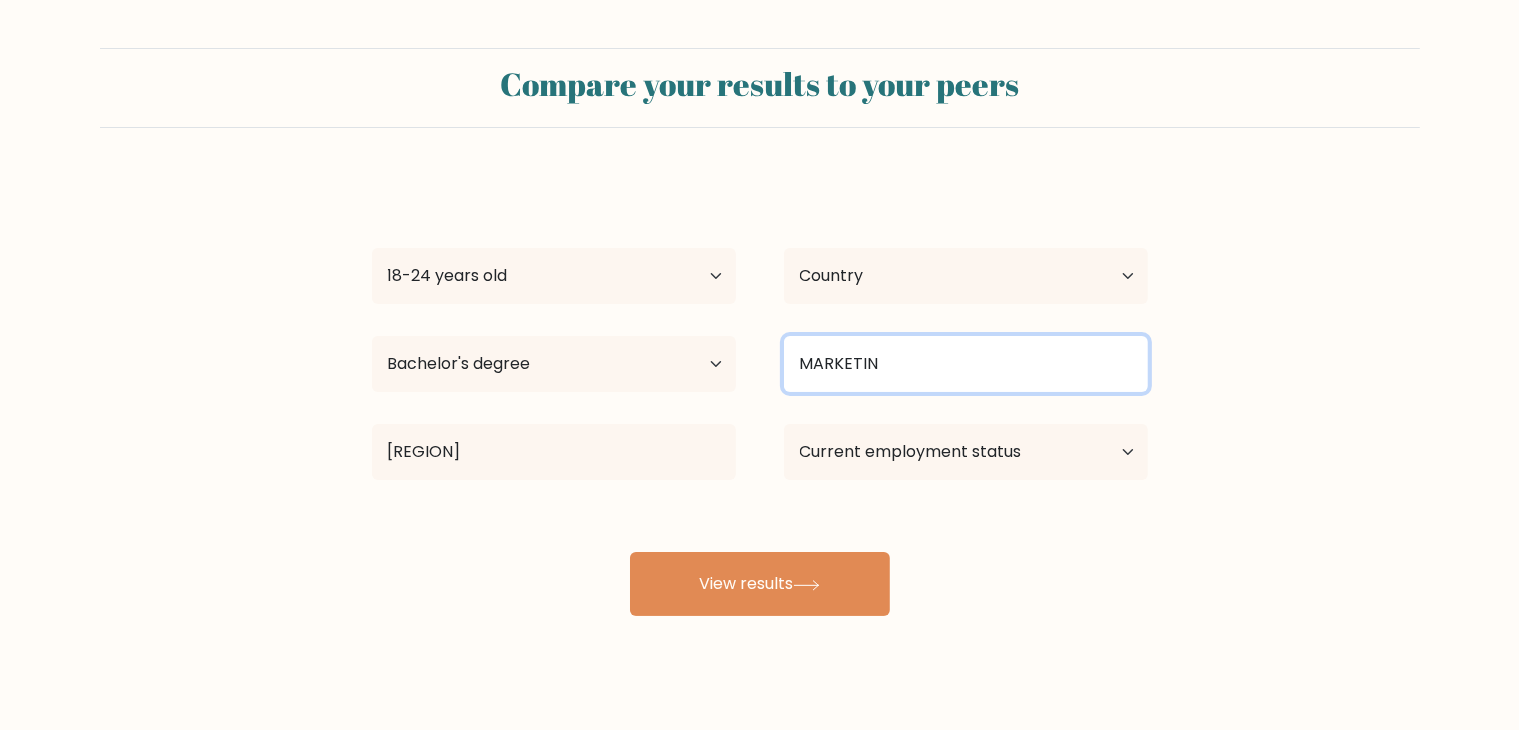 click on "MARKETIN" at bounding box center [966, 364] 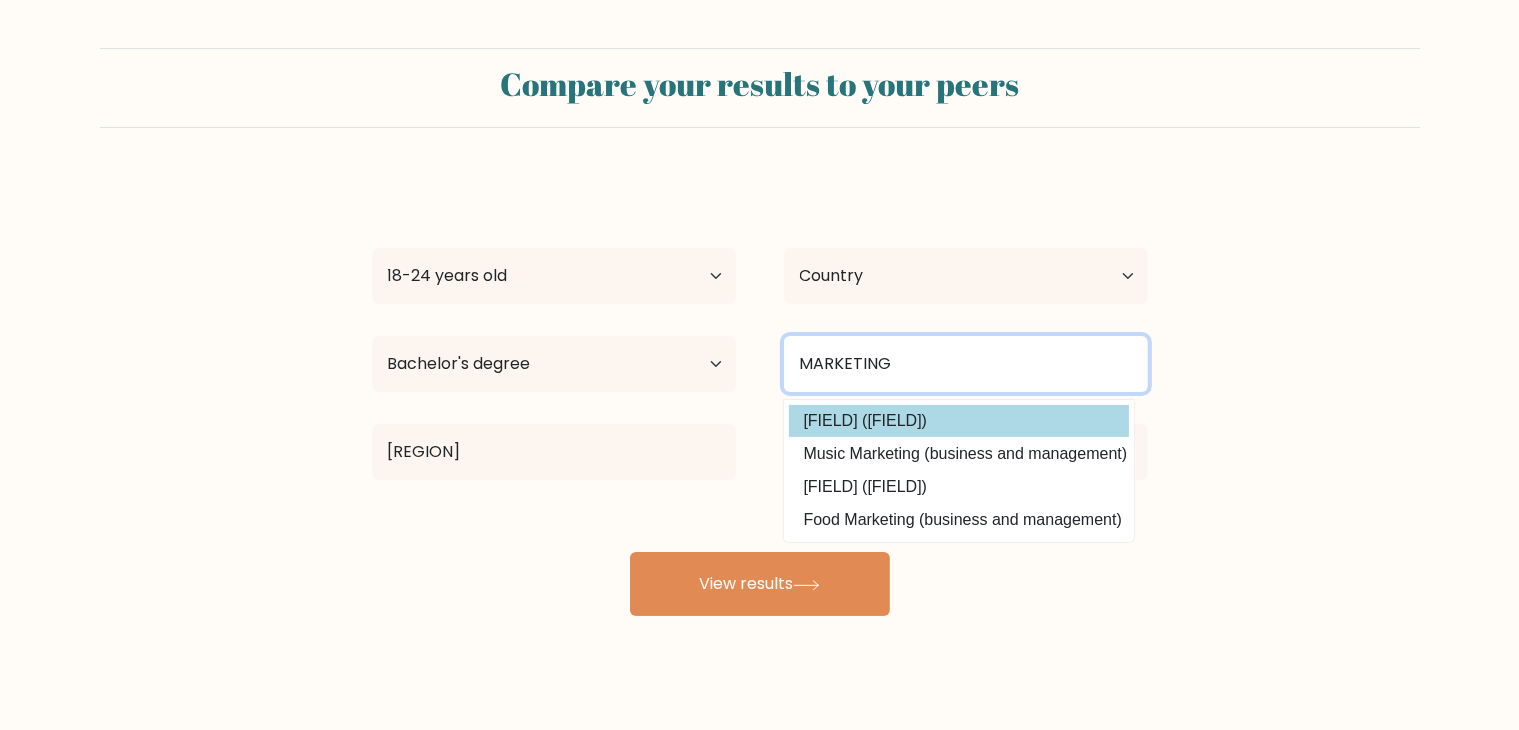 type on "MARKETING" 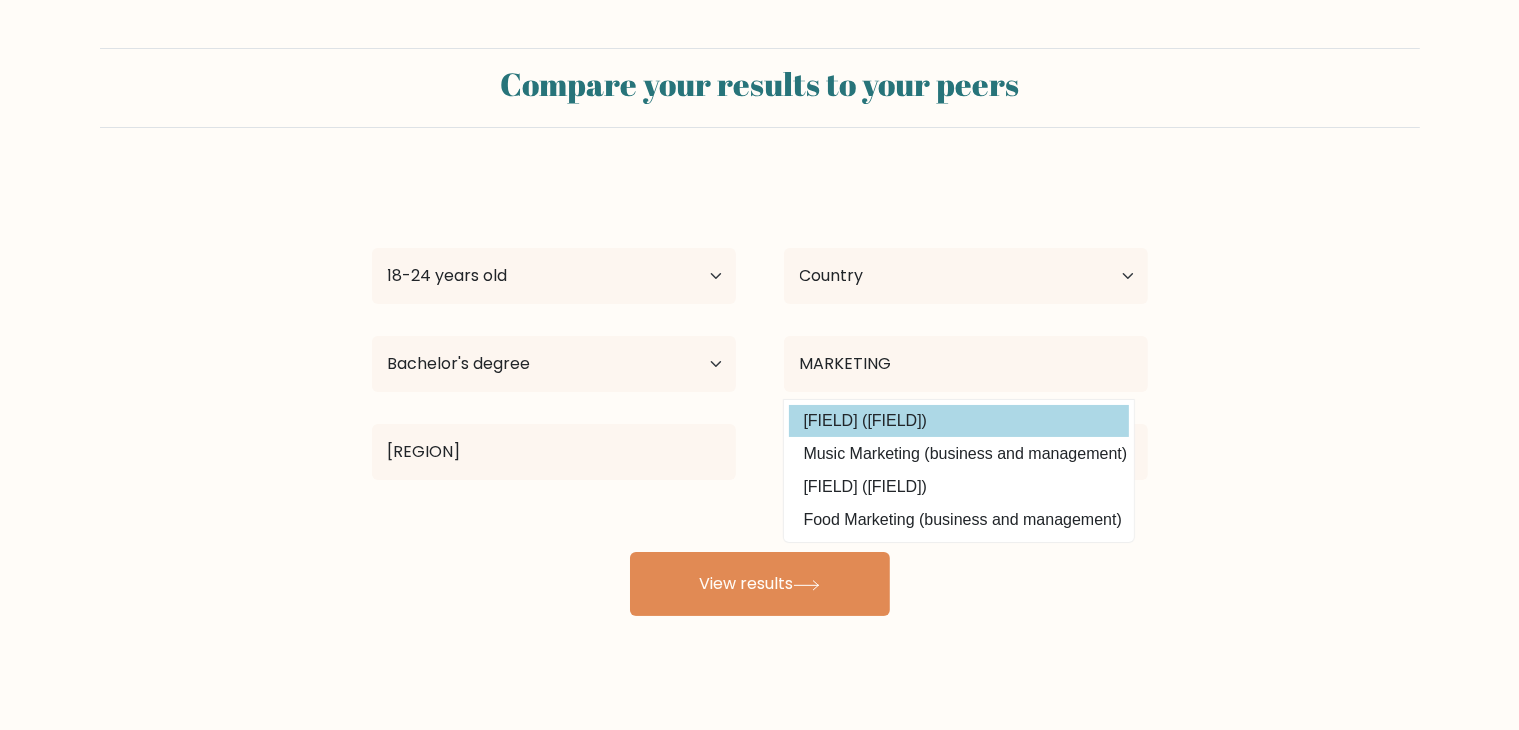 click on "Caren Nicole
Real
Age
Under 18 years old
18-24 years old
25-34 years old
35-44 years old
45-54 years old
55-64 years old
65 years old and above
Country
Afghanistan
Albania
Algeria
American Samoa
Andorra
Angola
Anguilla
Antarctica
Antigua and Barbuda
Argentina
Armenia
Aruba
Australia
Austria
Azerbaijan
Bahamas
Bahrain
Bangladesh
Barbados
Belarus
Belgium
Belize
Benin
Bermuda
Bhutan
Bolivia
Bonaire, Sint Eustatius and Saba
Bosnia and Herzegovina
Botswana
Bouvet Island
Brazil
Brunei" at bounding box center (760, 396) 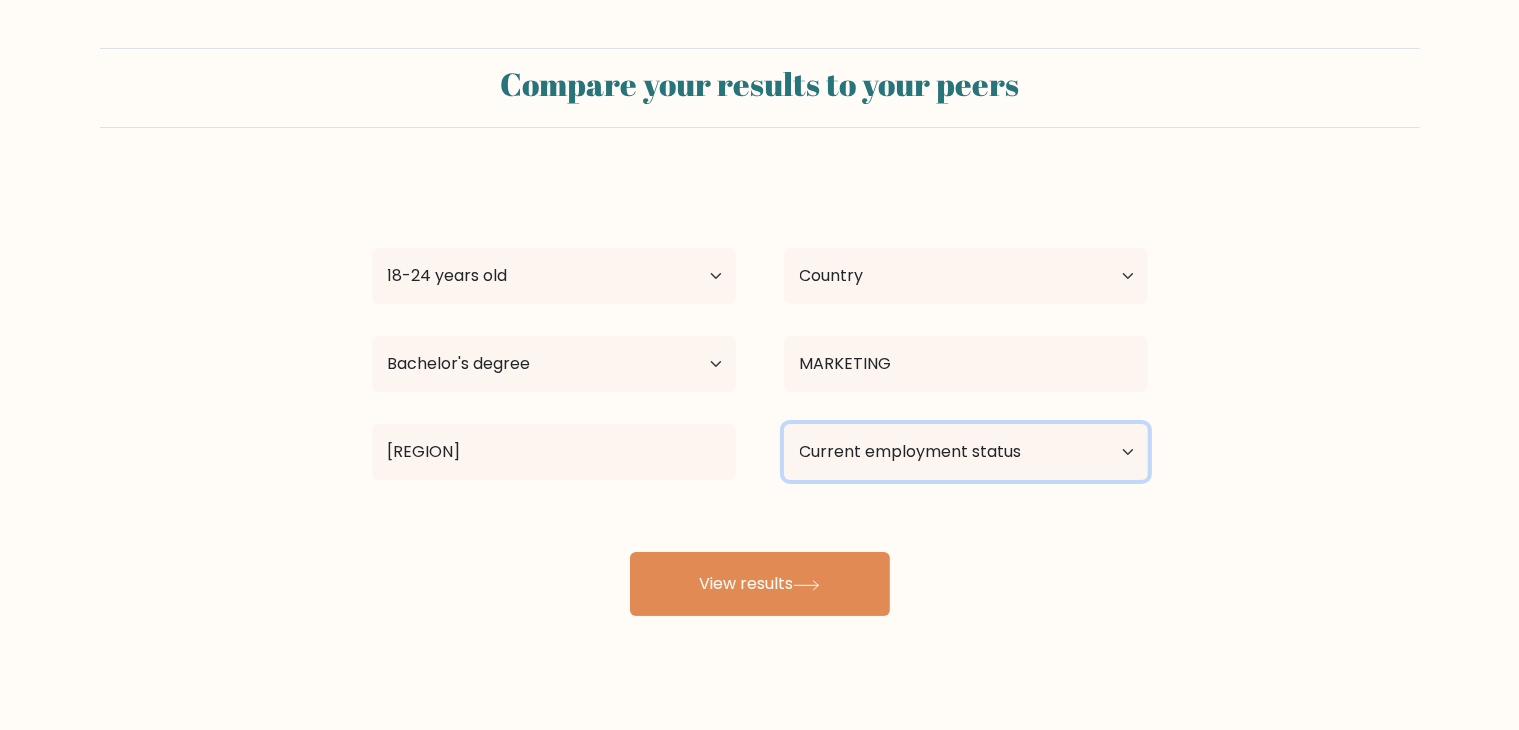 click on "Current employment status
Employed
Student
Retired
Other / prefer not to answer" at bounding box center (966, 452) 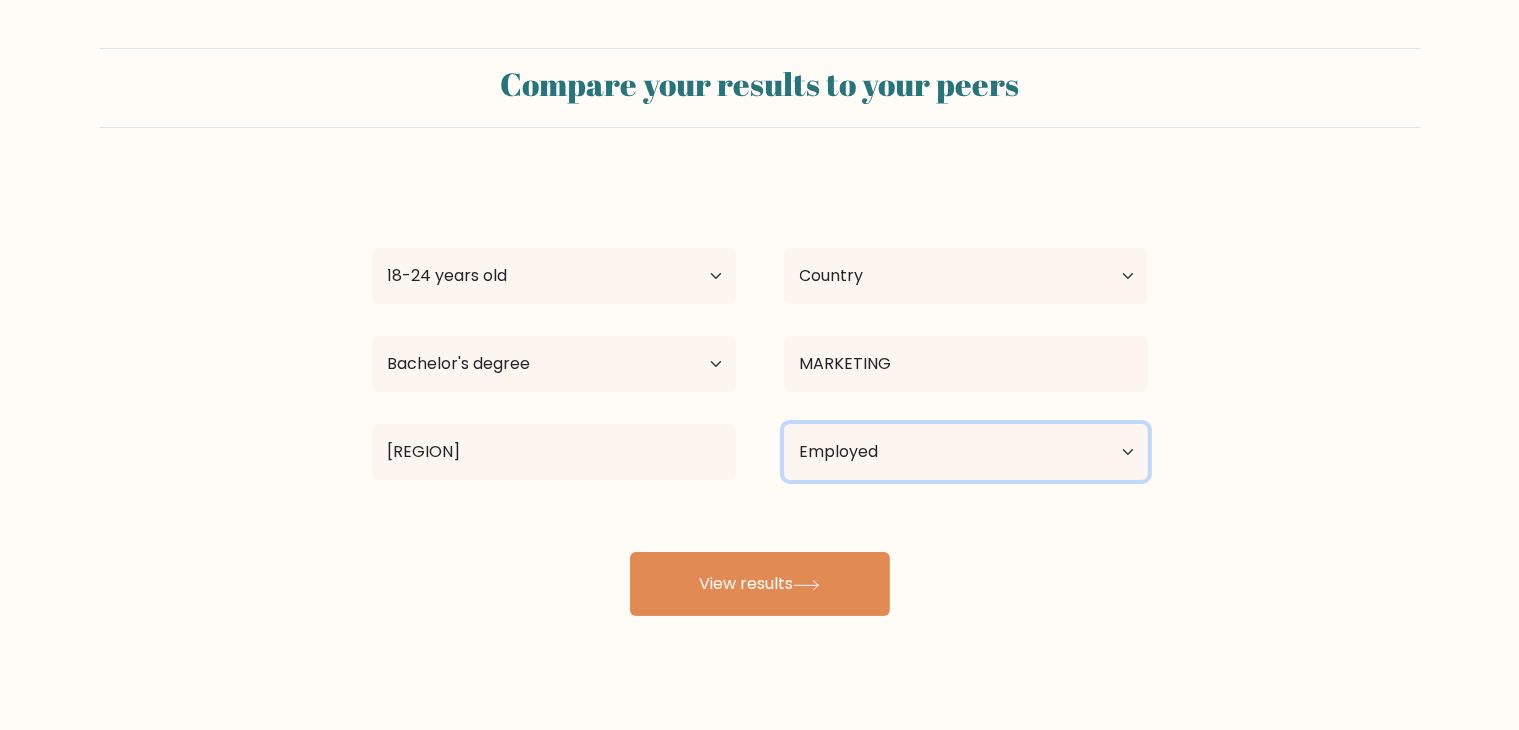 click on "Current employment status
Employed
Student
Retired
Other / prefer not to answer" at bounding box center (966, 452) 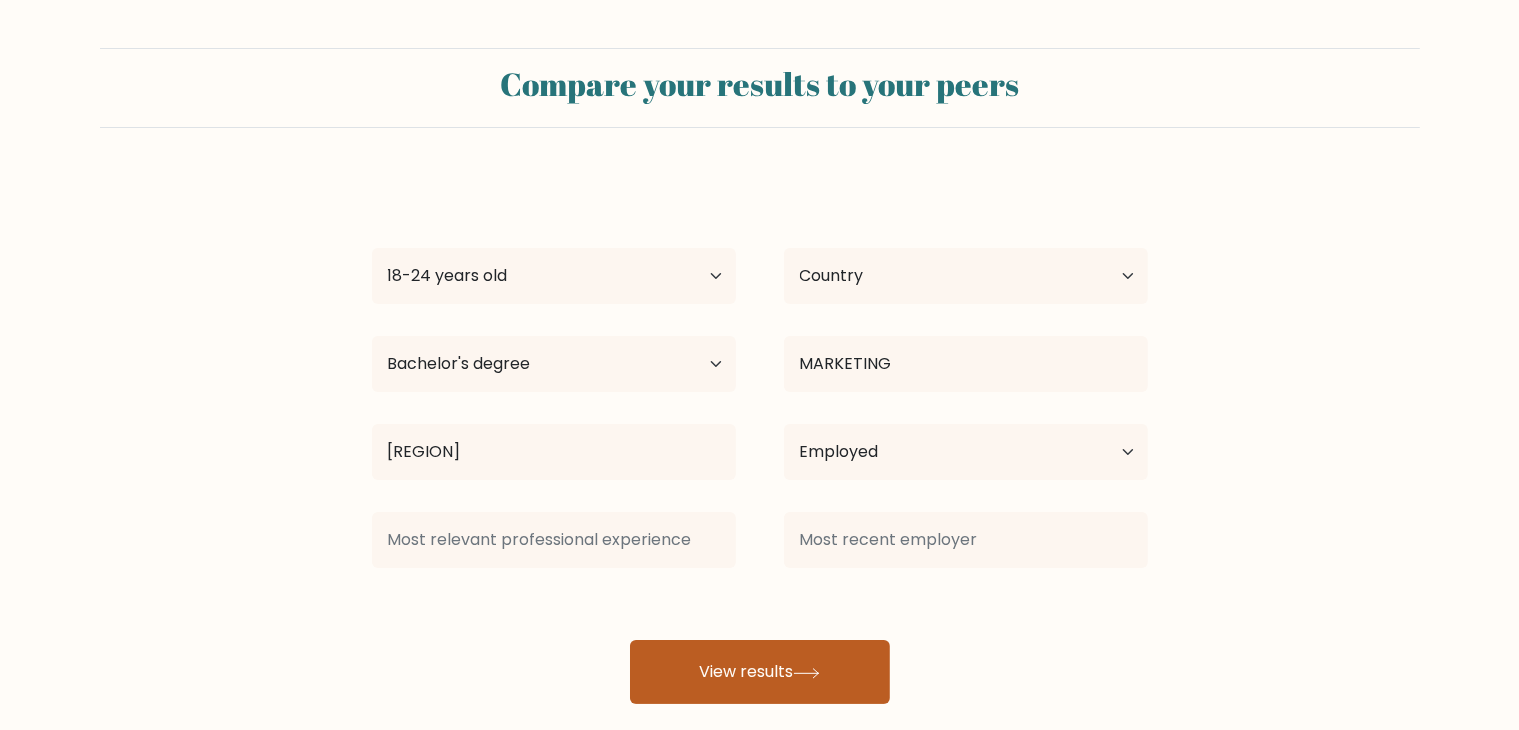 click on "View results" at bounding box center (760, 672) 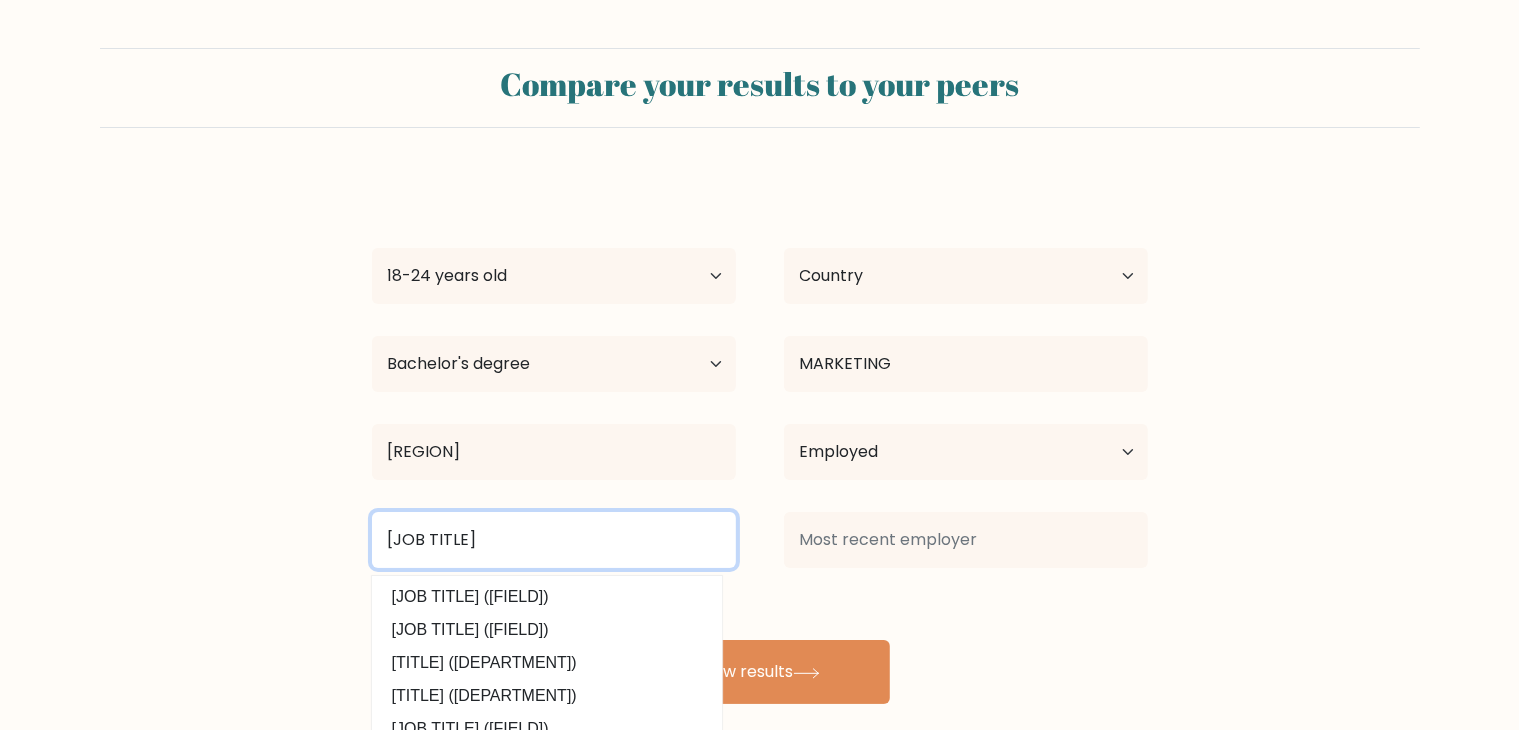 type on "Virtual Assistant" 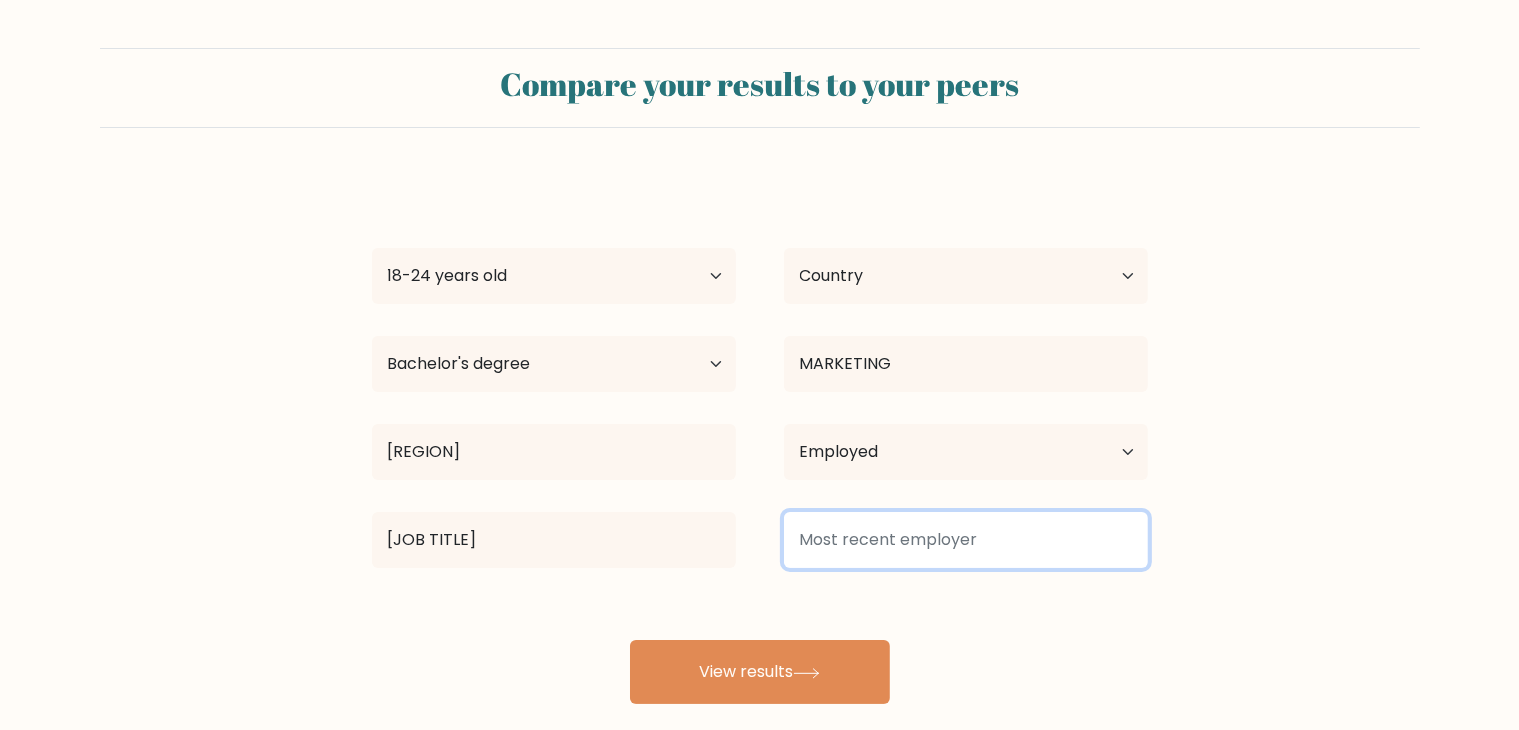 click at bounding box center [966, 540] 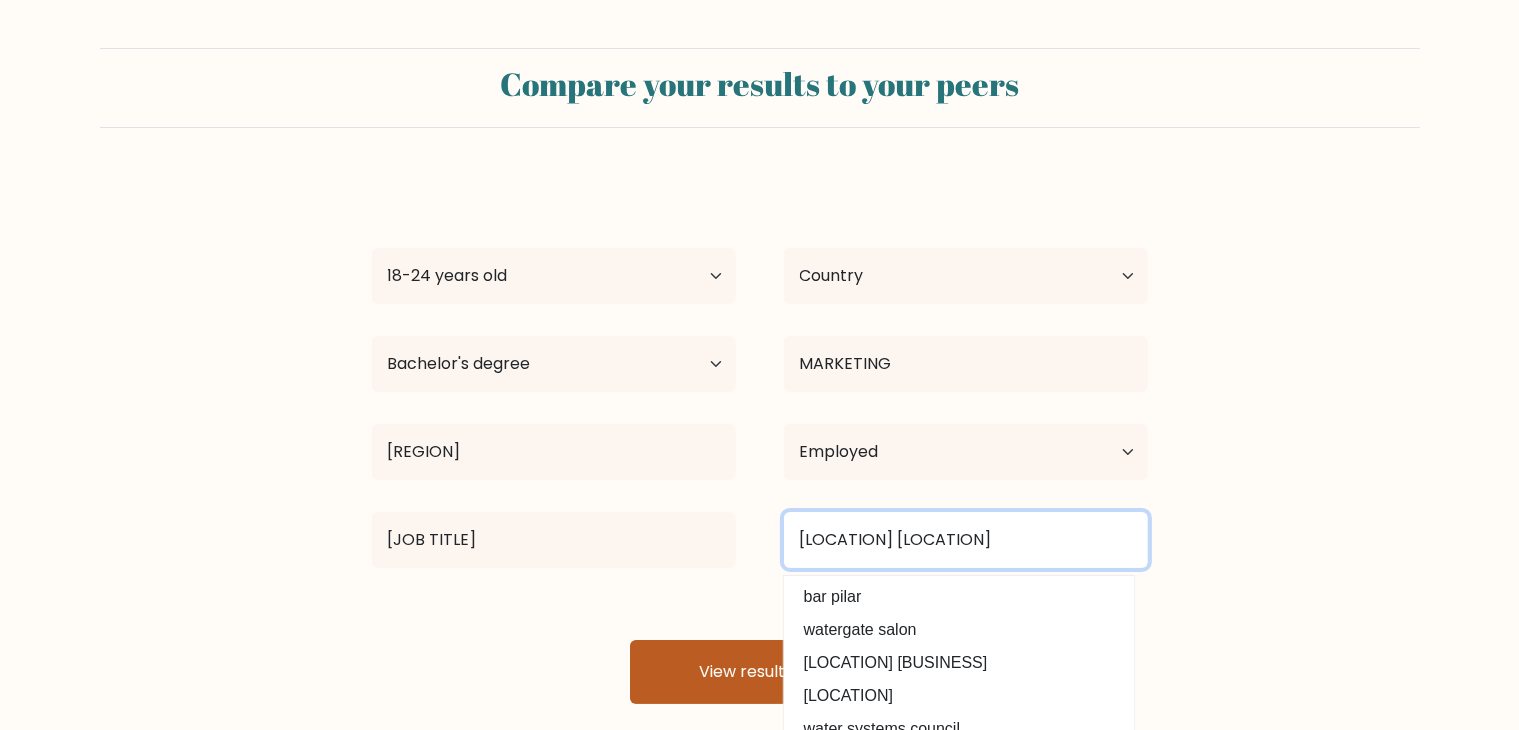 type on "Pilar water district" 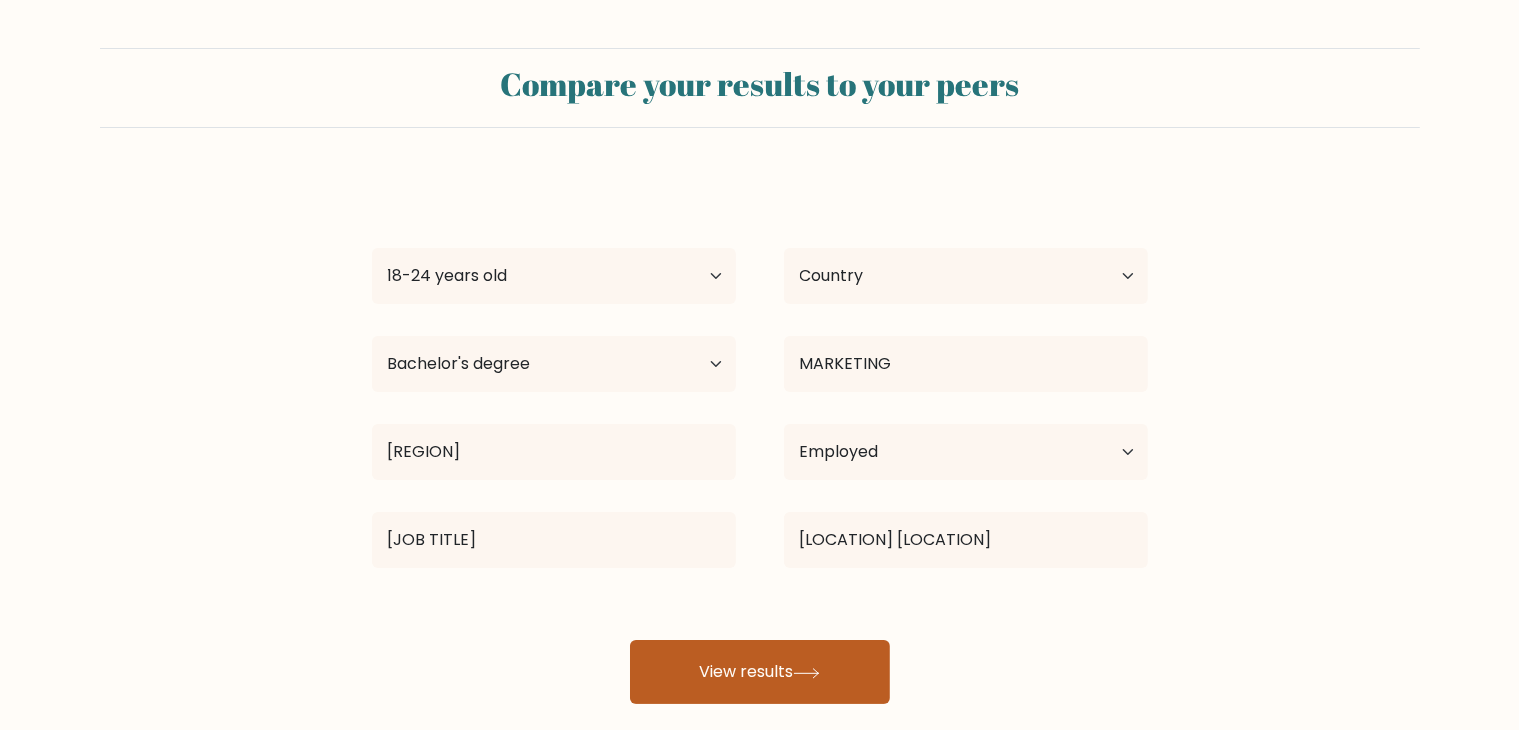 click on "View results" at bounding box center [760, 672] 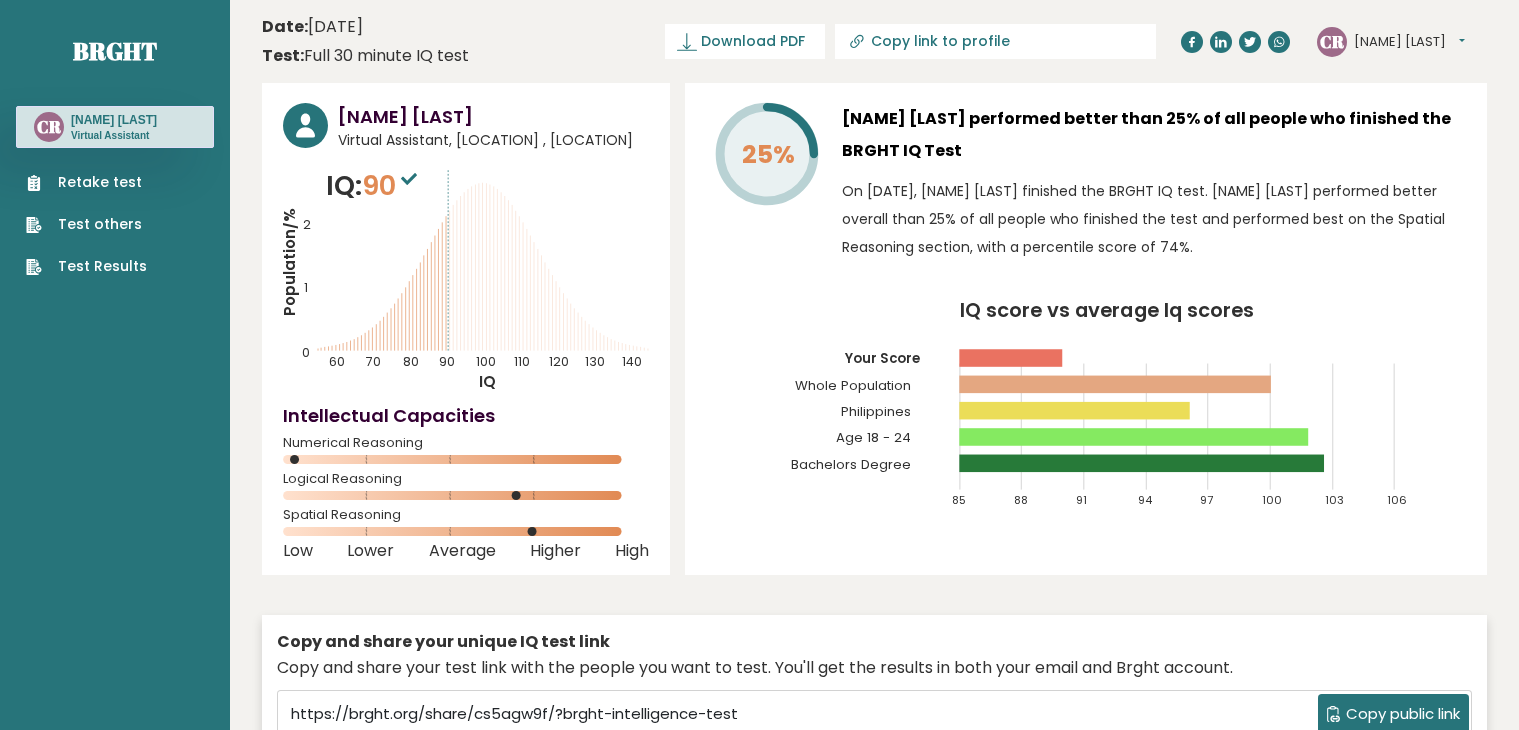 scroll, scrollTop: 0, scrollLeft: 0, axis: both 